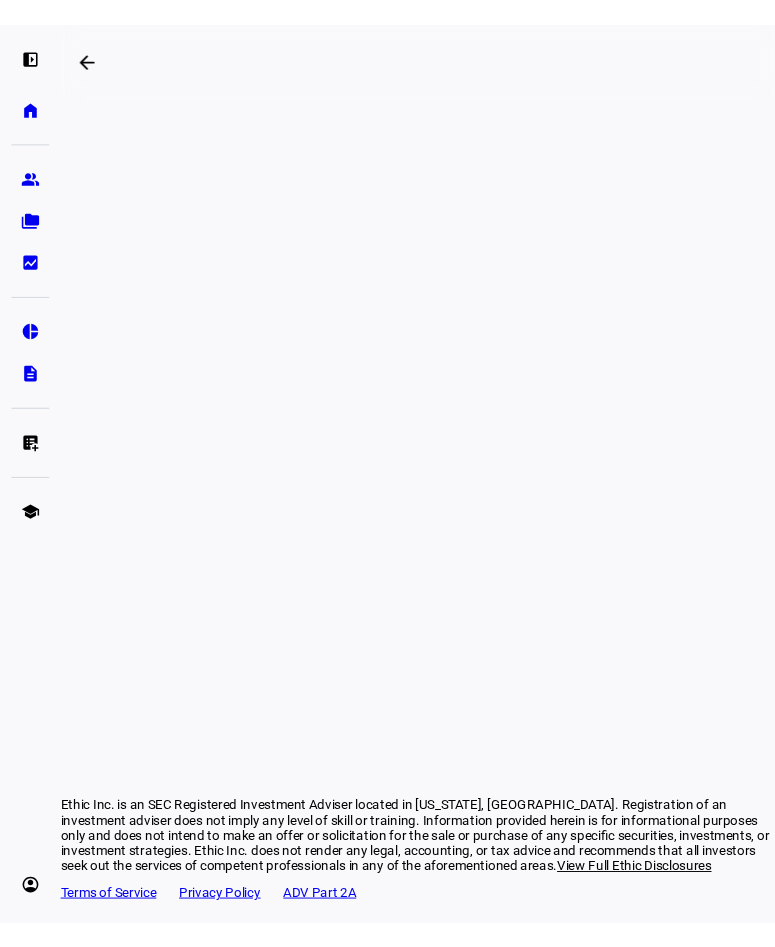 scroll, scrollTop: 0, scrollLeft: 0, axis: both 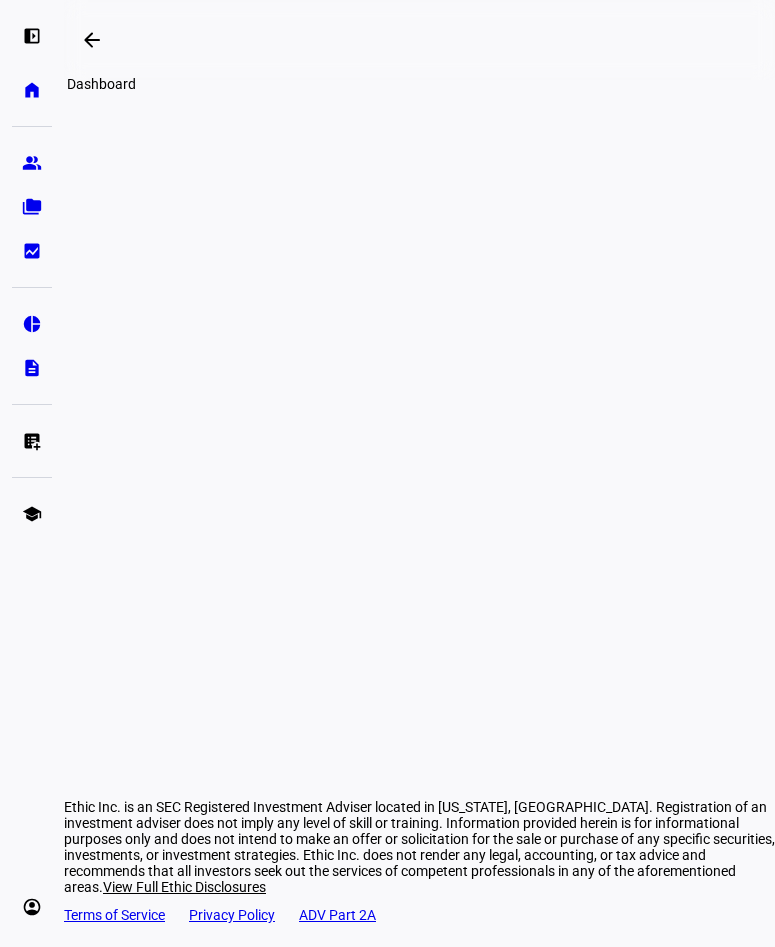 click on "arrow_backwards" at bounding box center [92, 40] 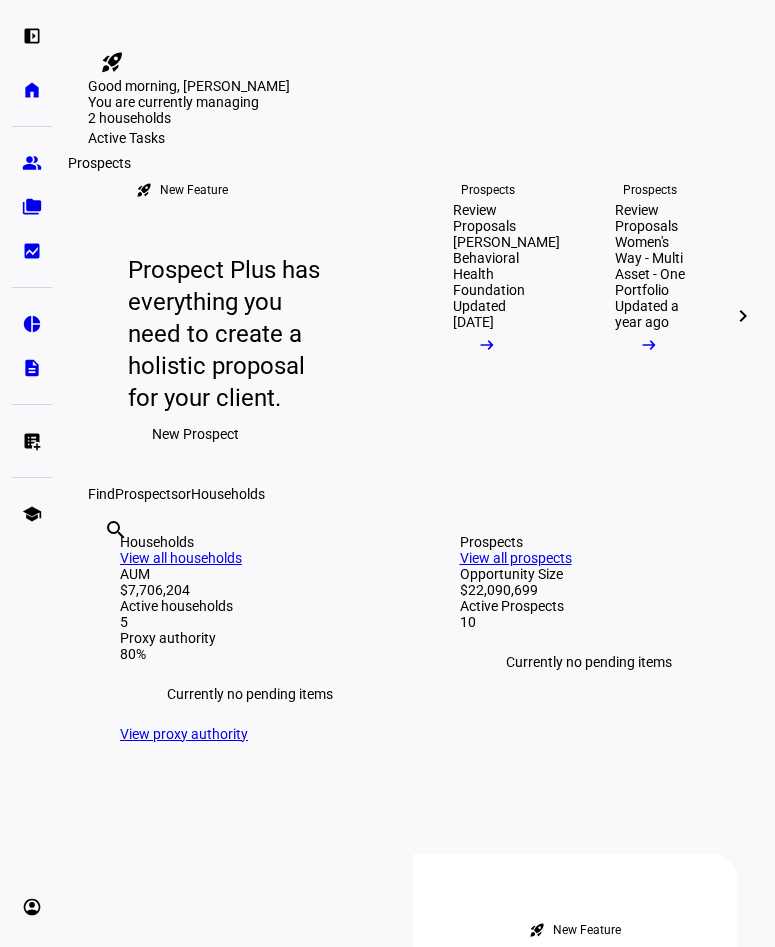 click on "group" at bounding box center [32, 163] 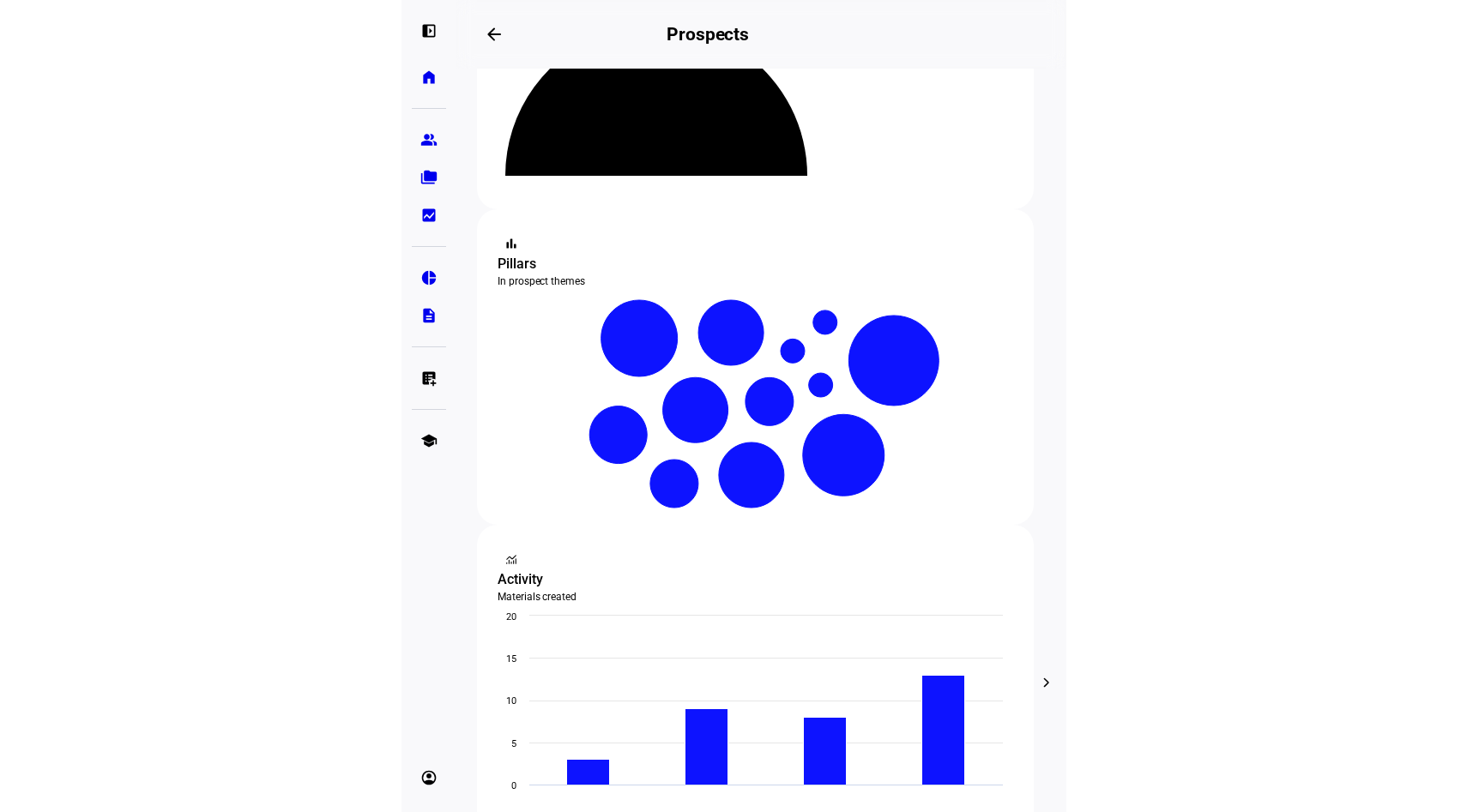 scroll, scrollTop: 0, scrollLeft: 0, axis: both 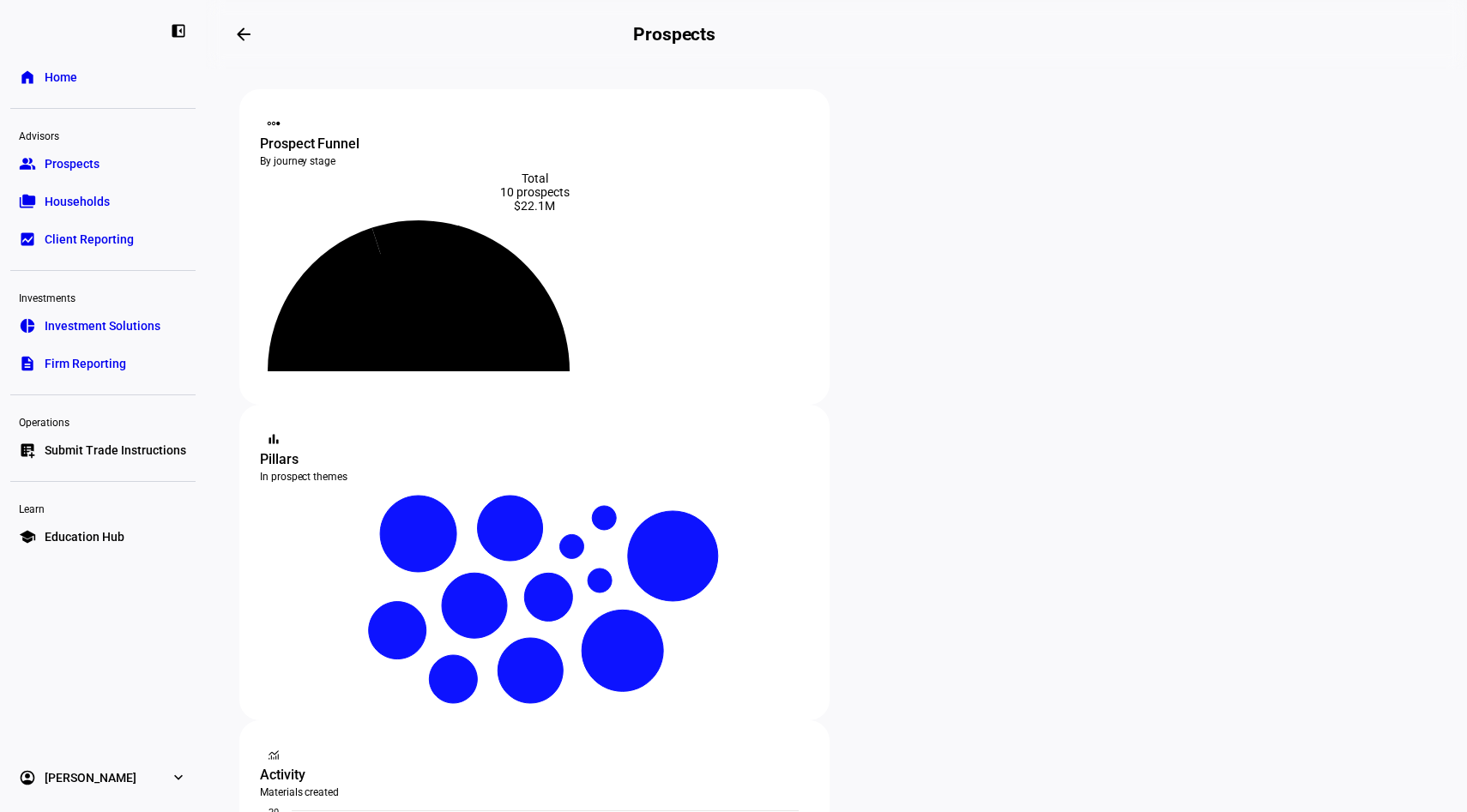 click on "New Prospect" 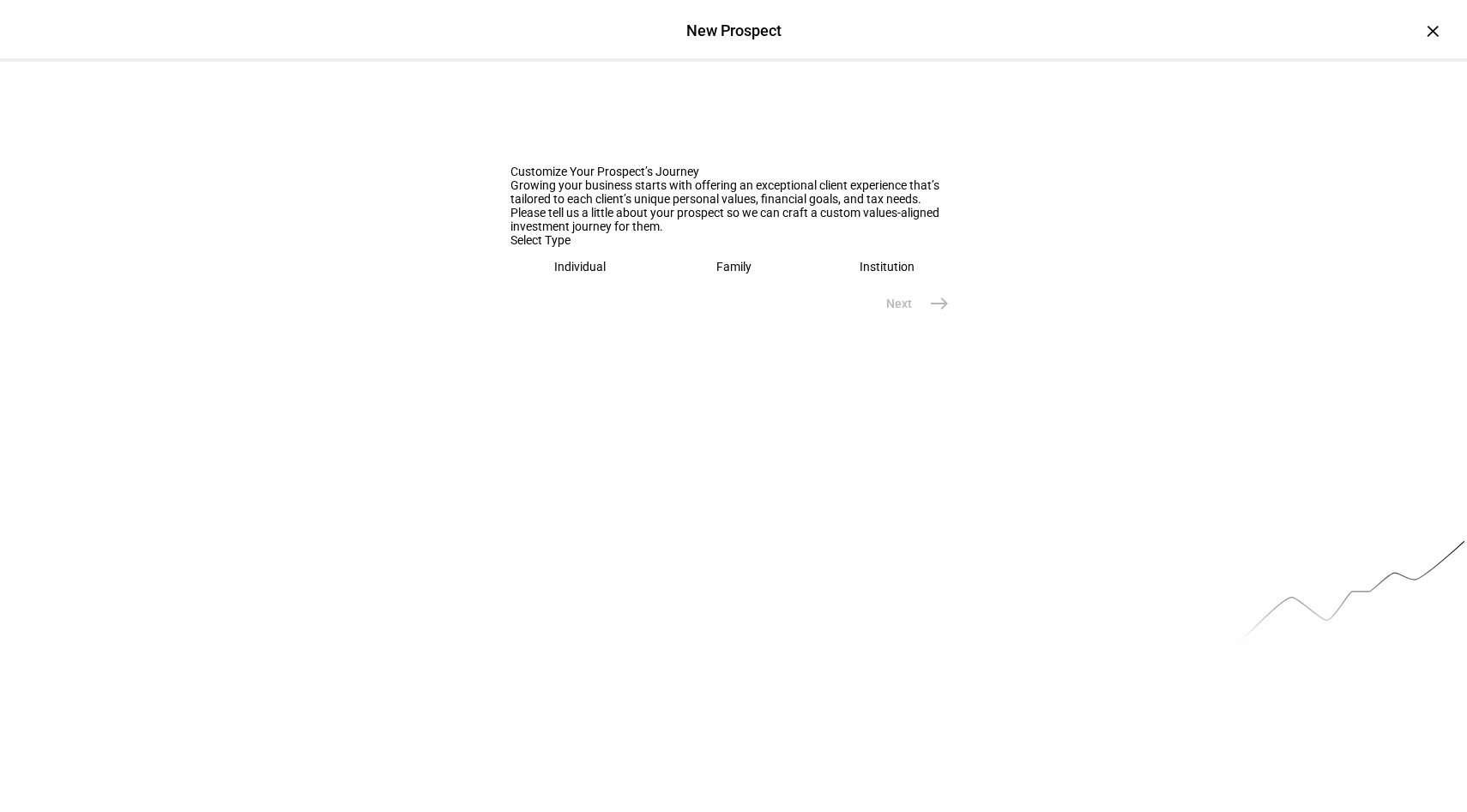 click on "Institution" 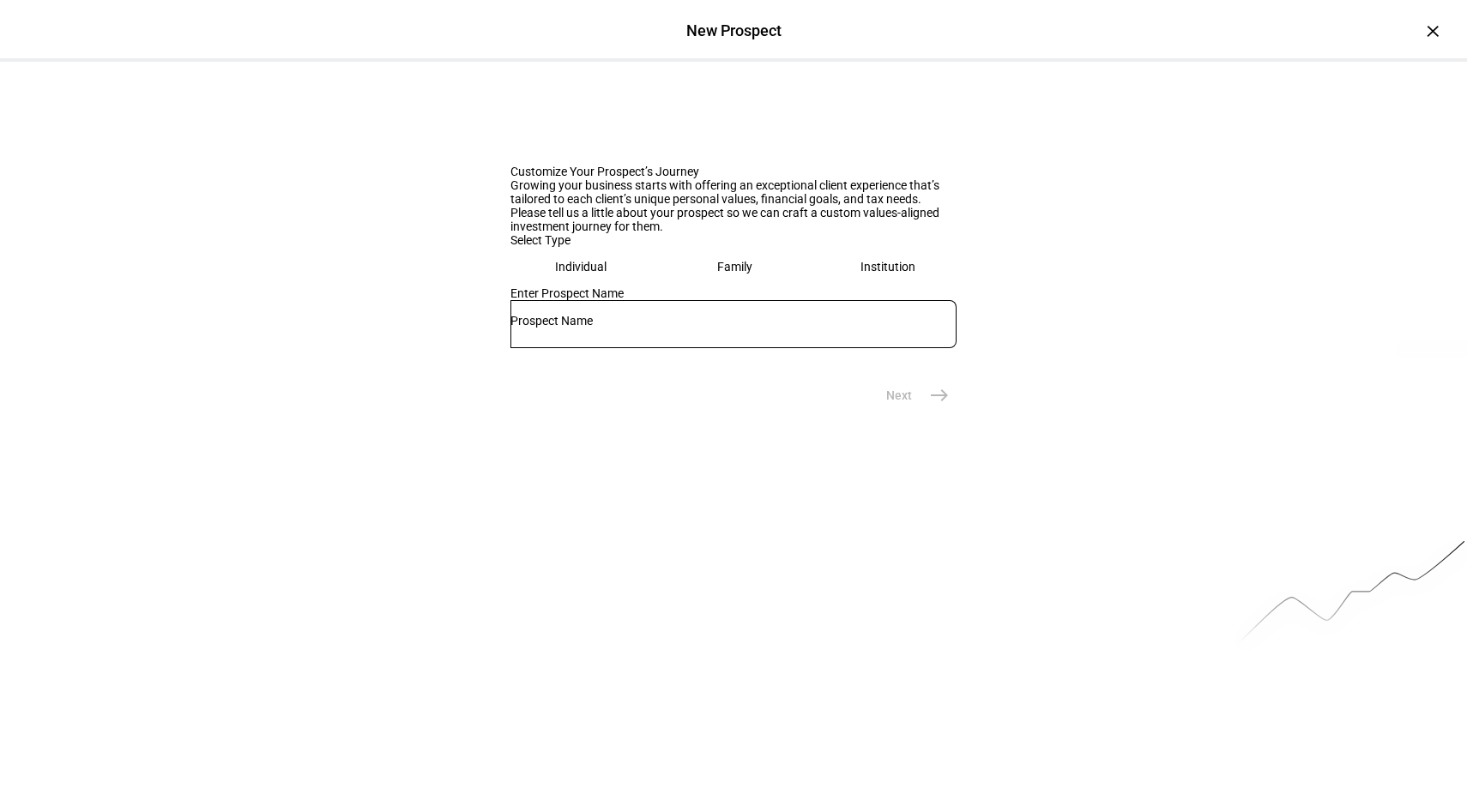 click 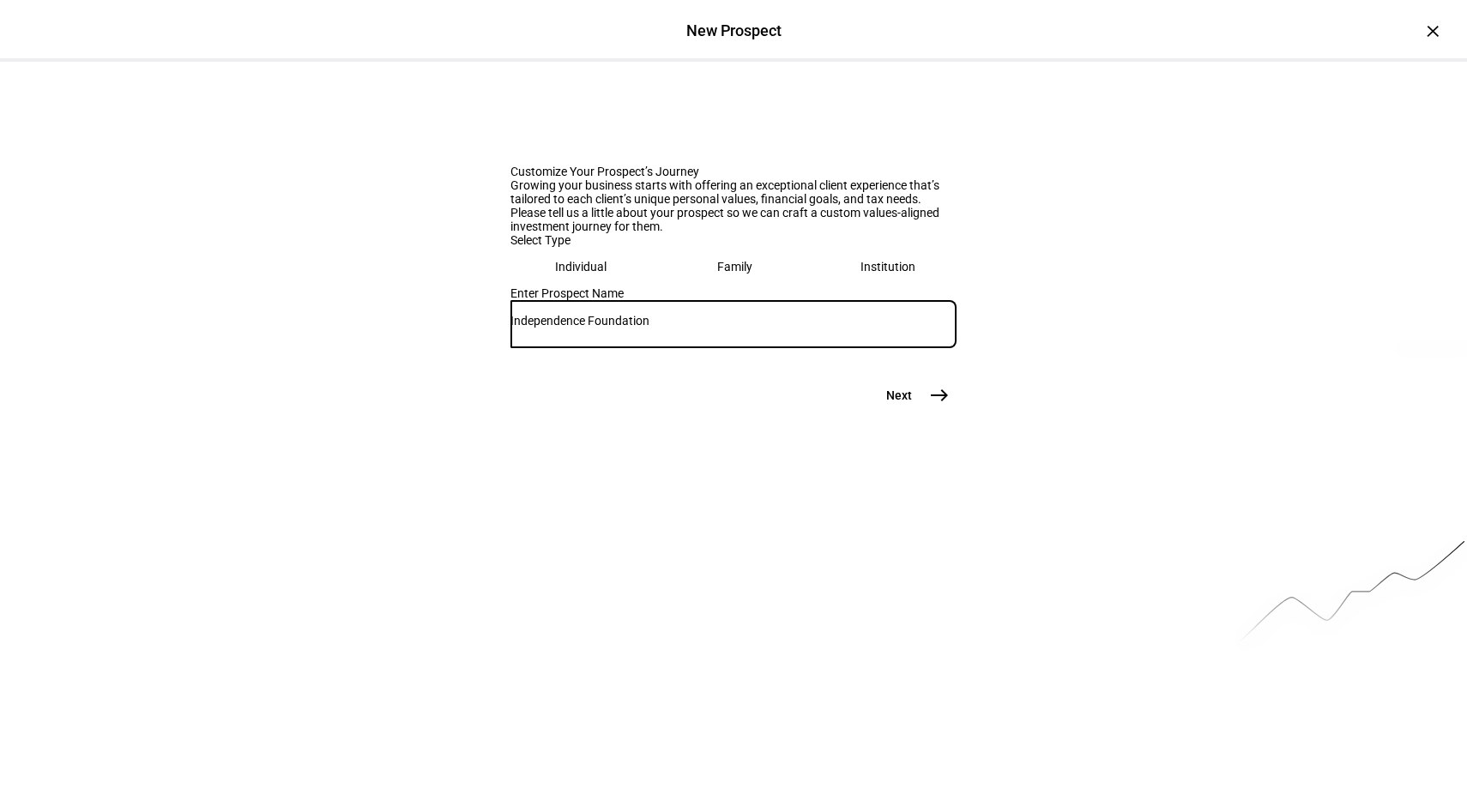 type on "Independence Foundation" 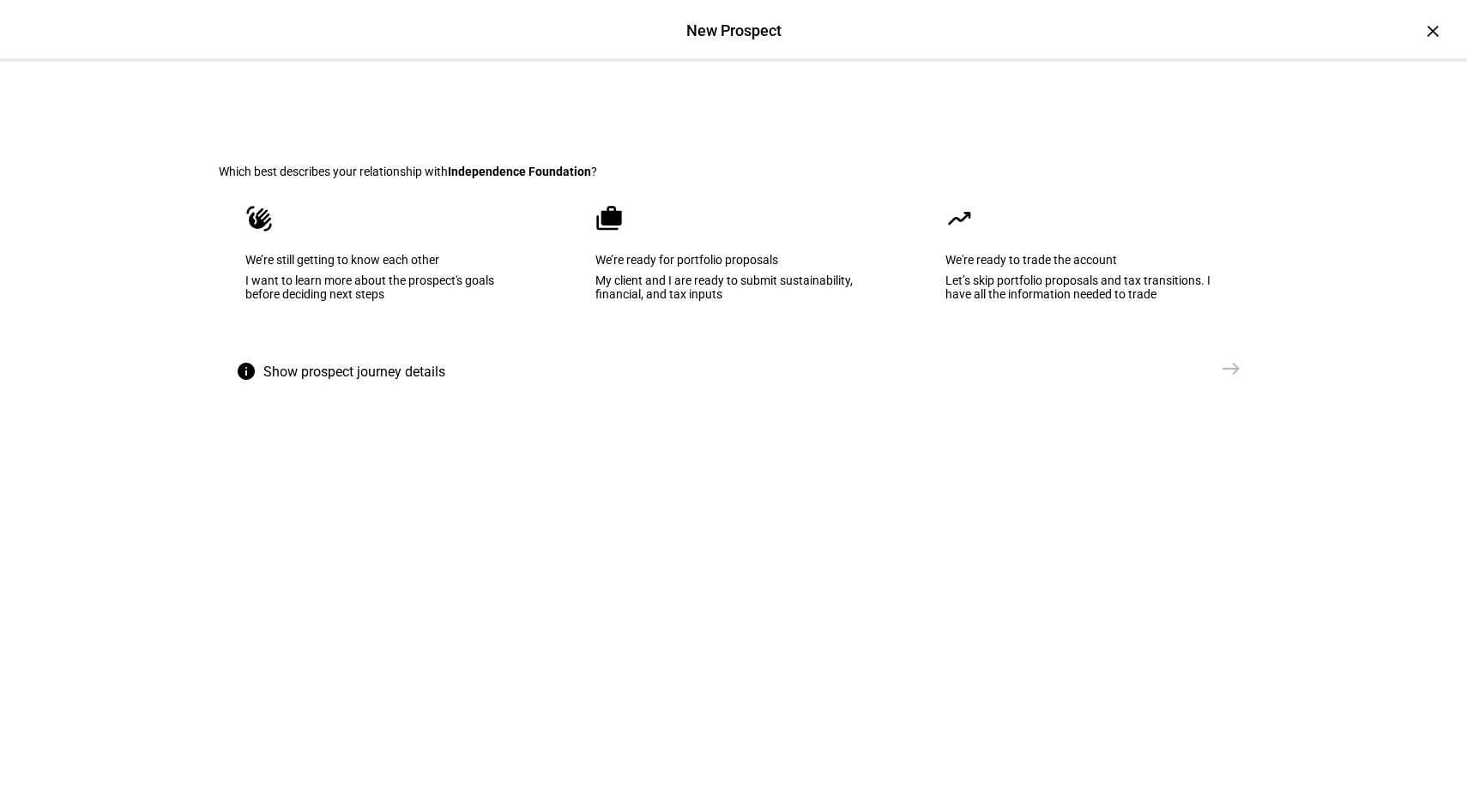 click on "I want to learn more about the prospect's goals before deciding next steps" 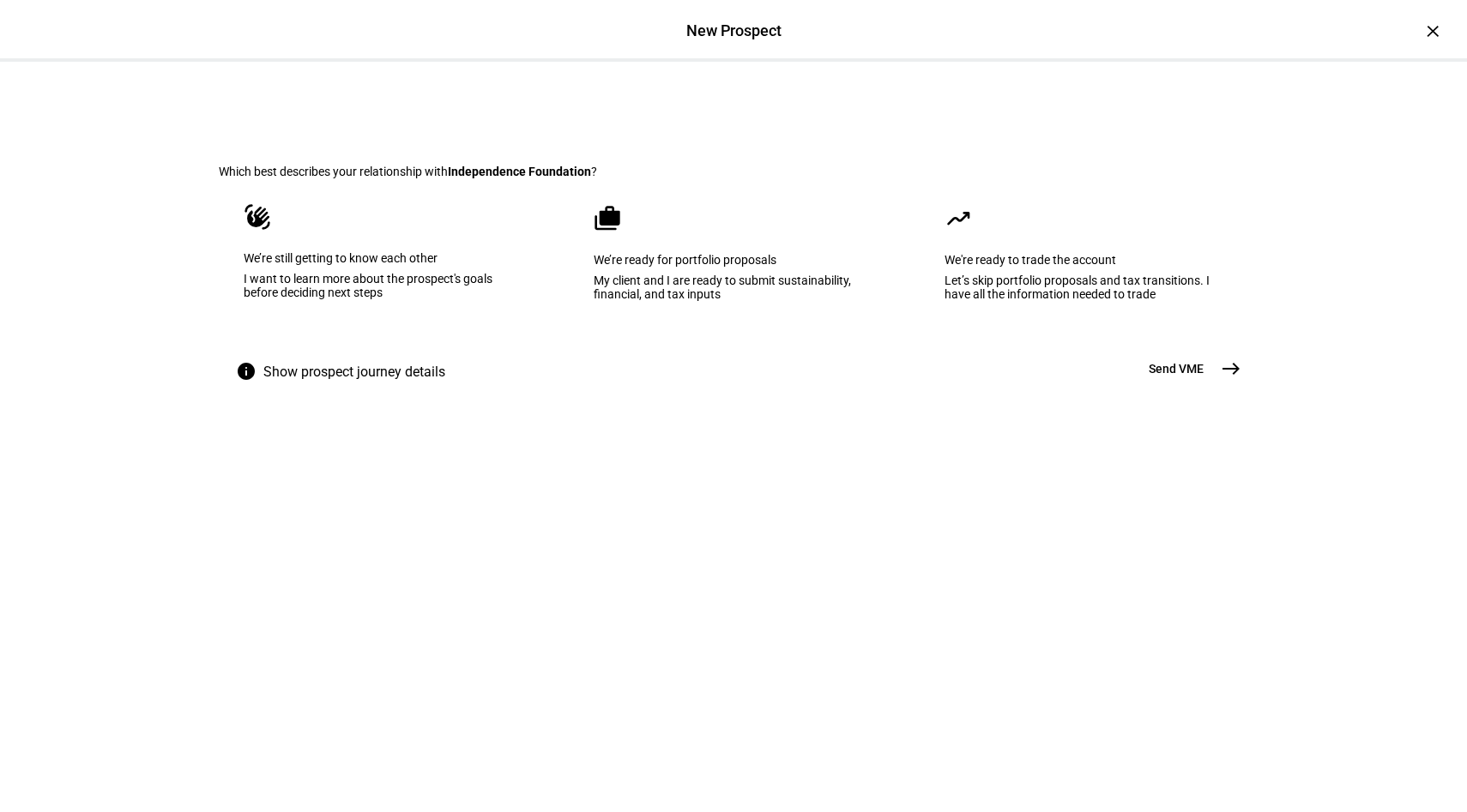 click on "Send VME" 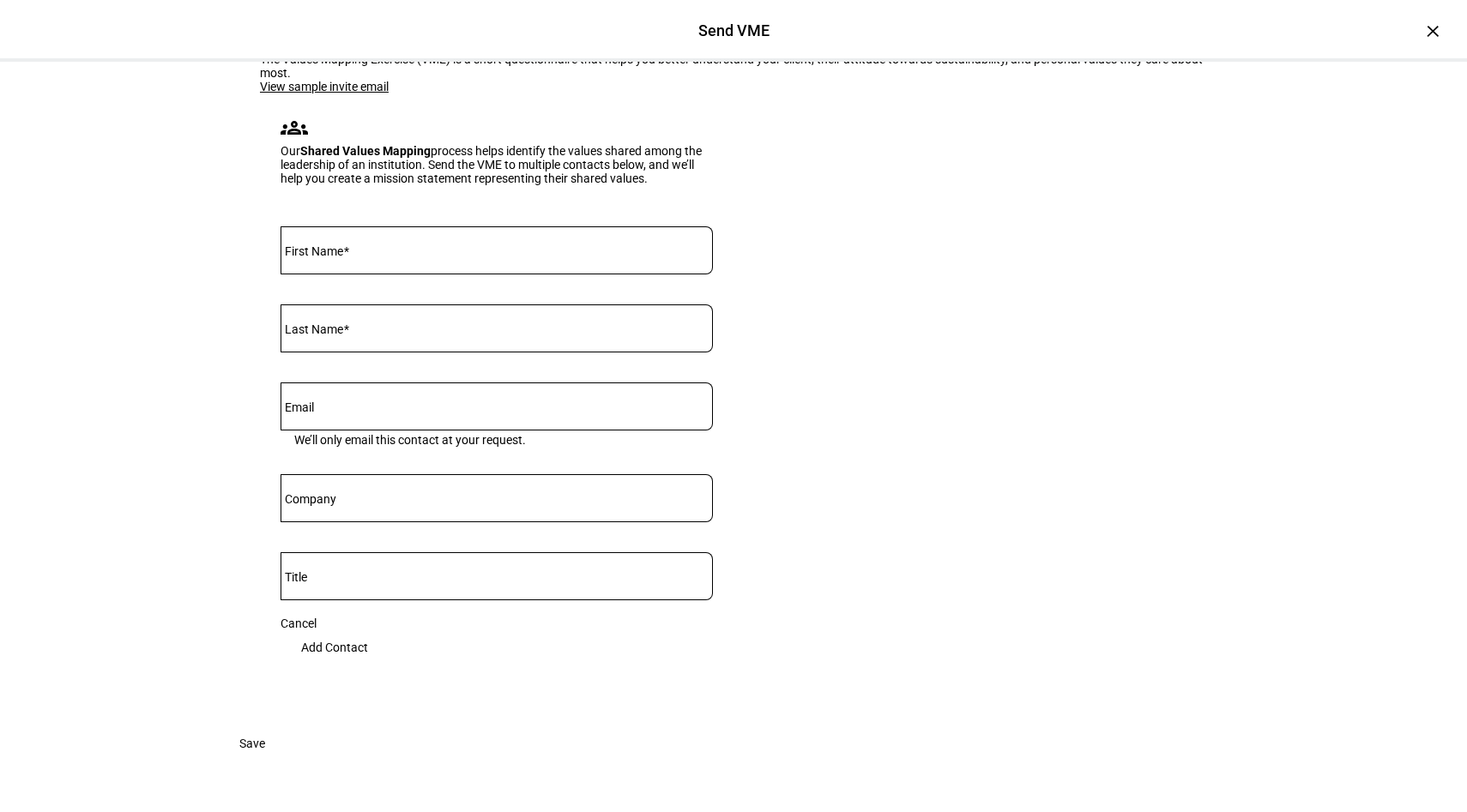 scroll, scrollTop: 319, scrollLeft: 0, axis: vertical 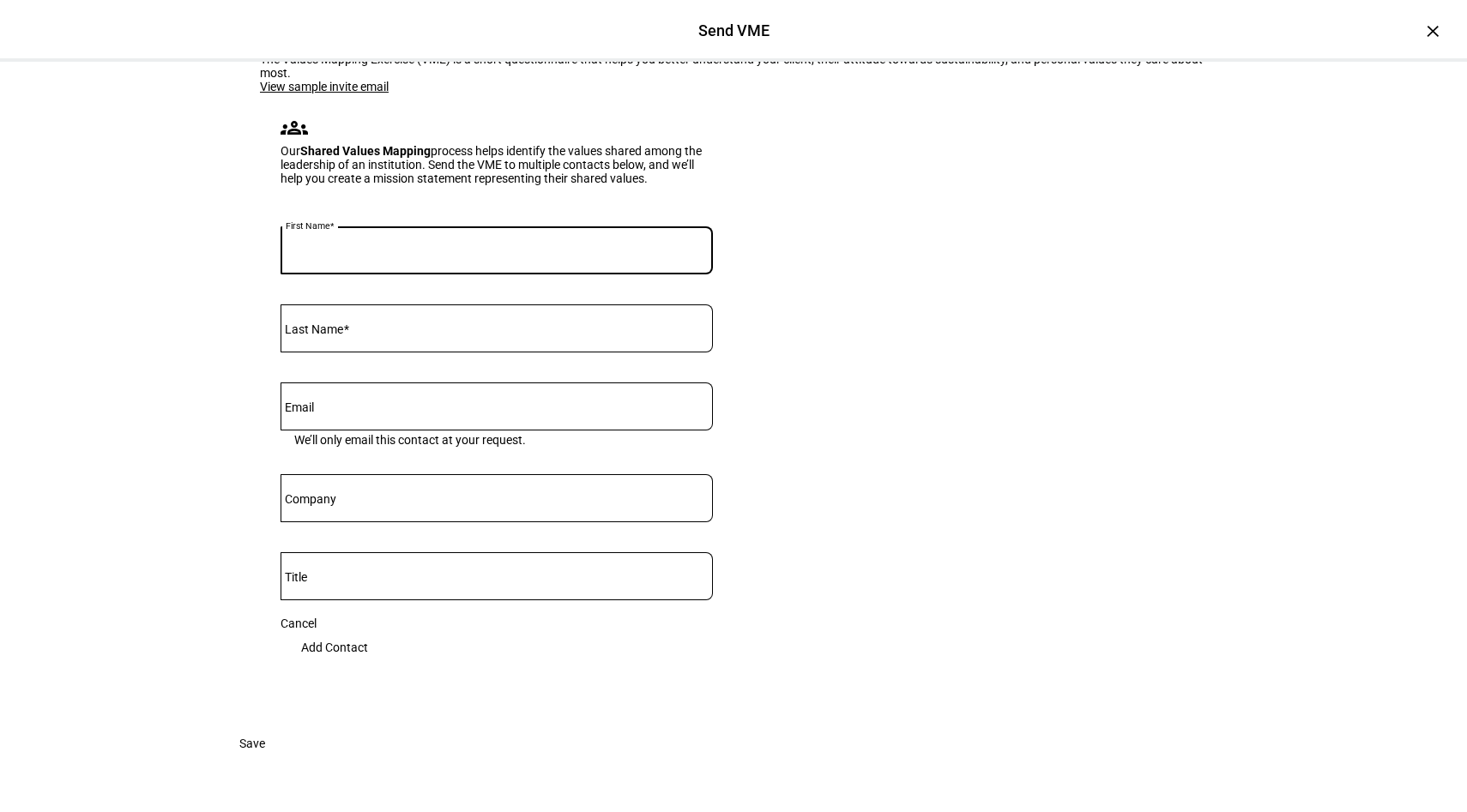 click on "Understand your clients’ values  The Values Mapping Exercise (VME) is a short questionnaire that helps you better understand your client, their attitude towards sustainability, and personal values they care about most.  View sample invite email groups Our  Shared Values Mapping  process helps identify the values shared among the
leadership of an institution. Send the VME to multiple contacts below, and we’ll help you
create a mission statement representing their shared values. First Name Last Name Email We’ll only email this contact at your request. Company Title Cancel  Add Contact" 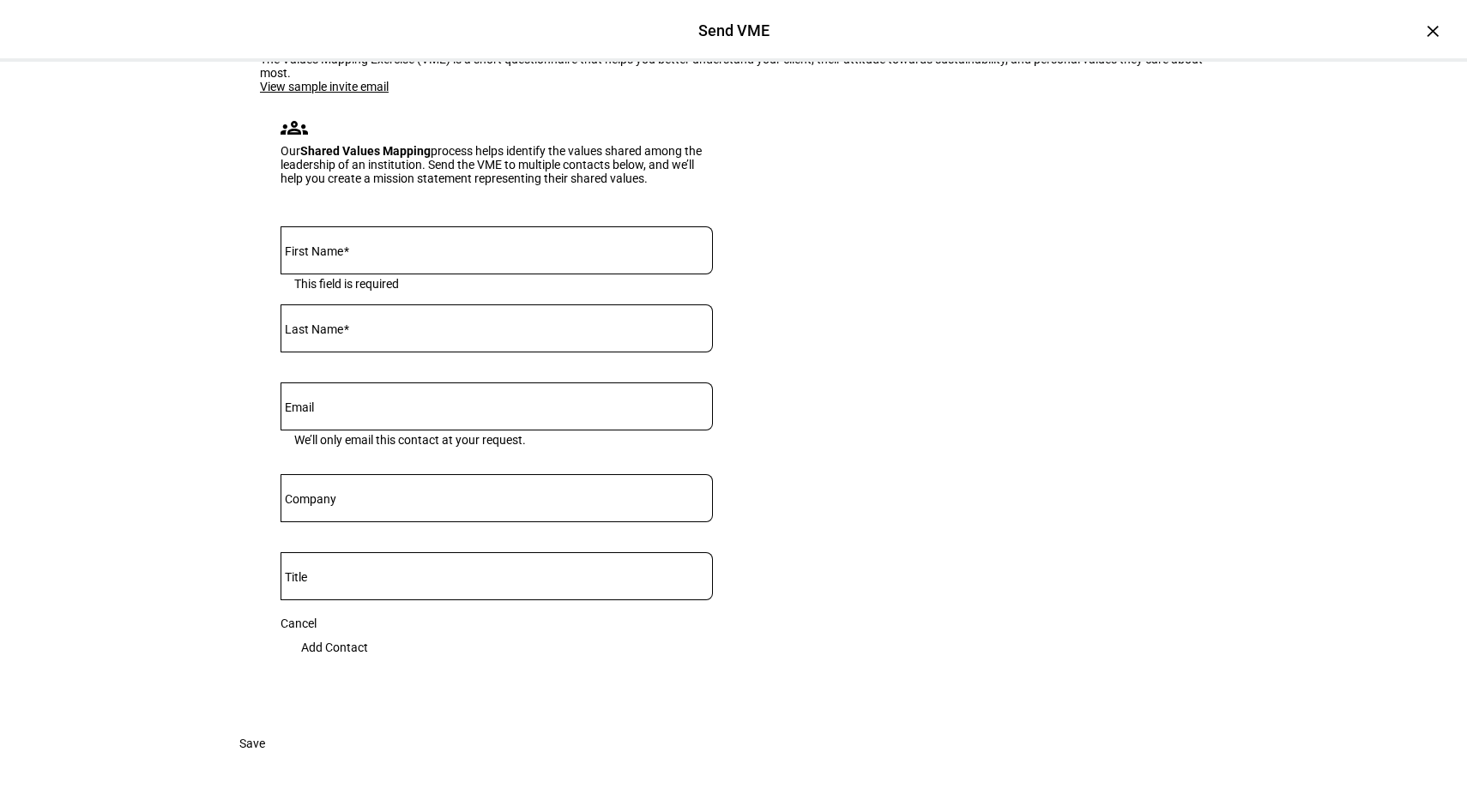 scroll, scrollTop: 233, scrollLeft: 0, axis: vertical 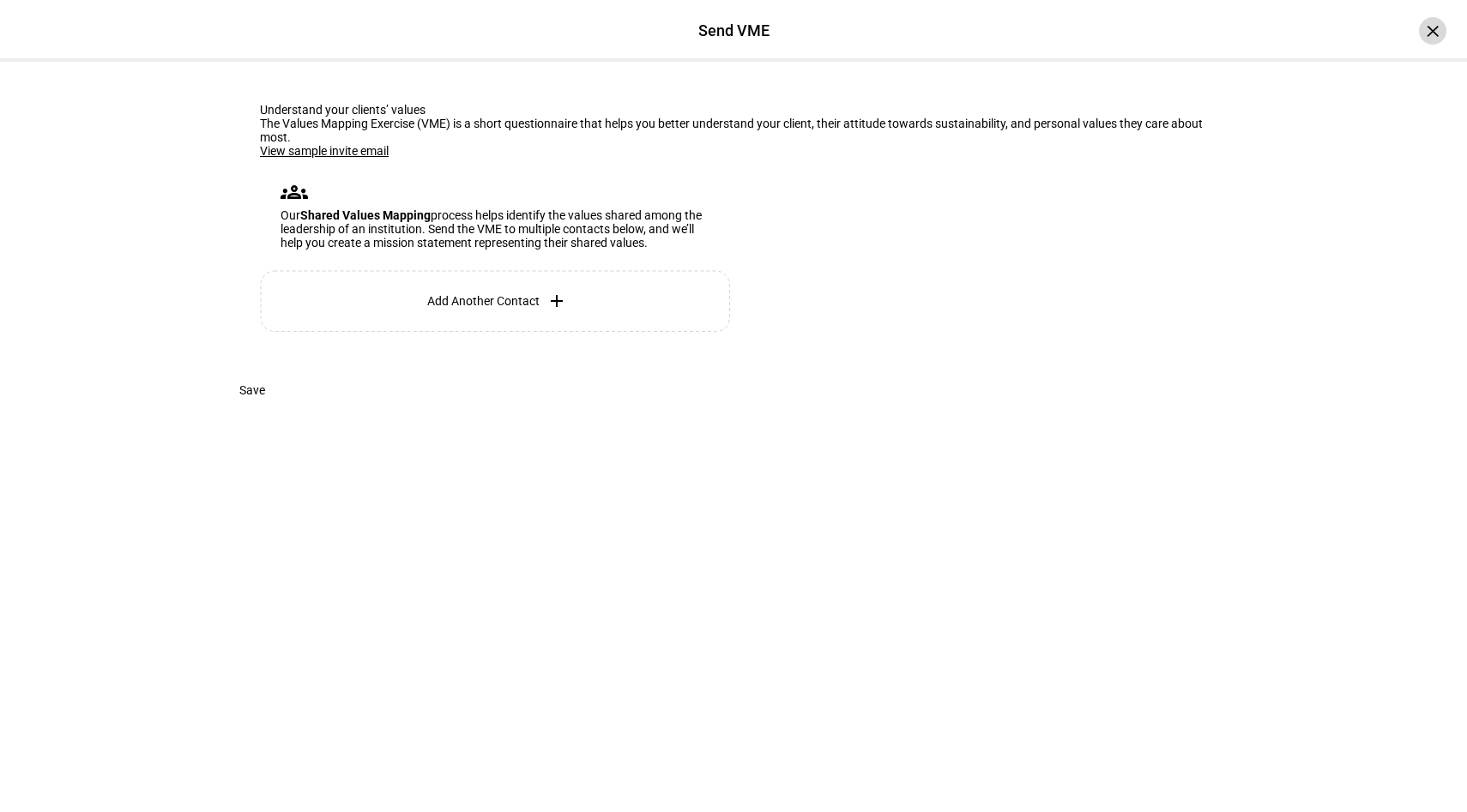 click on "×" at bounding box center (1433, 31) 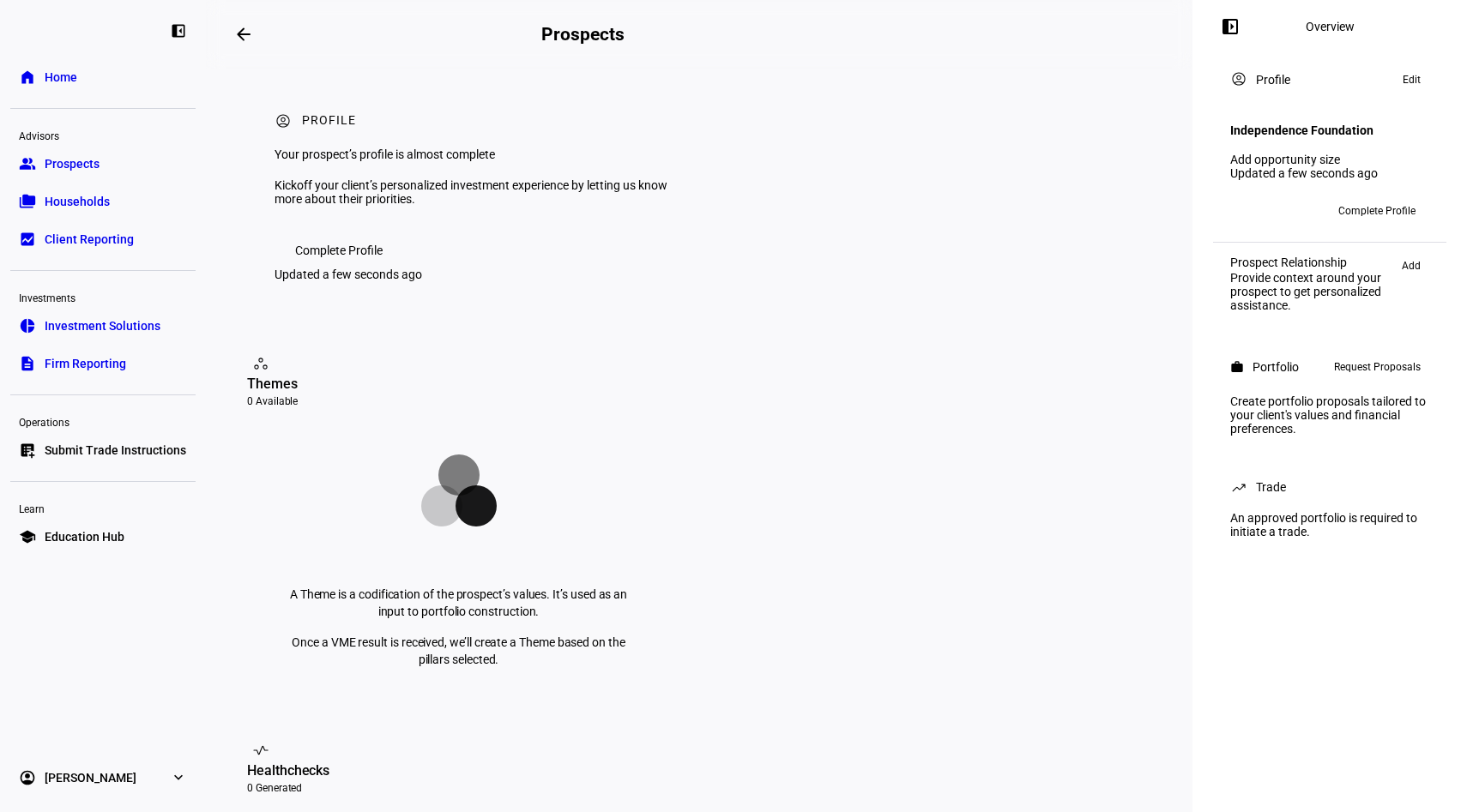 scroll, scrollTop: 0, scrollLeft: 0, axis: both 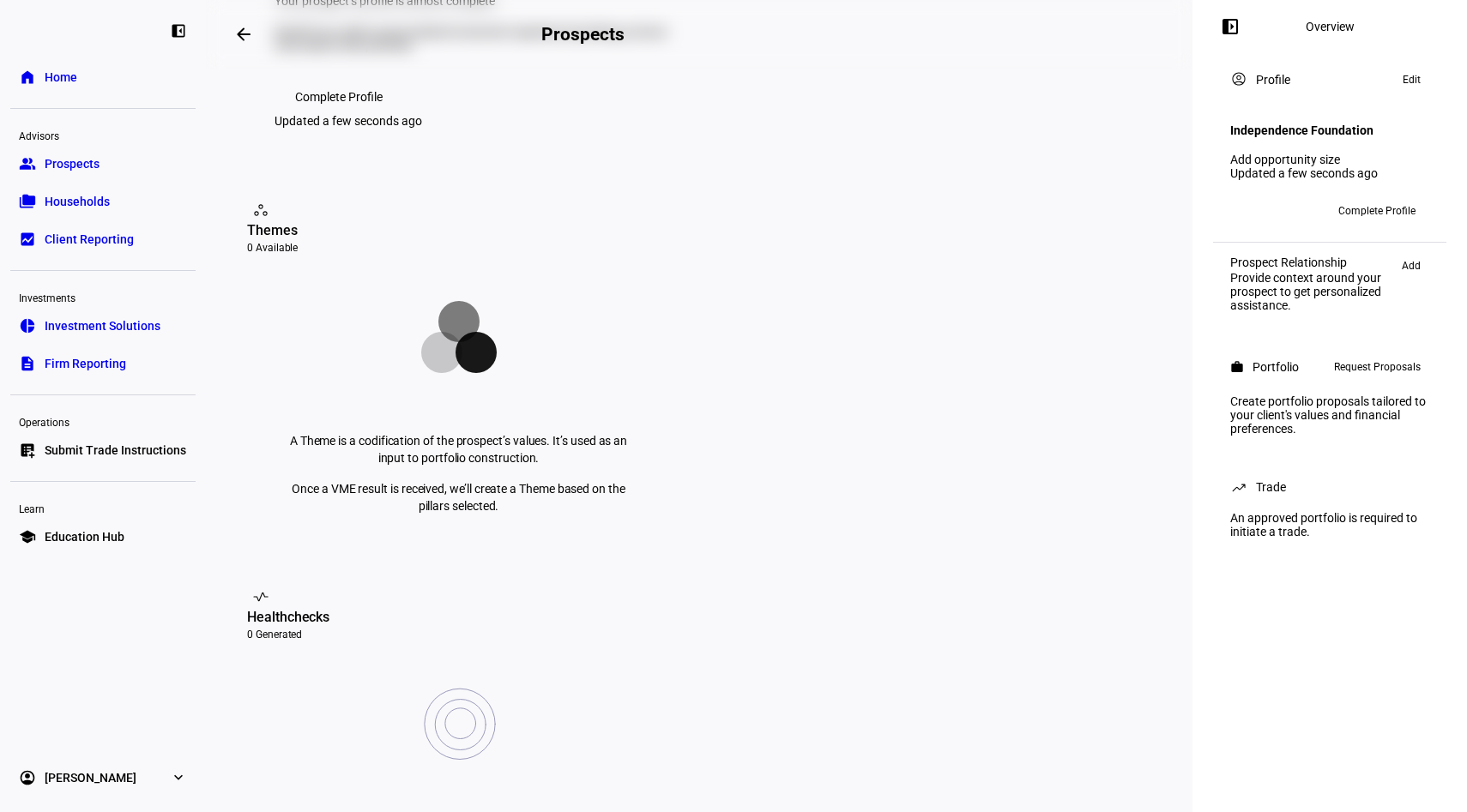 click on "A Theme is a codification of the prospect’s values. It’s used as an input to portfolio construction.
Once a VME result is received, we’ll create a Theme based on the pillars selected." 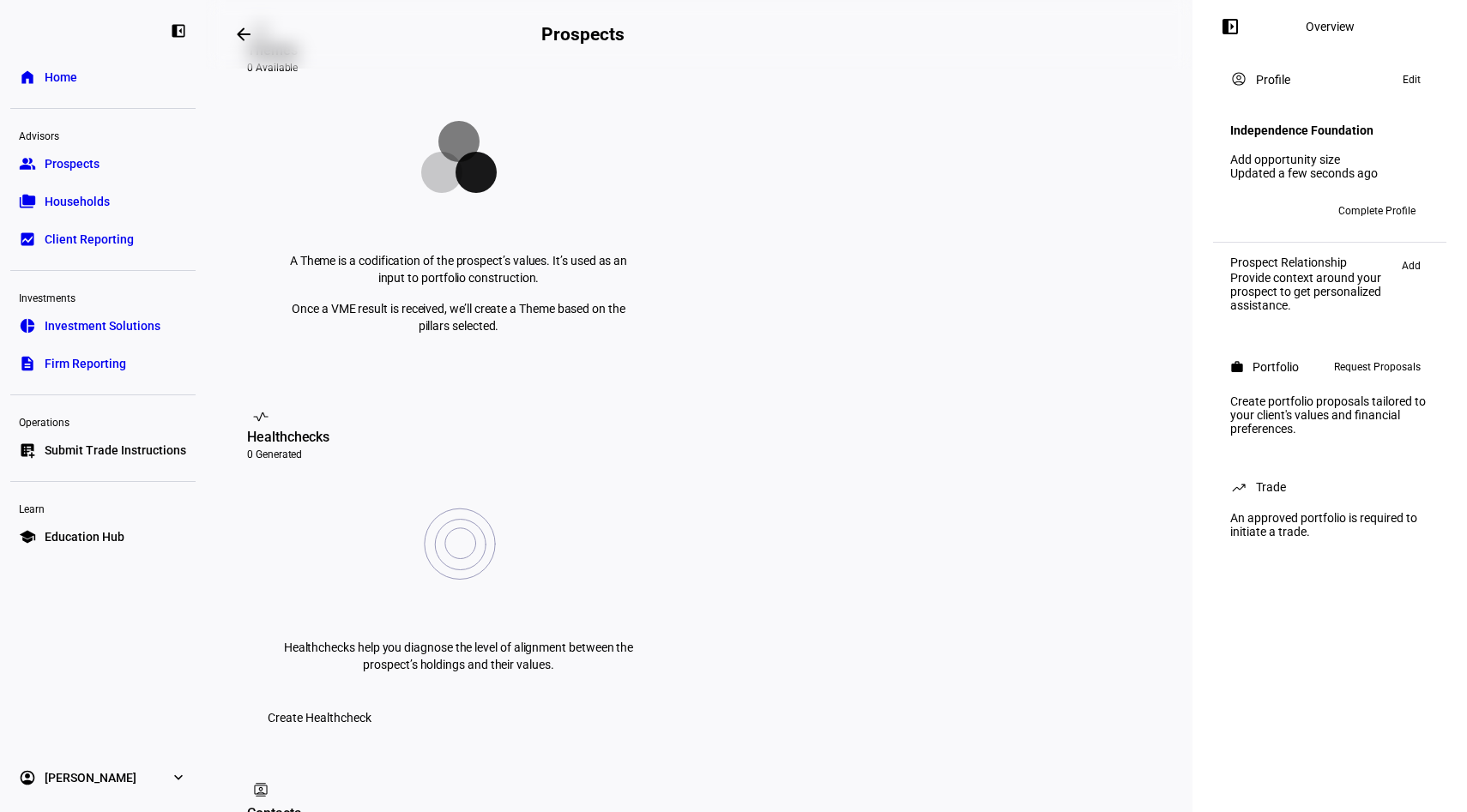 scroll, scrollTop: 142, scrollLeft: 0, axis: vertical 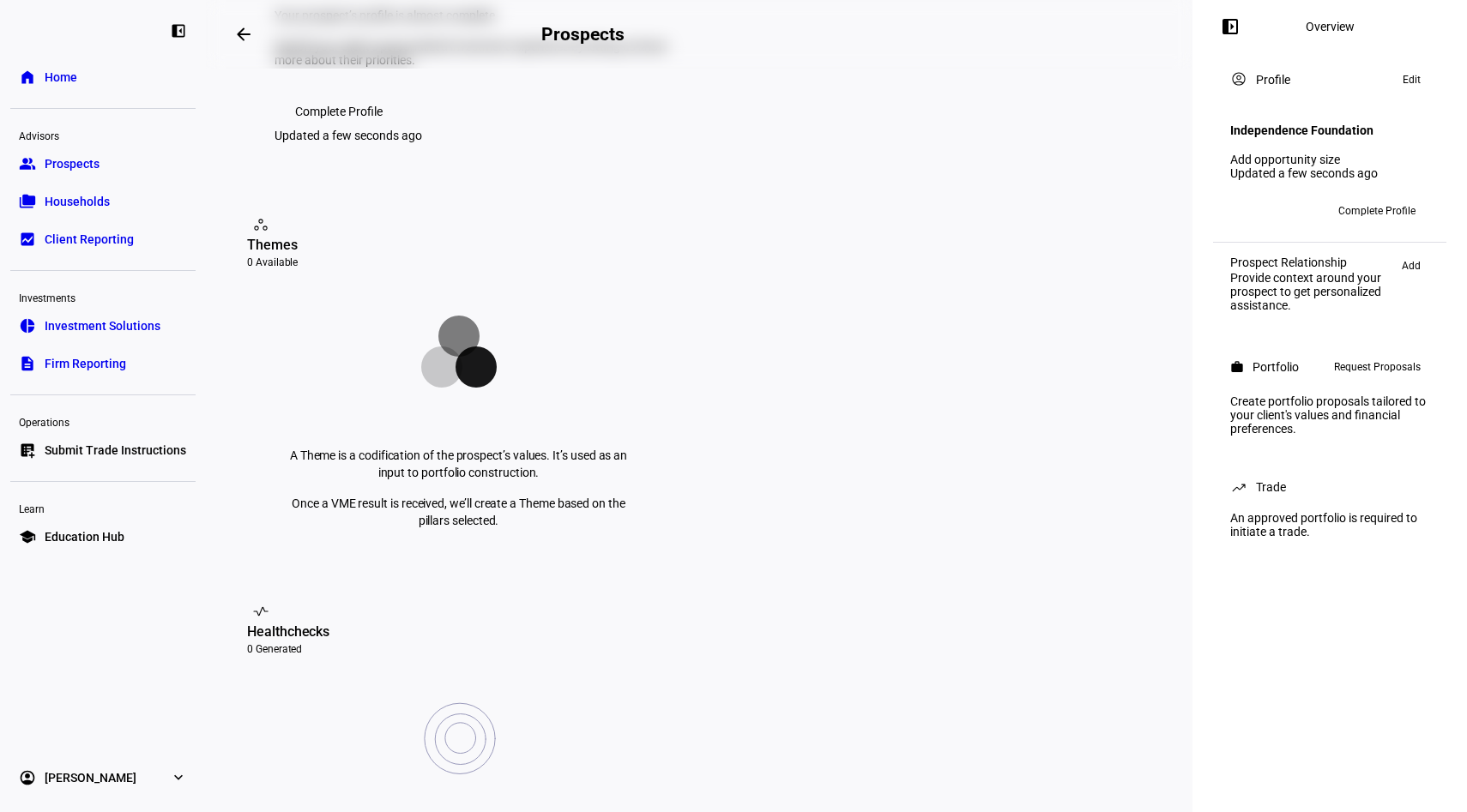 click on "Complete Profile" 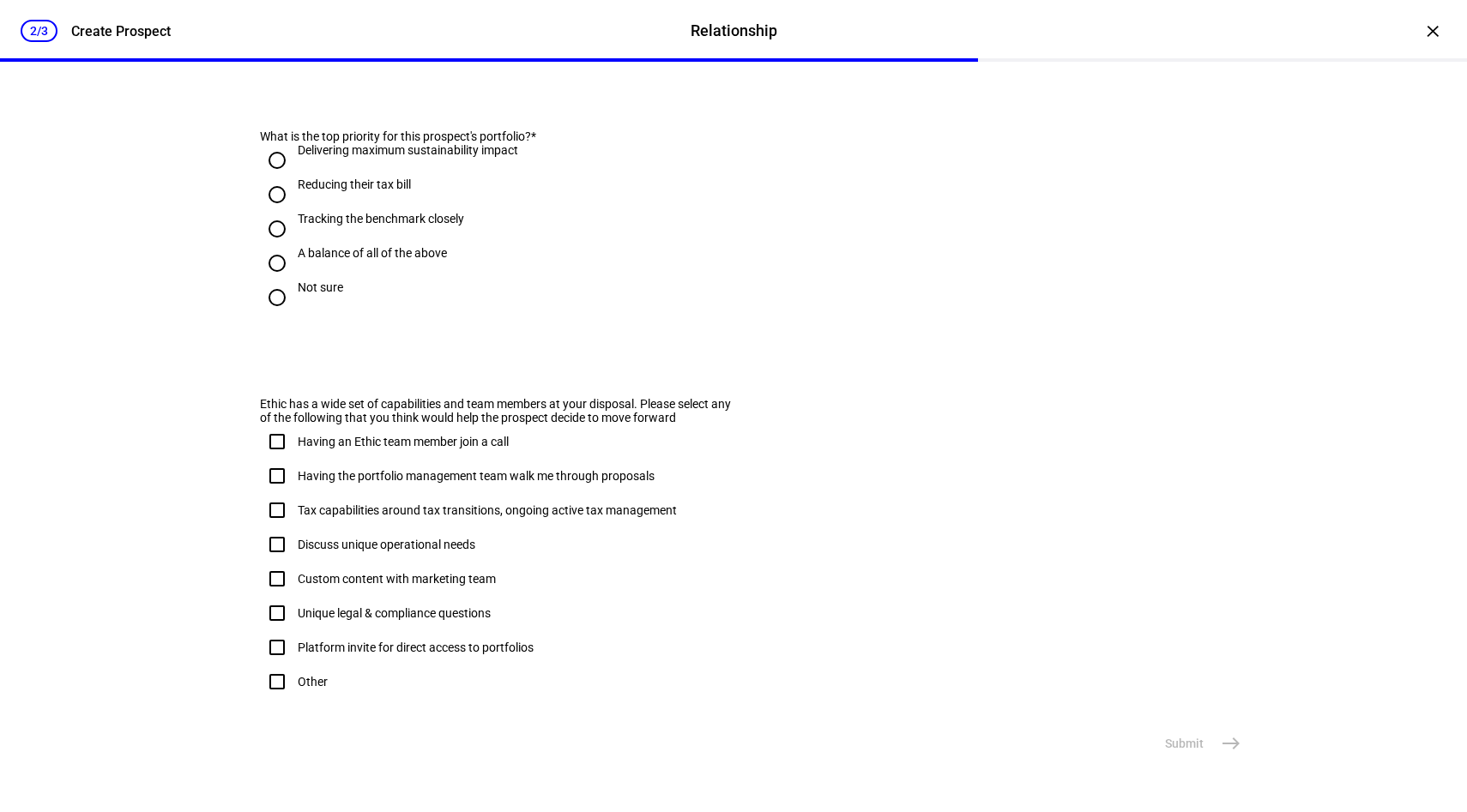 scroll, scrollTop: 0, scrollLeft: 0, axis: both 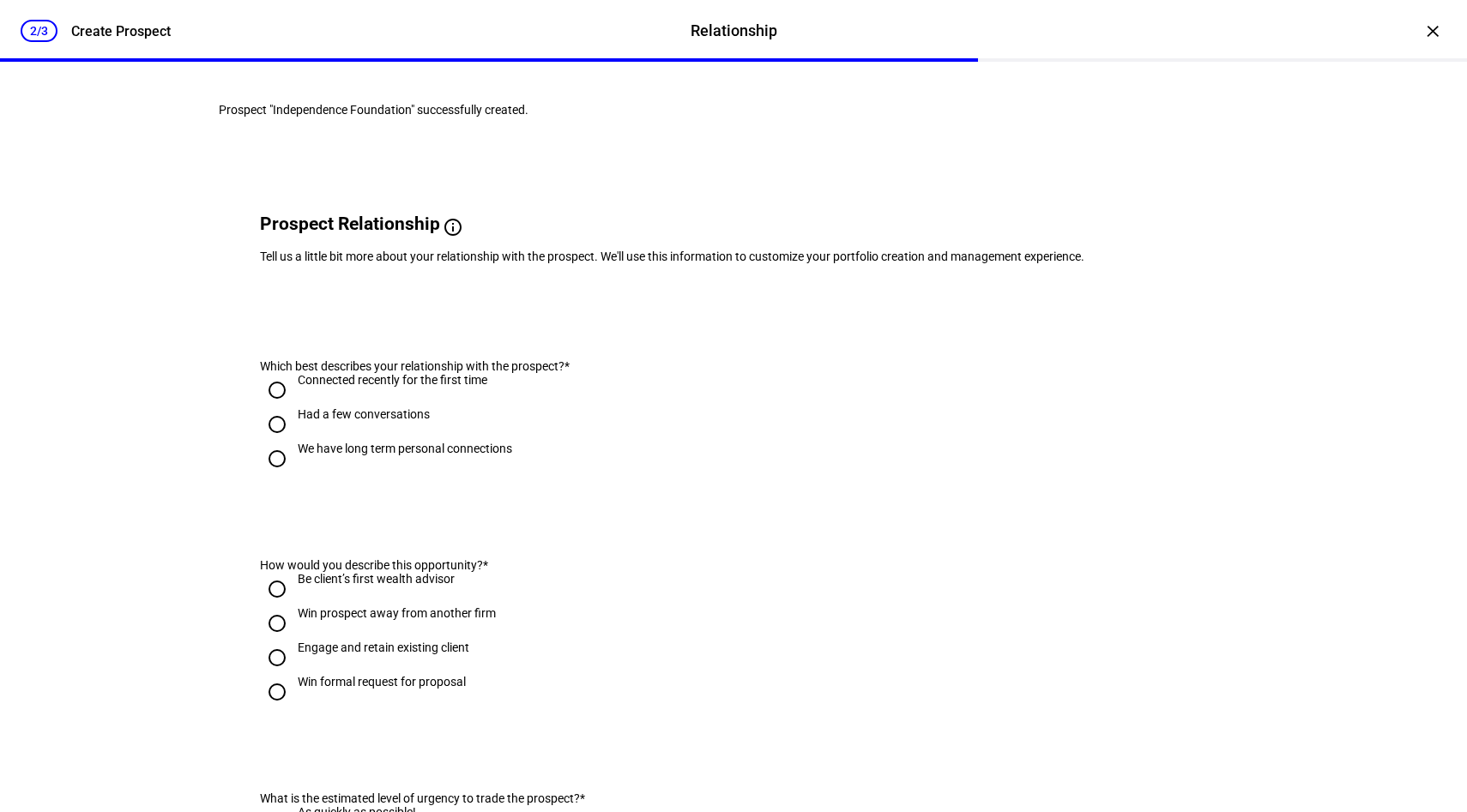 click on "Connected recently for the first time" at bounding box center [392, 380] 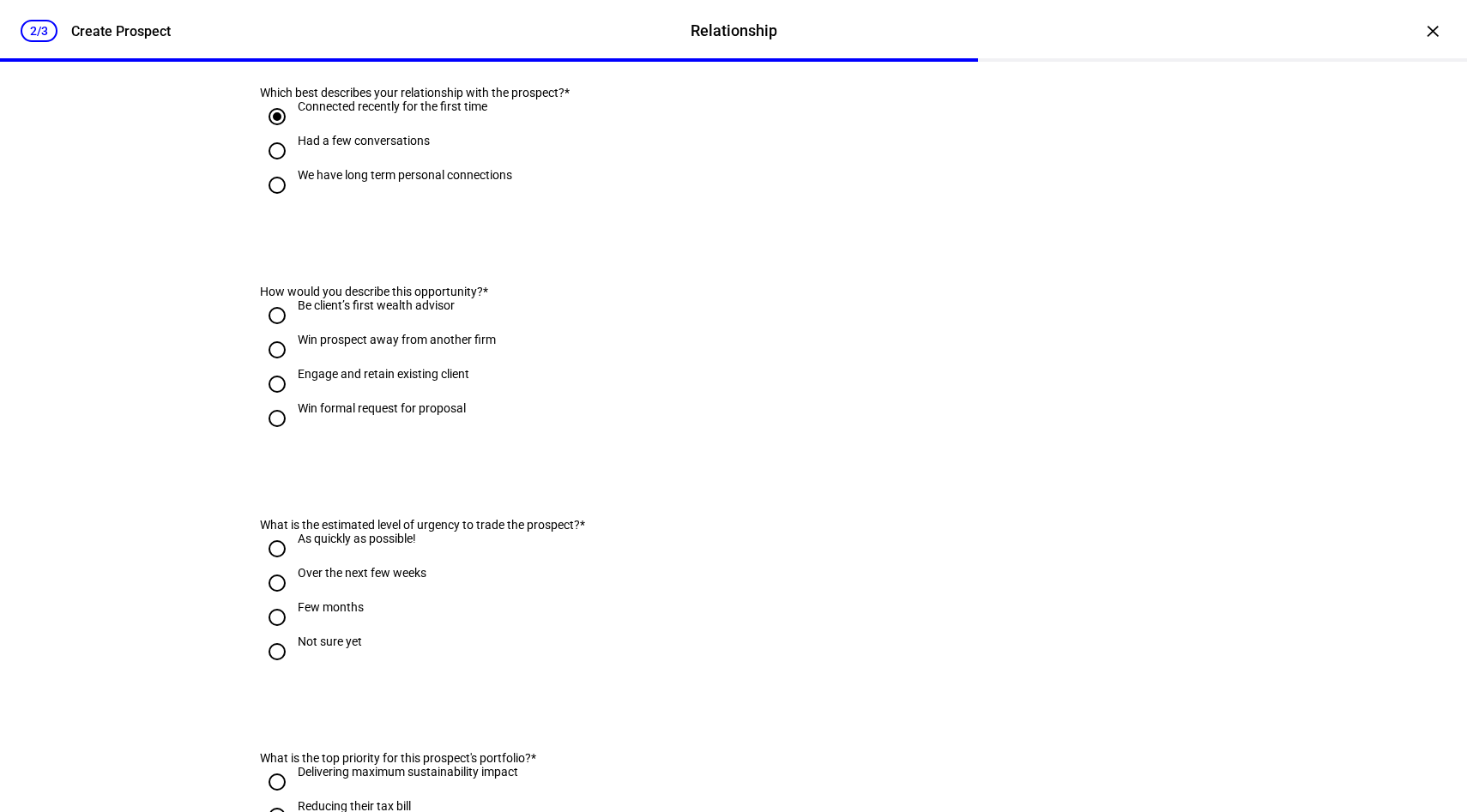 scroll, scrollTop: 275, scrollLeft: 0, axis: vertical 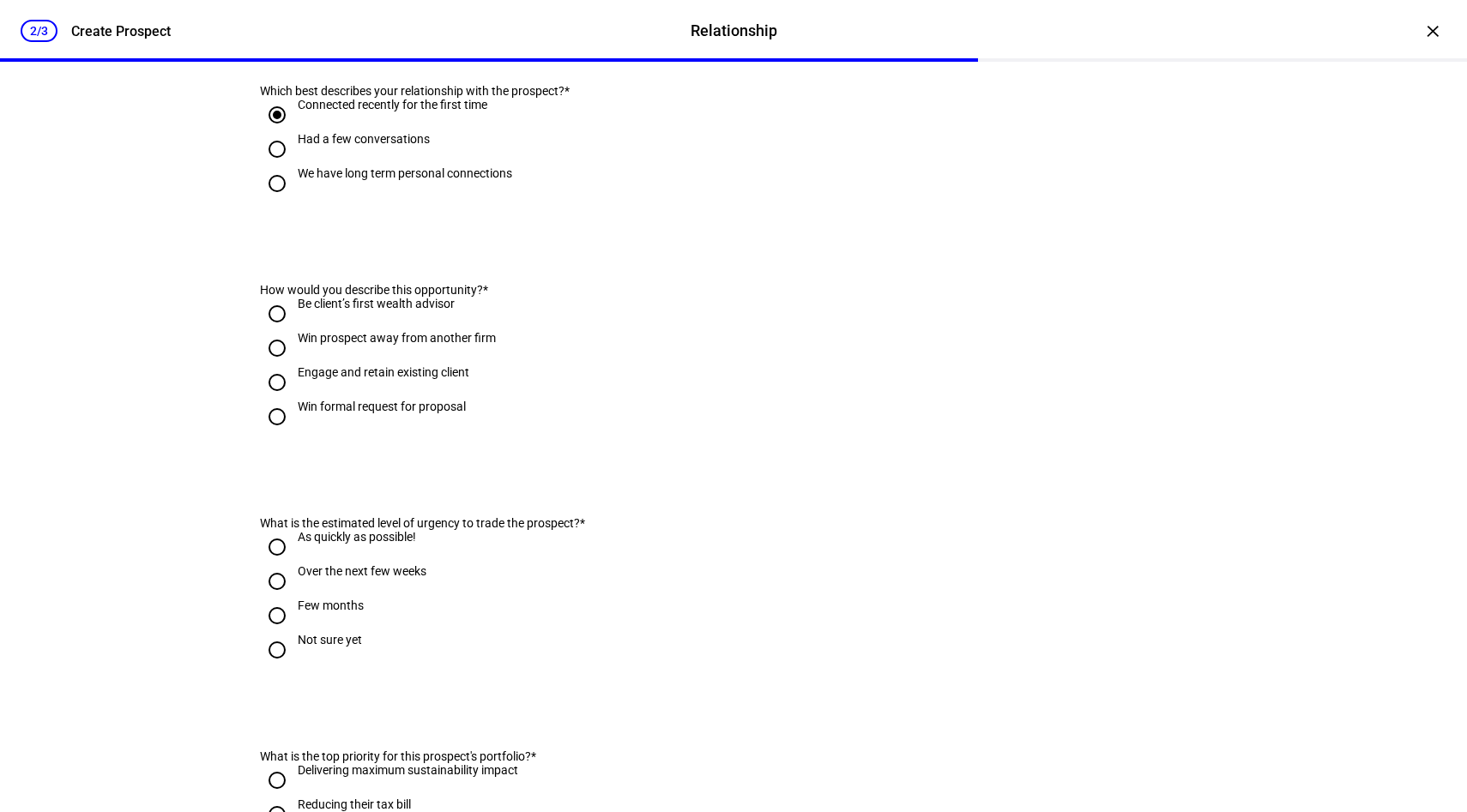 click on "Win prospect away from another firm" at bounding box center [277, 348] 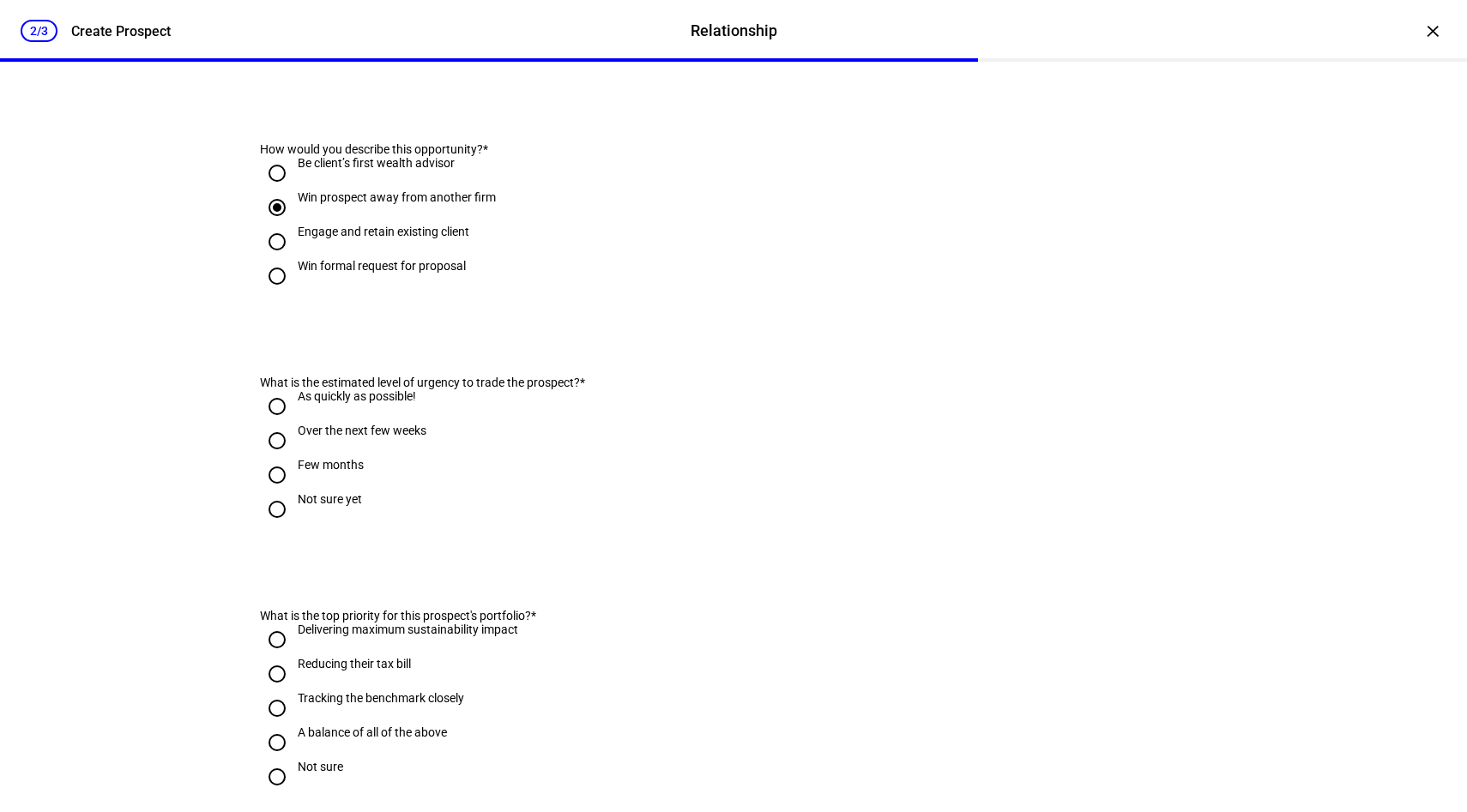 scroll, scrollTop: 417, scrollLeft: 0, axis: vertical 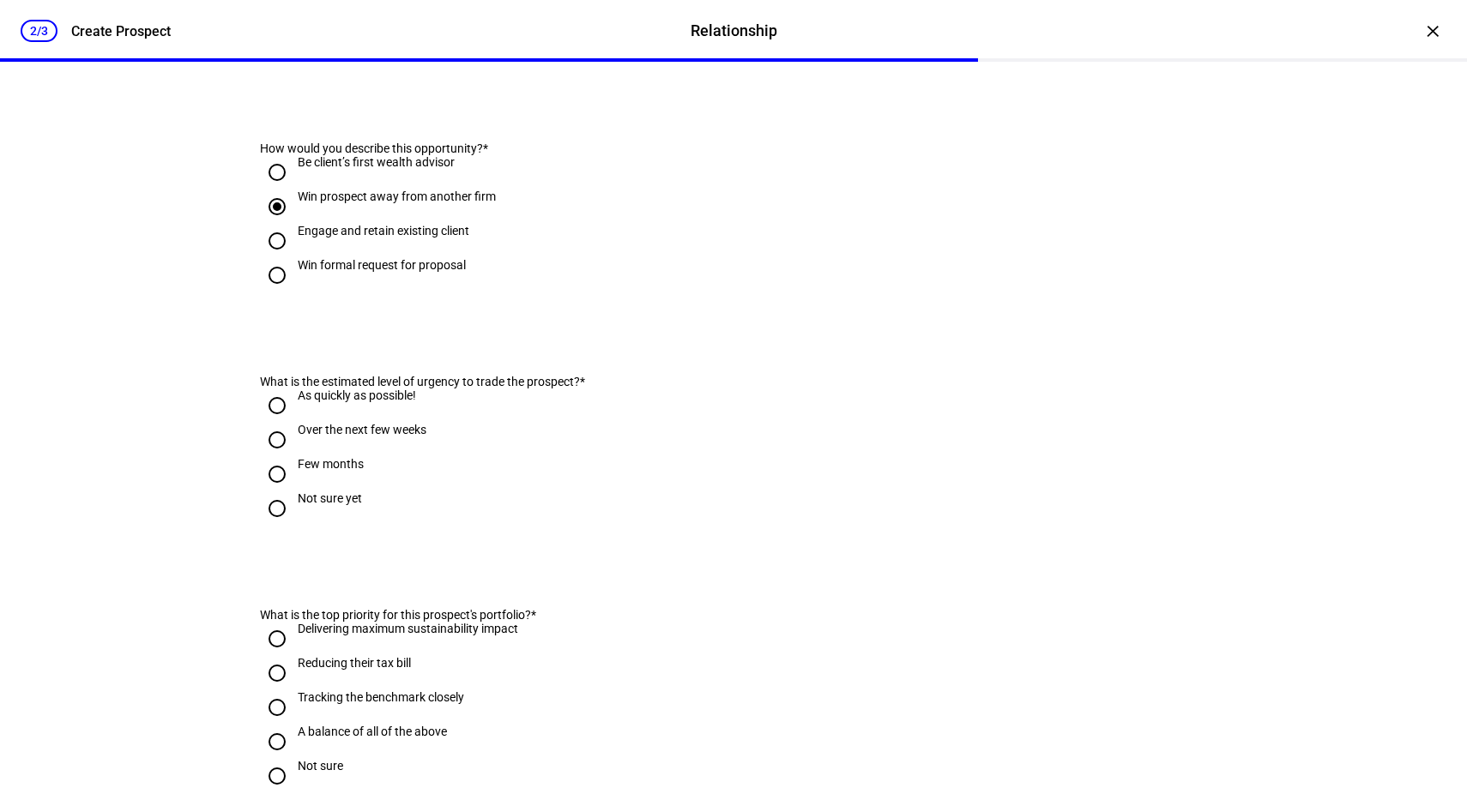 click on "Few months" at bounding box center (277, 474) 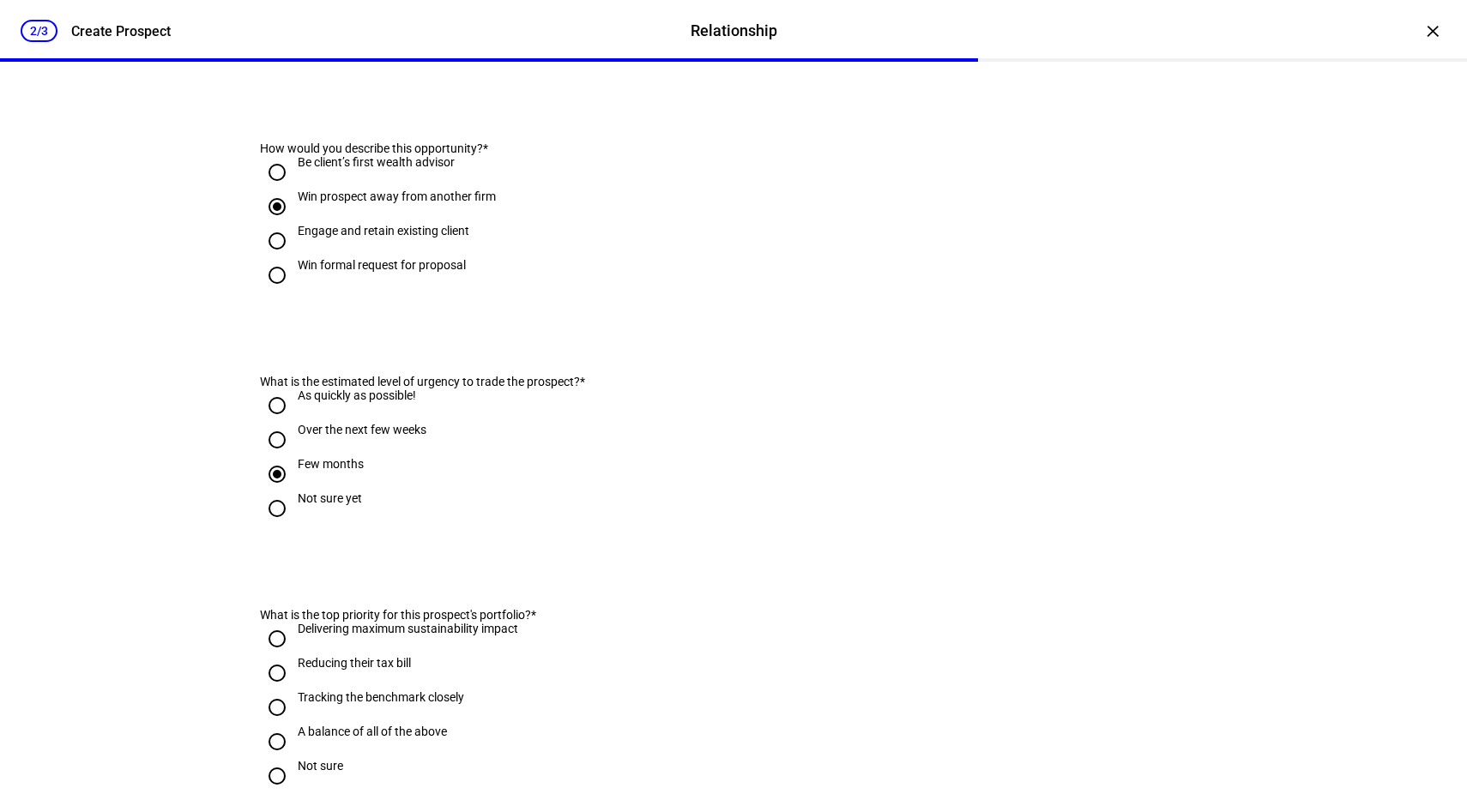 click on "Not sure yet" at bounding box center [277, 508] 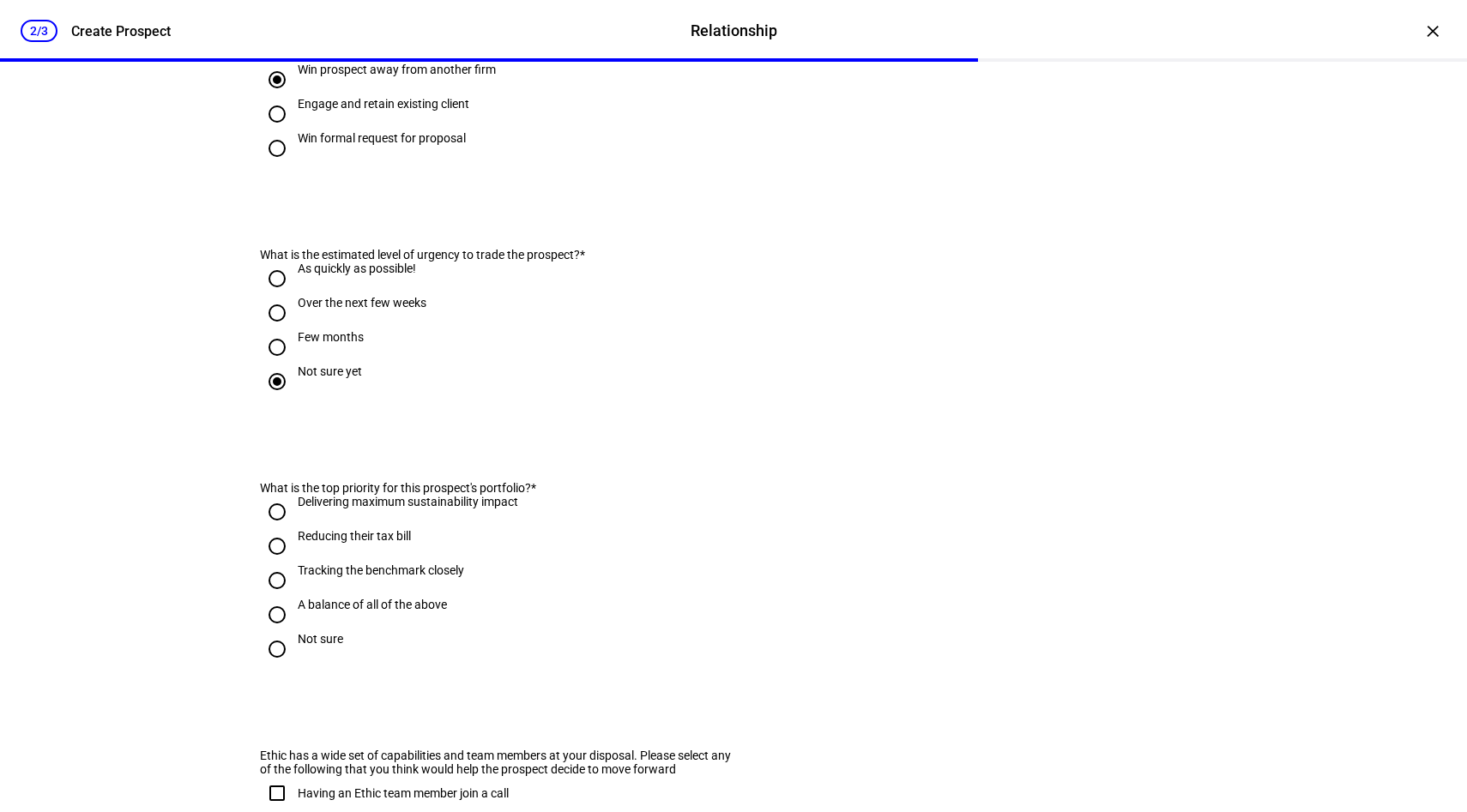scroll, scrollTop: 546, scrollLeft: 0, axis: vertical 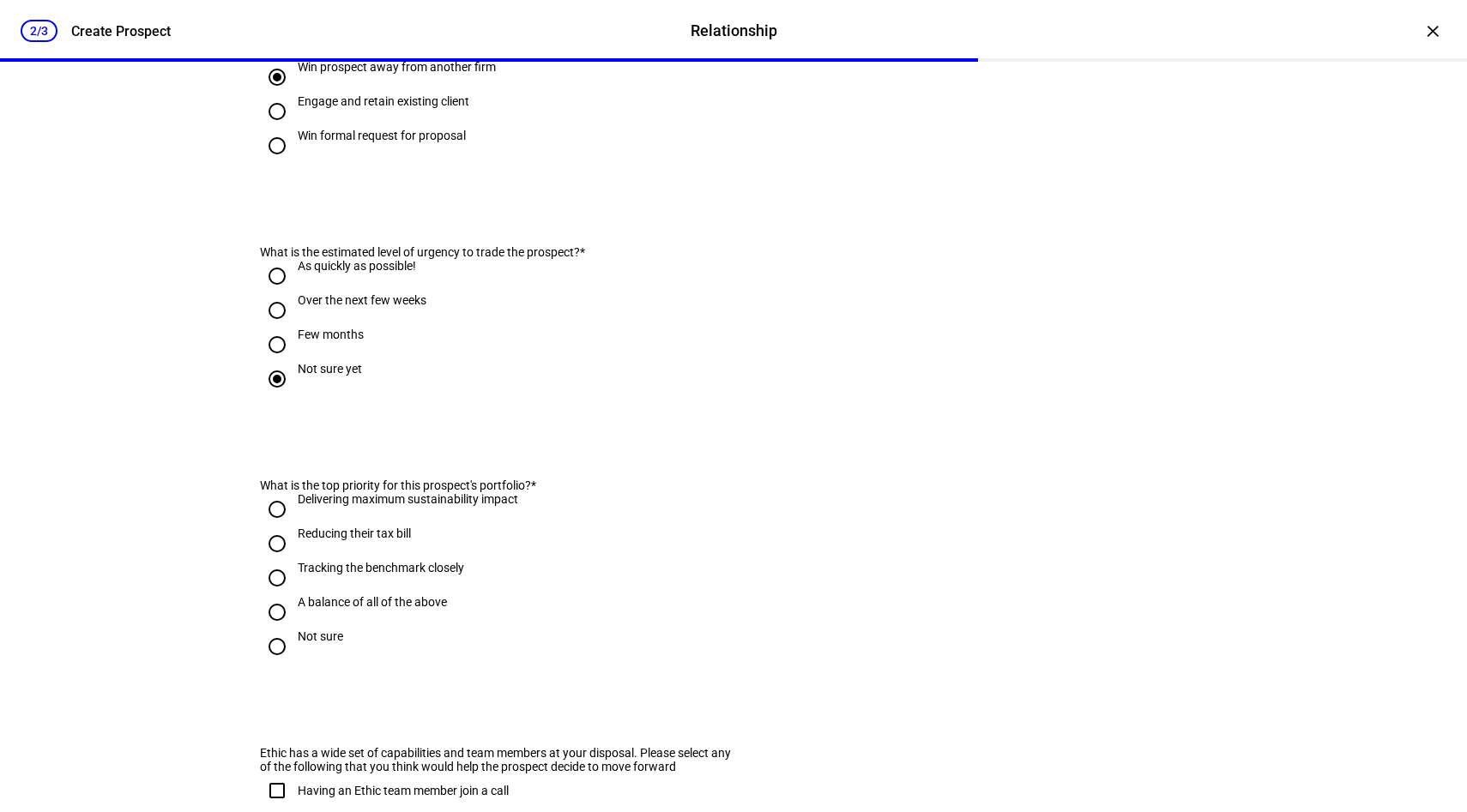 click on "A balance of all of the above" at bounding box center (277, 612) 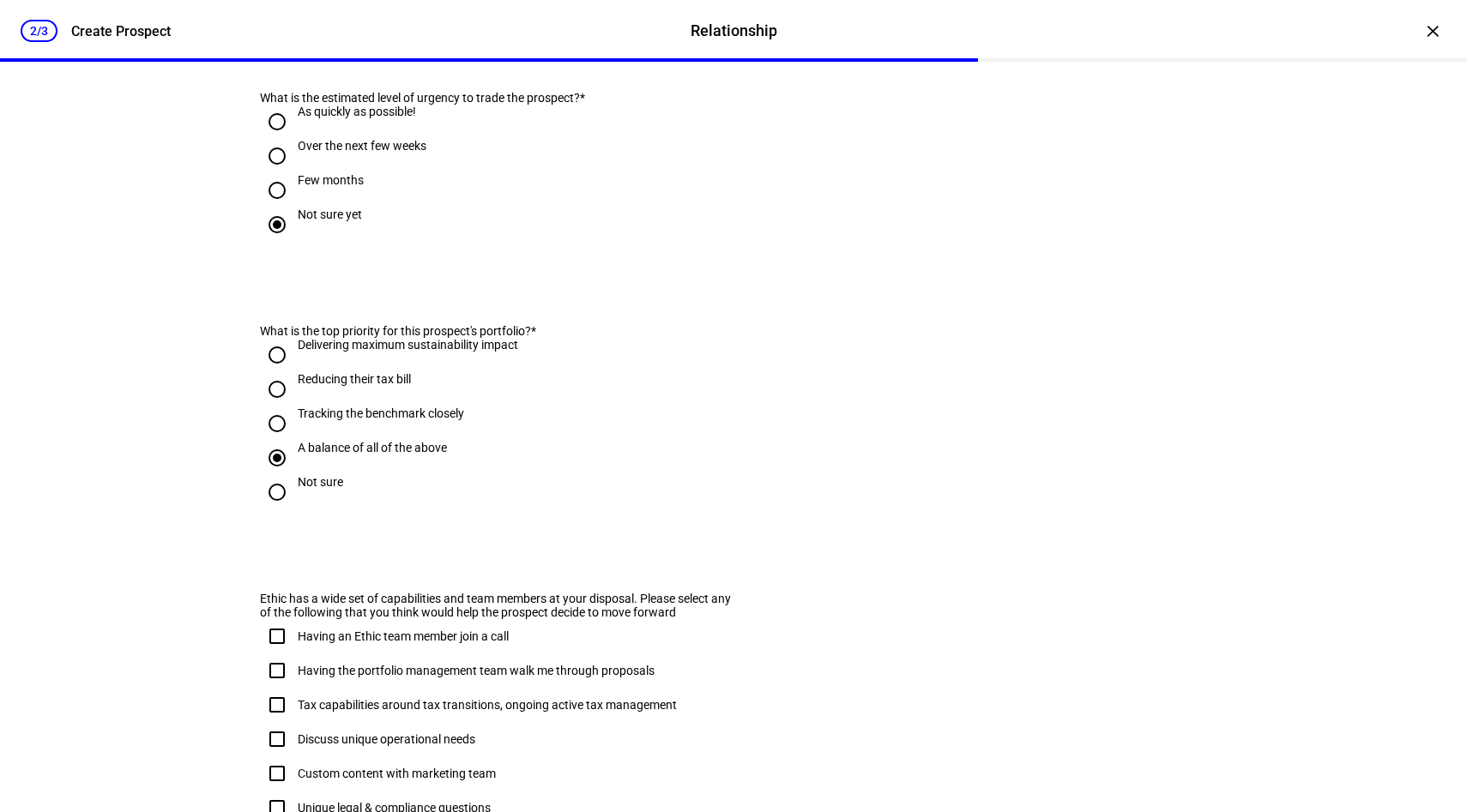 scroll, scrollTop: 729, scrollLeft: 0, axis: vertical 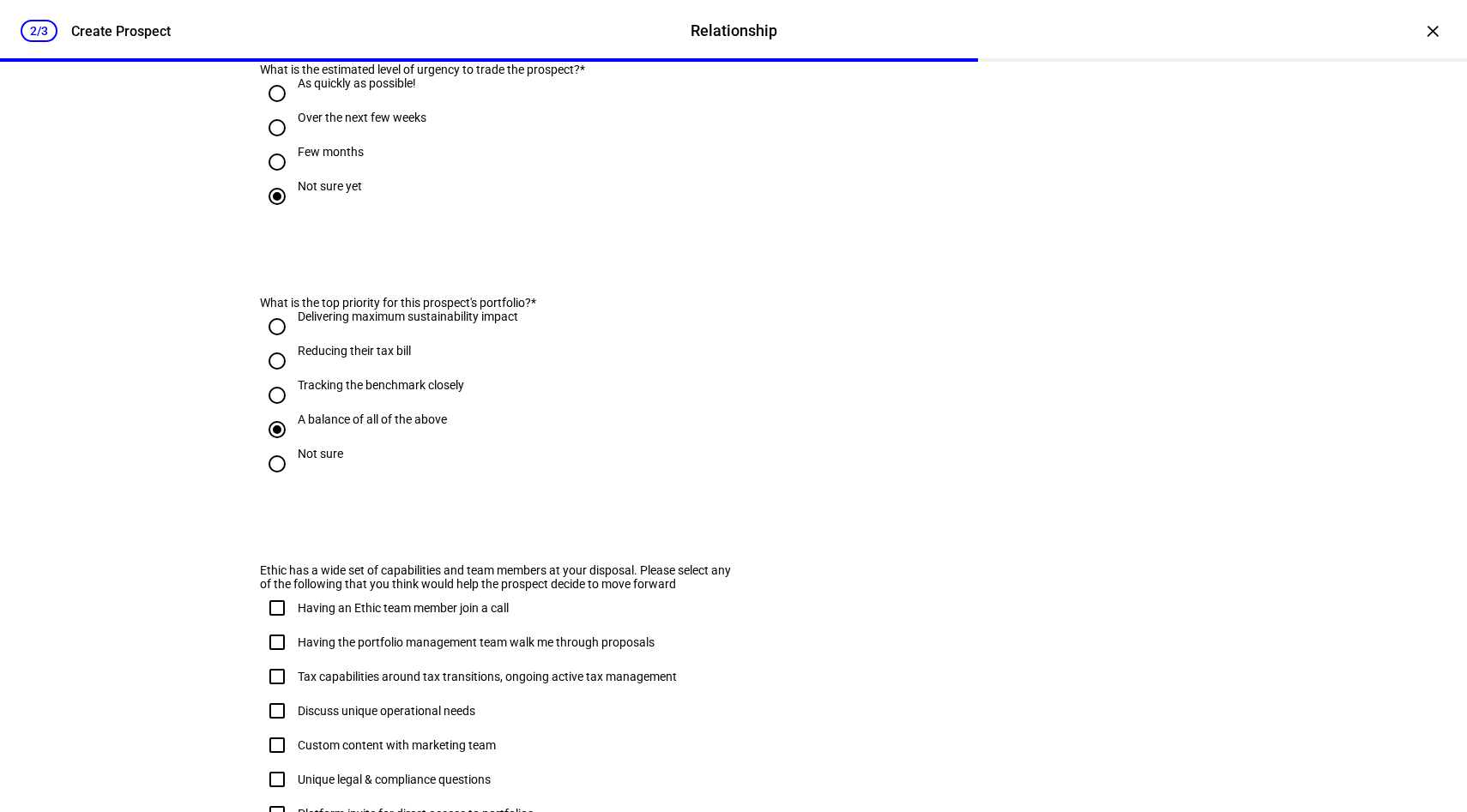 click on "Not sure" at bounding box center [277, 464] 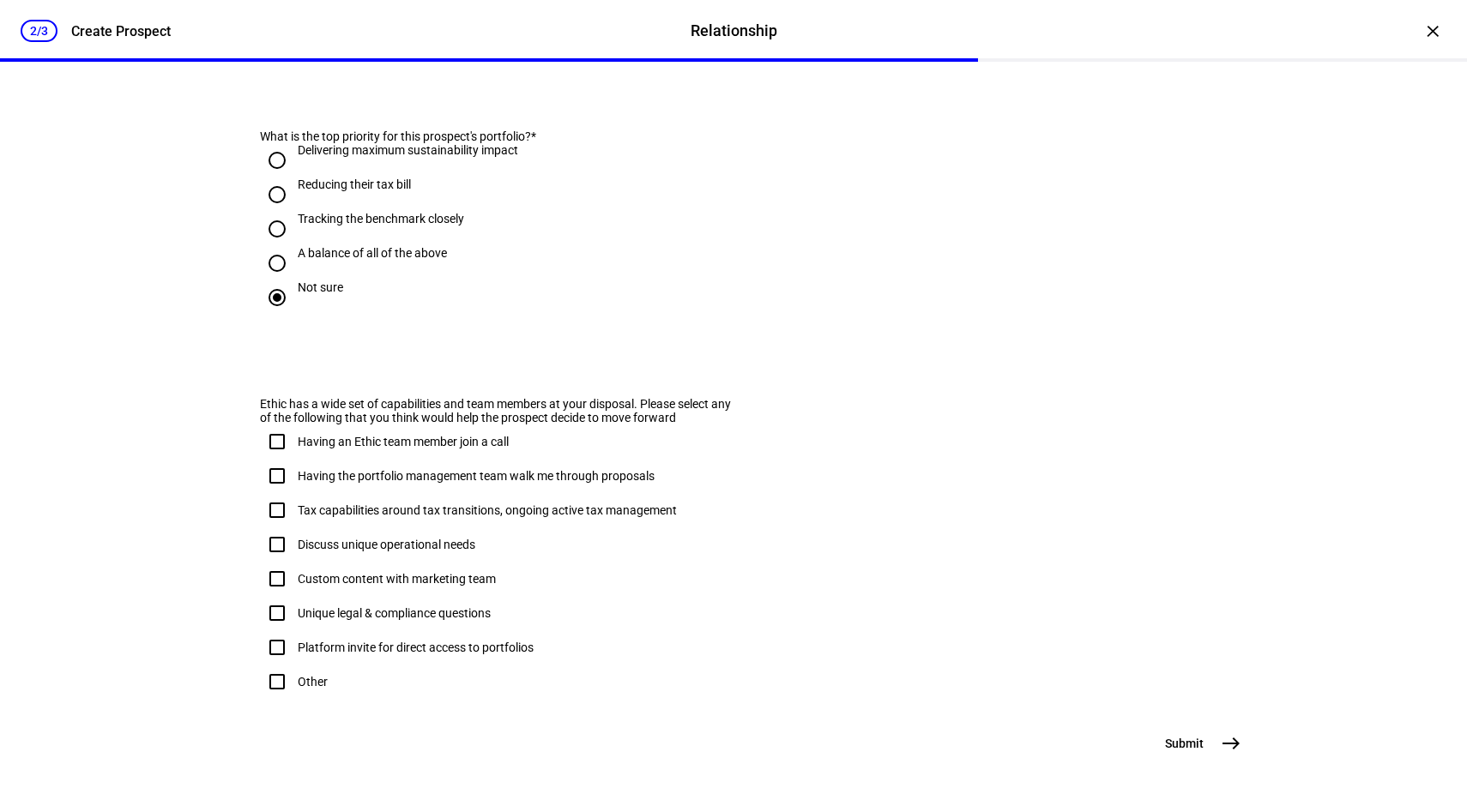 scroll, scrollTop: 985, scrollLeft: 0, axis: vertical 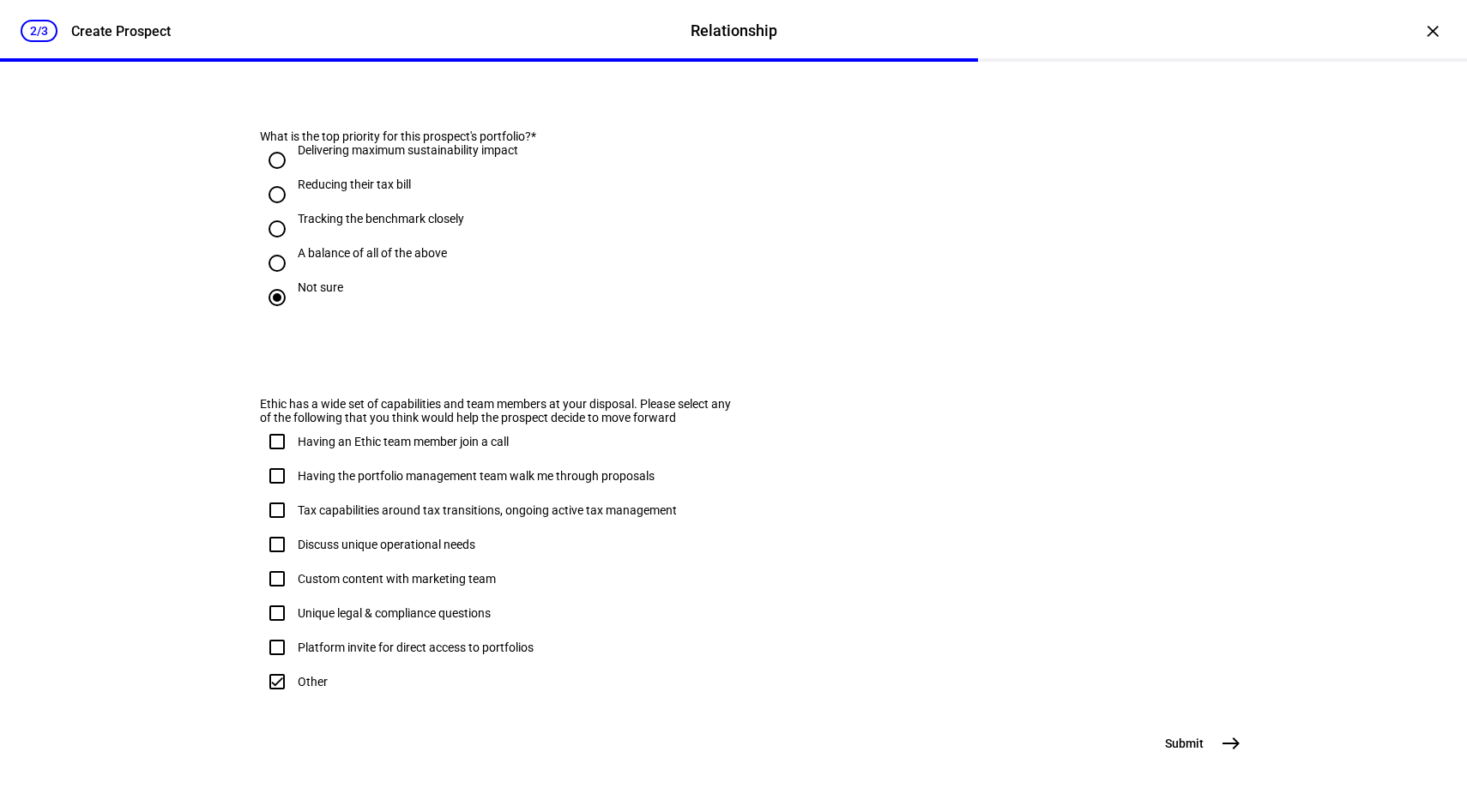 click on "Other" at bounding box center [277, 682] 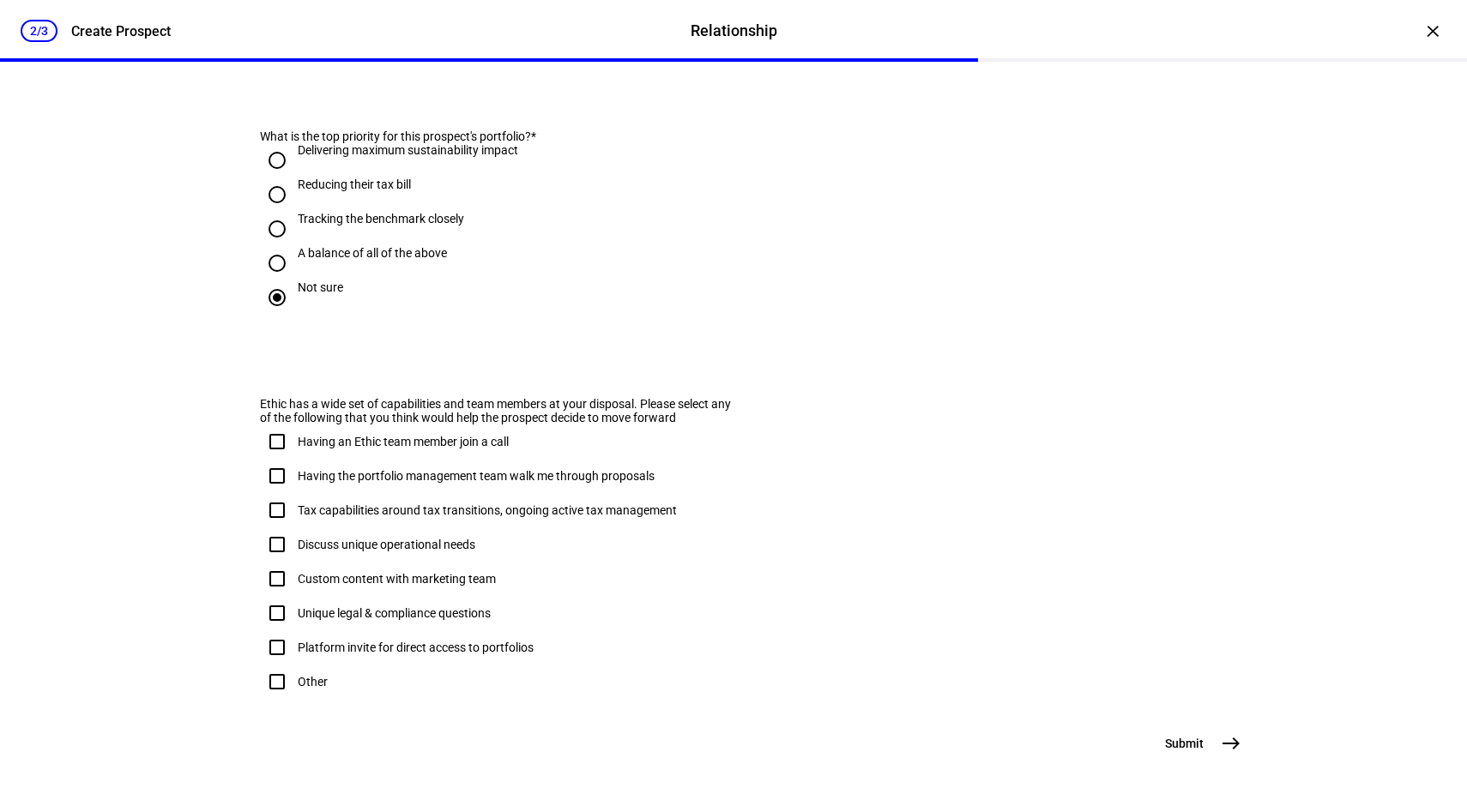 checkbox on "false" 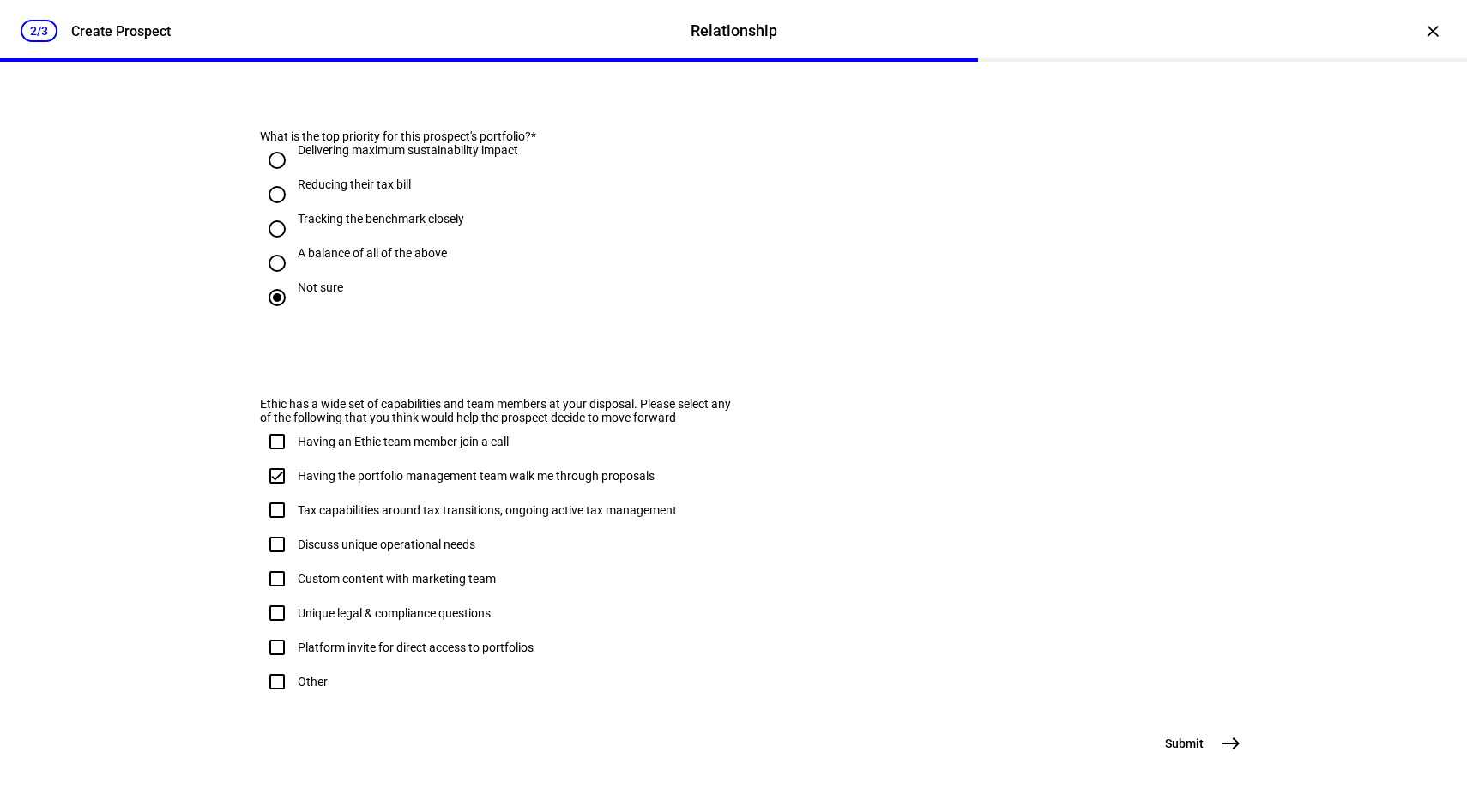 checkbox on "true" 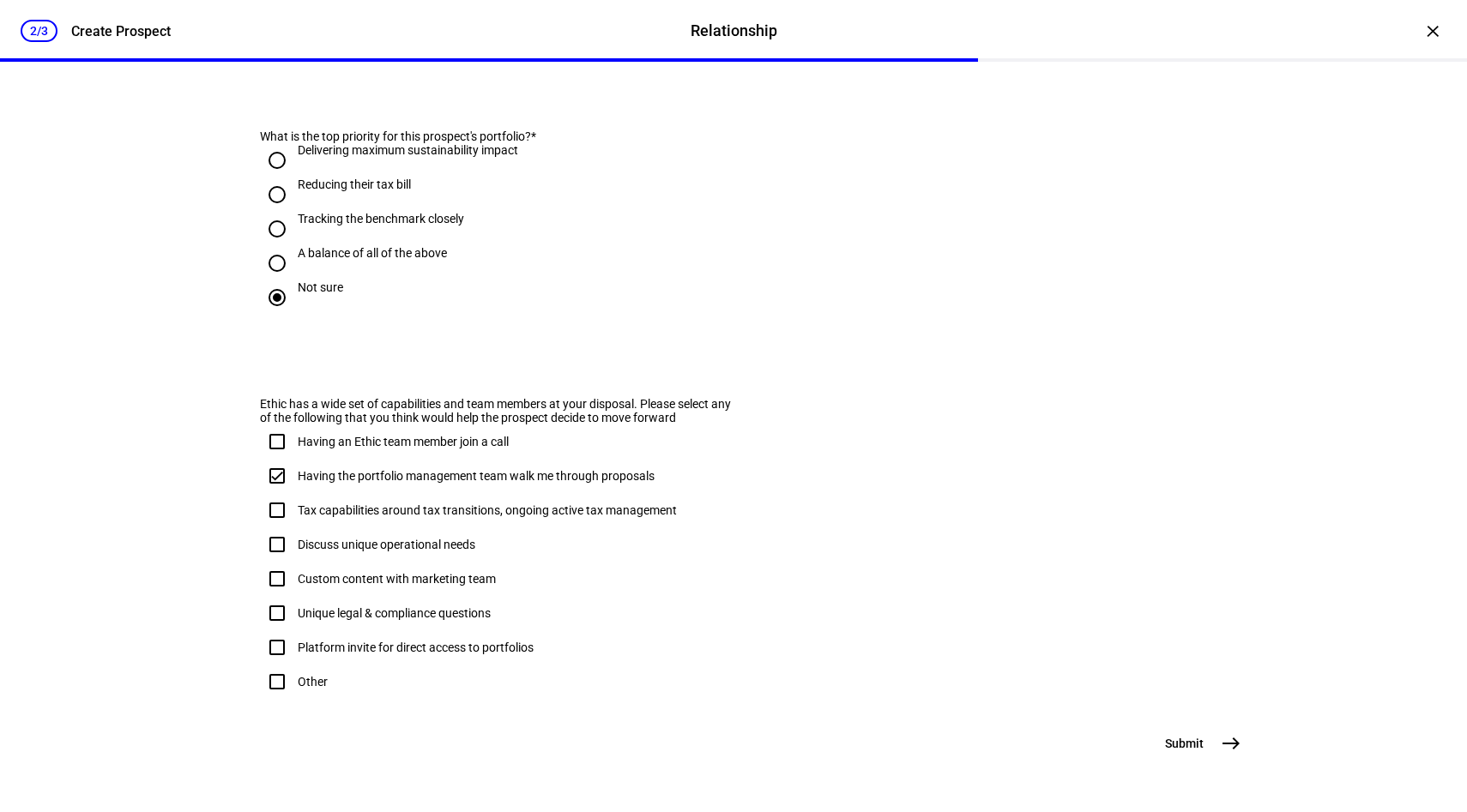 click on "Other" at bounding box center (277, 682) 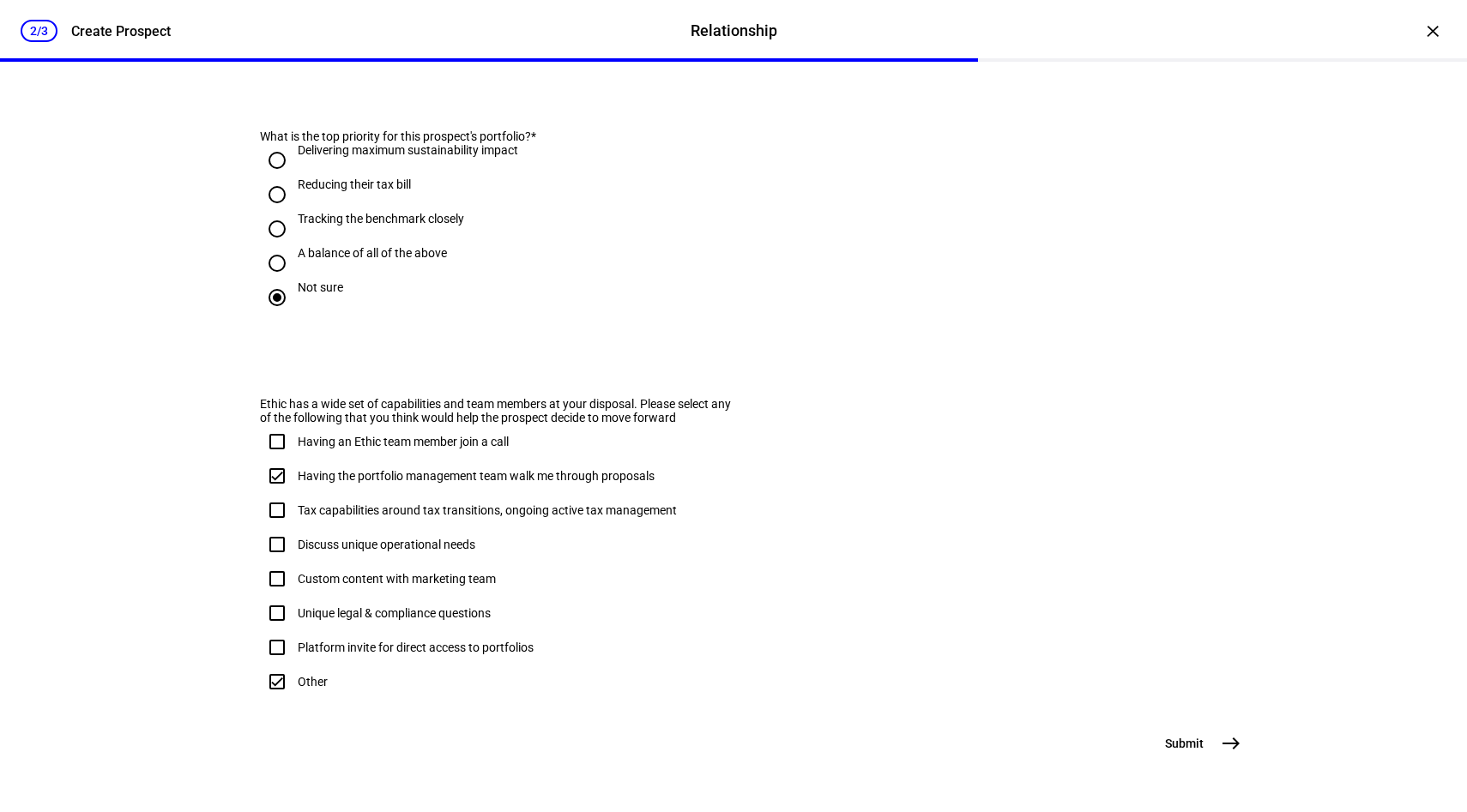checkbox on "true" 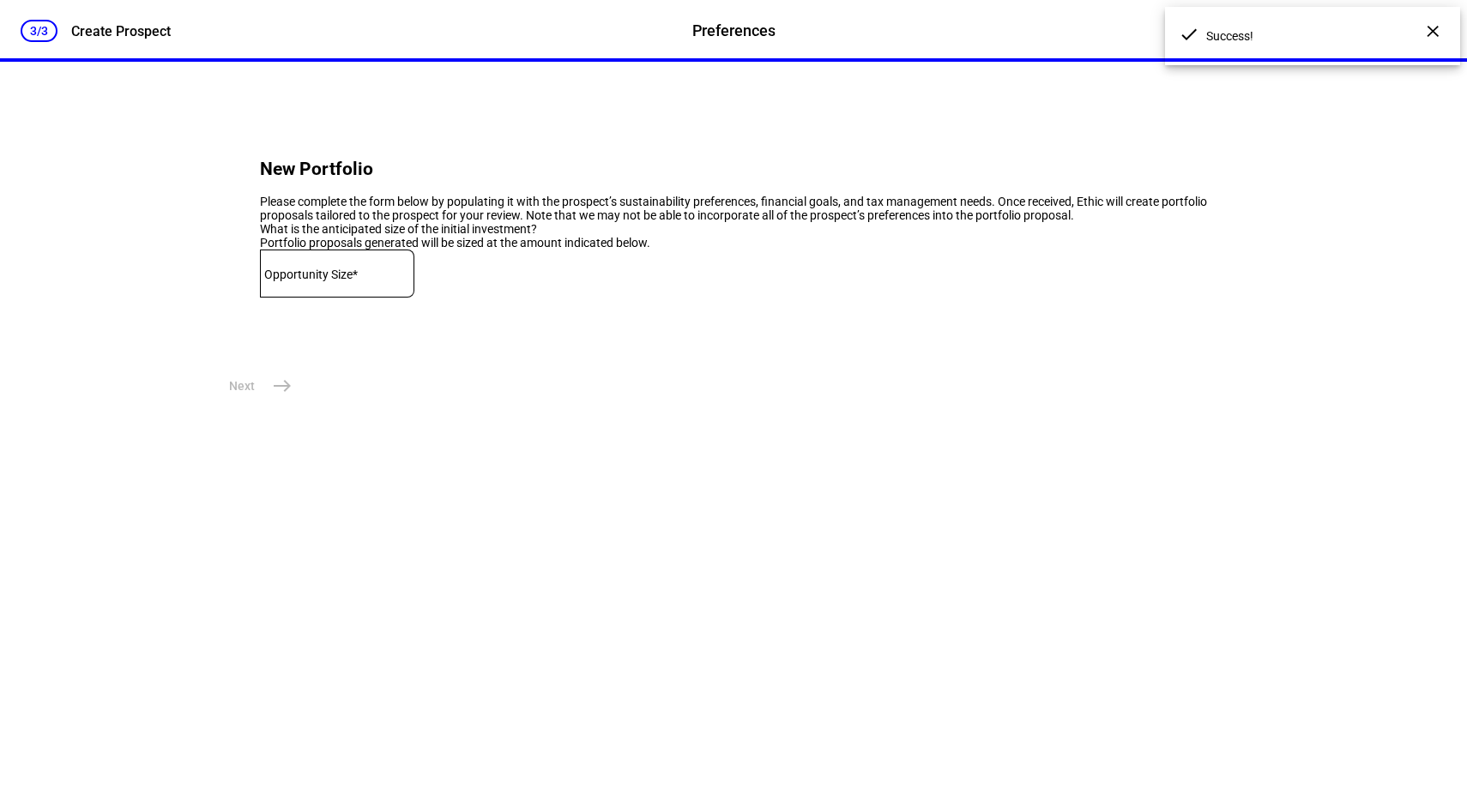 scroll, scrollTop: 0, scrollLeft: 0, axis: both 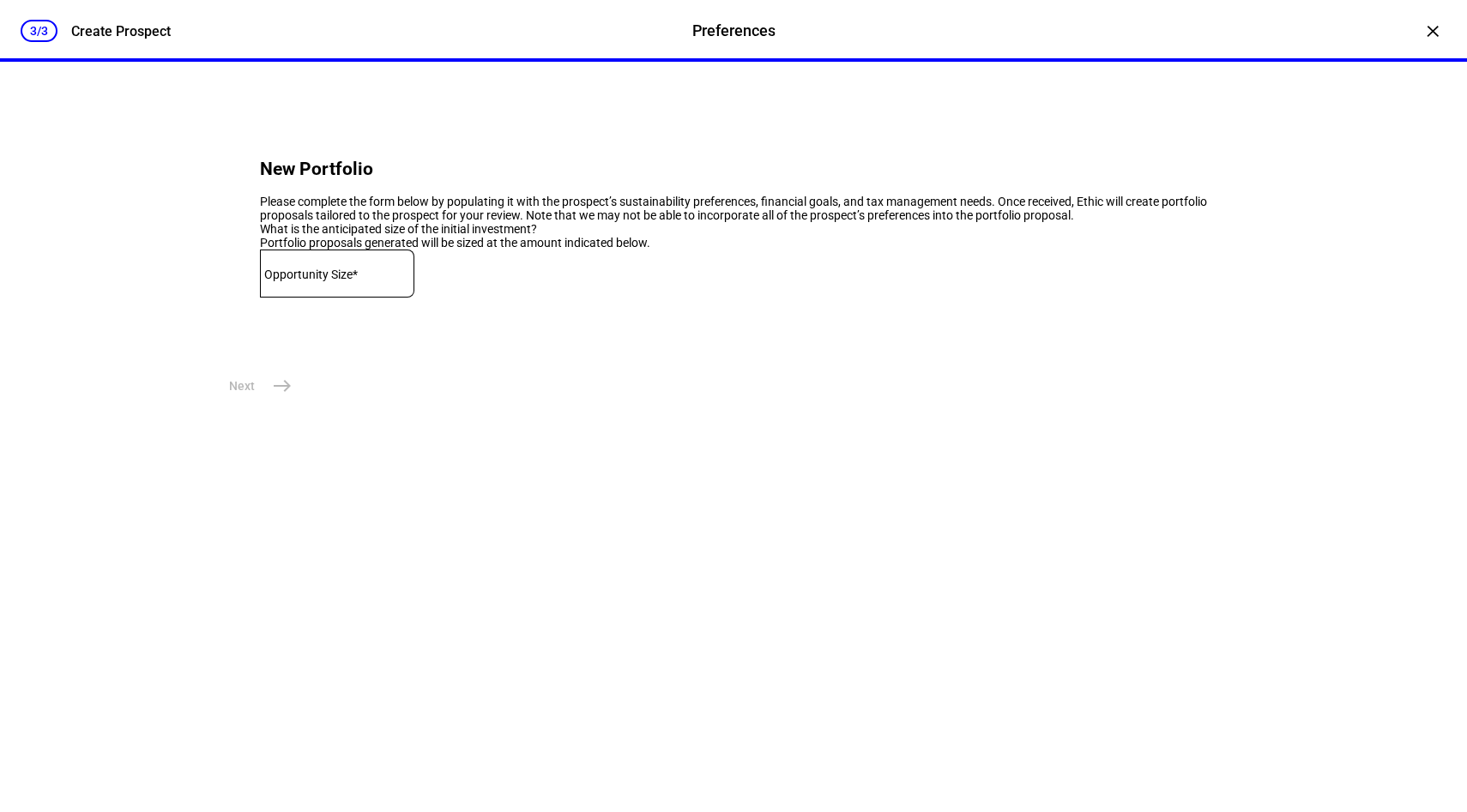 click on "Opportunity Size*" at bounding box center [311, 274] 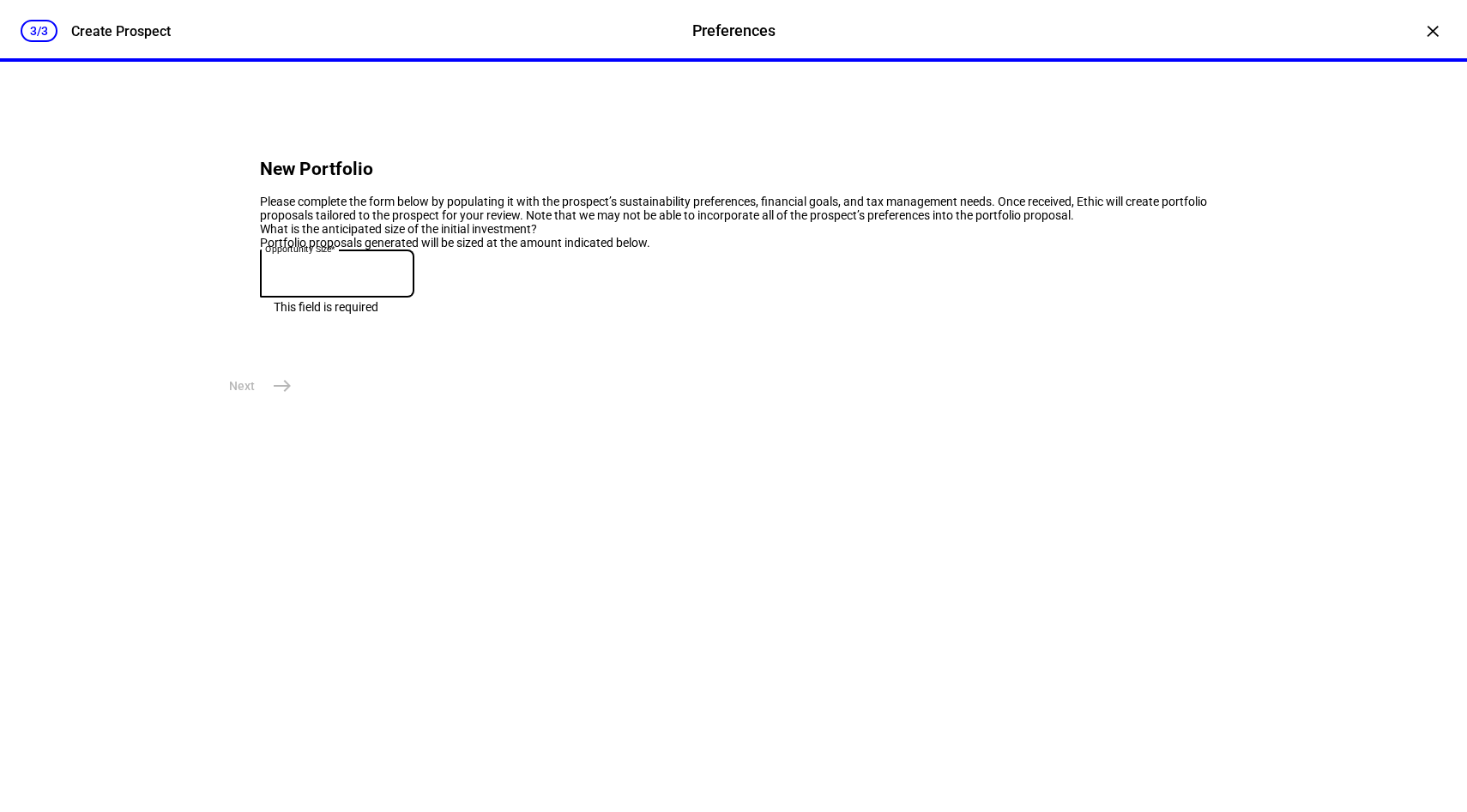 click at bounding box center (337, 270) 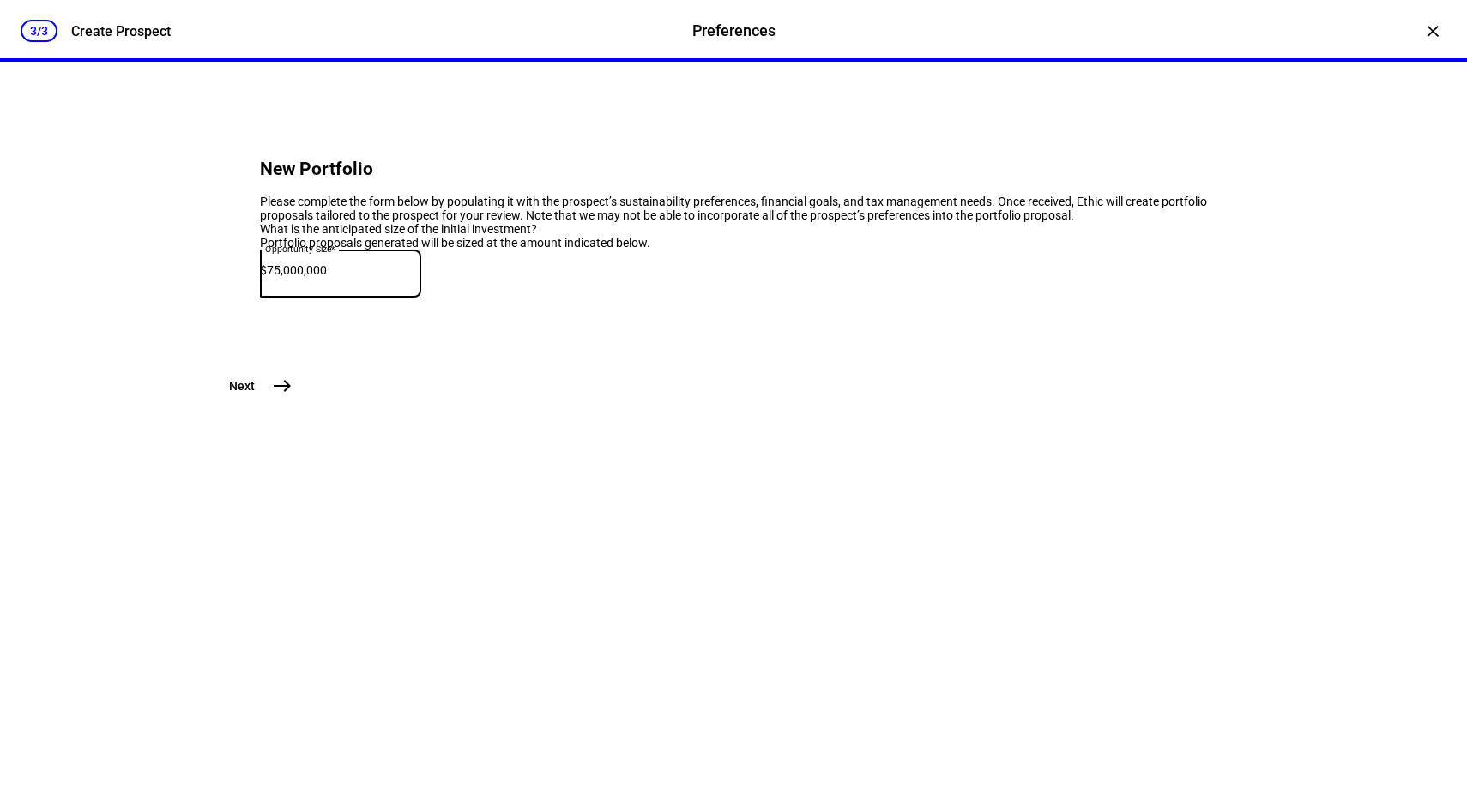 click on "75,000,000" at bounding box center (344, 270) 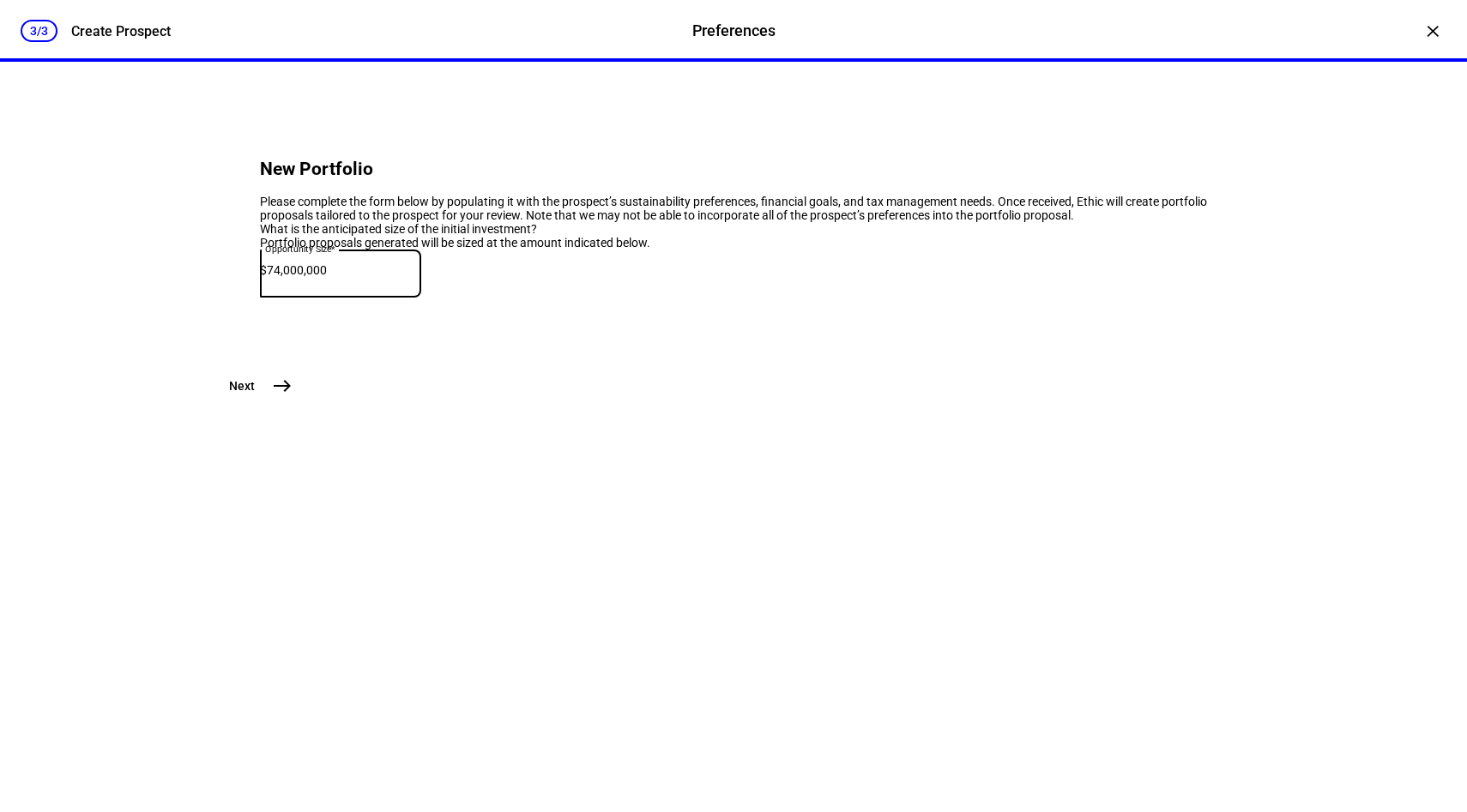 type on "74,000,000" 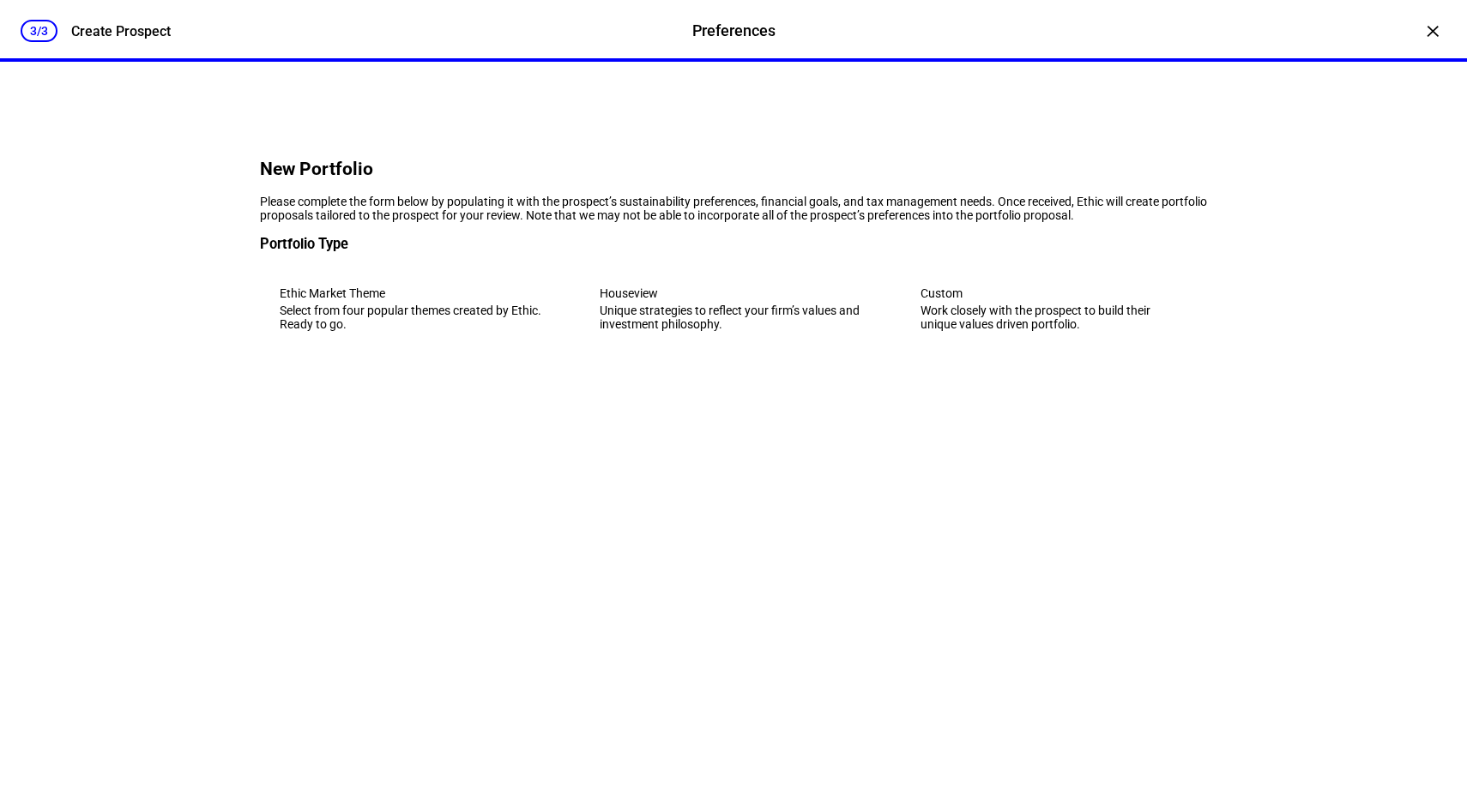 click on "Work closely with the prospect to build their unique values driven portfolio." 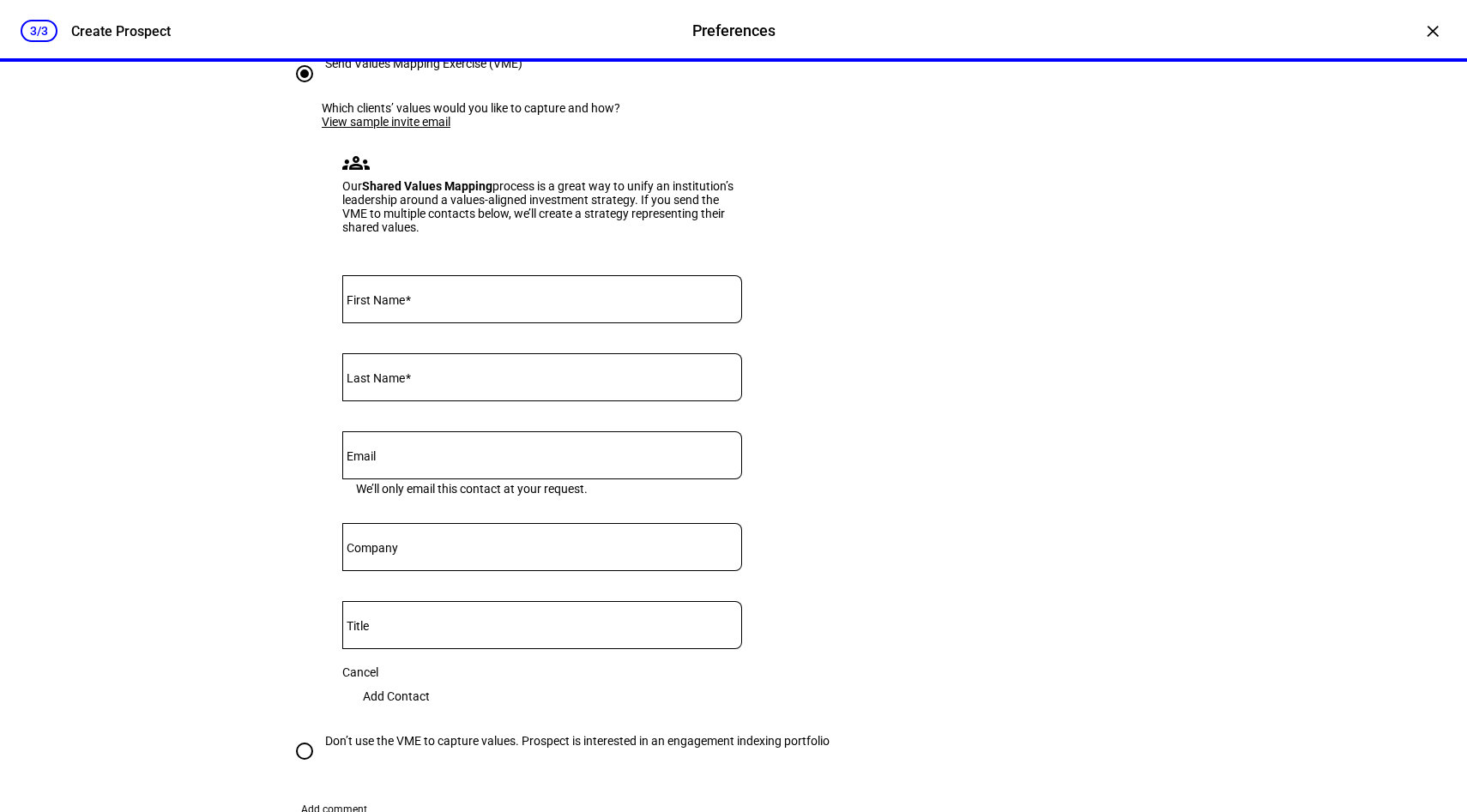 scroll, scrollTop: 596, scrollLeft: 0, axis: vertical 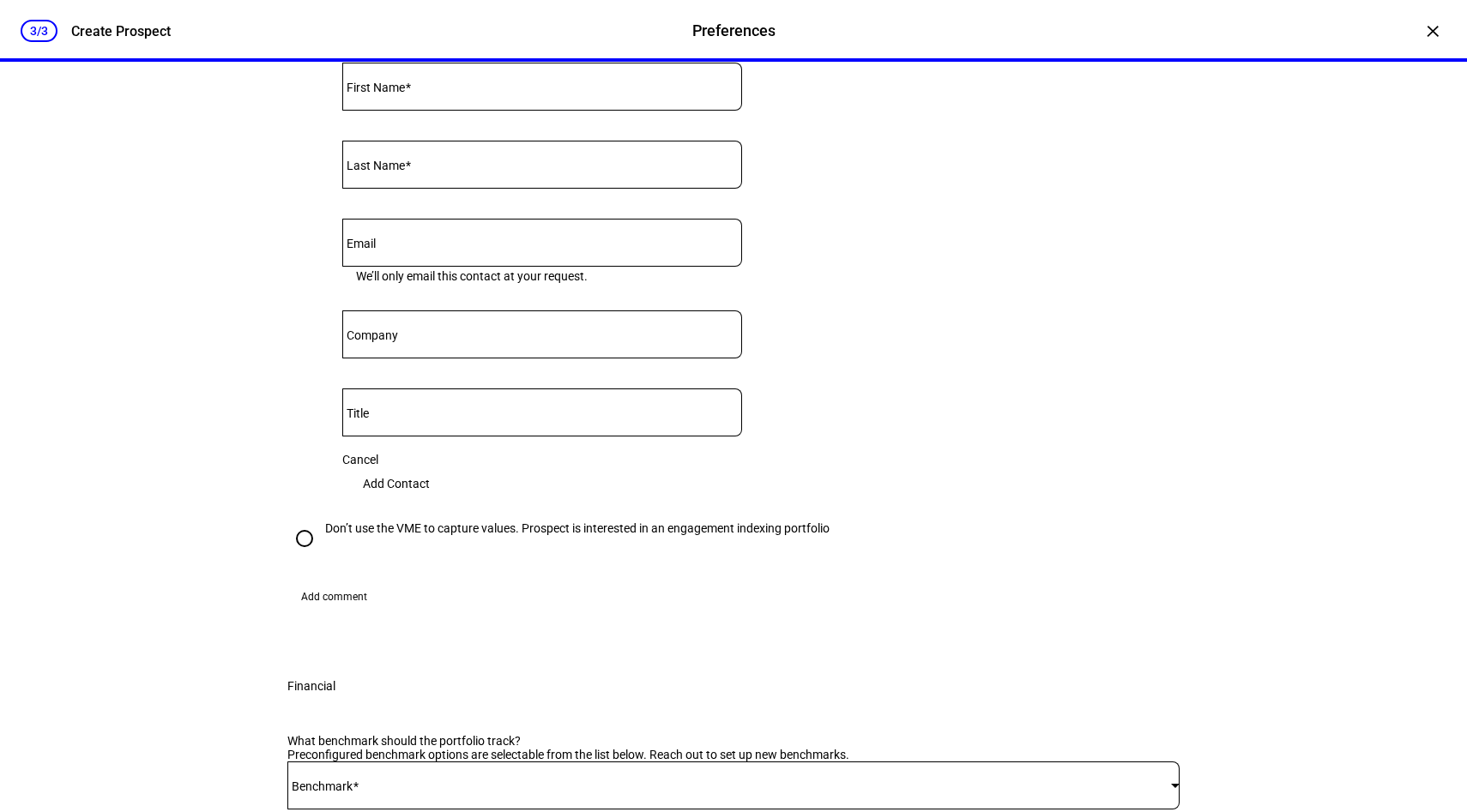 click on "Don’t use the VME to capture values. Prospect is interested in an engagement indexing portfolio" at bounding box center (305, 538) 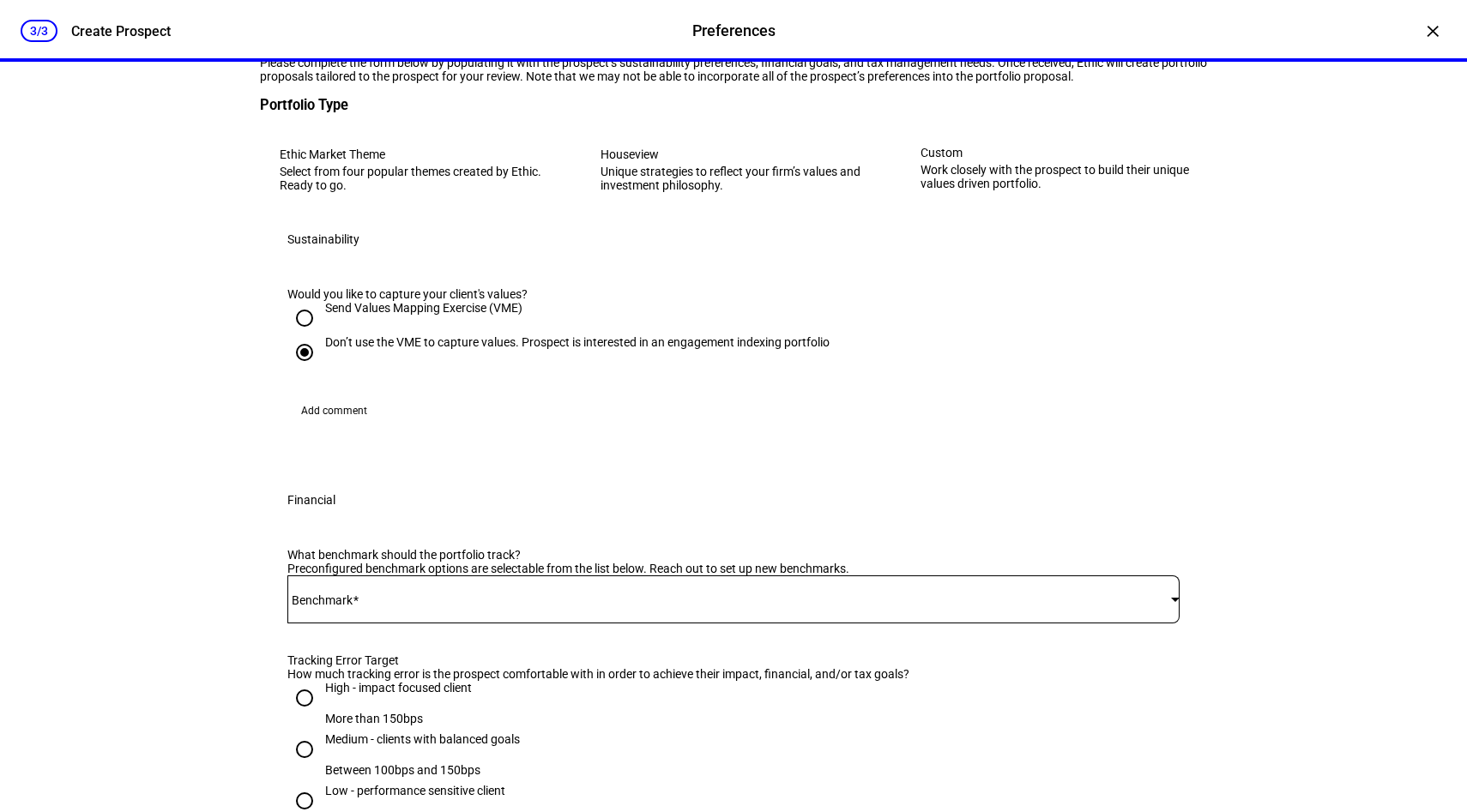 scroll, scrollTop: 0, scrollLeft: 0, axis: both 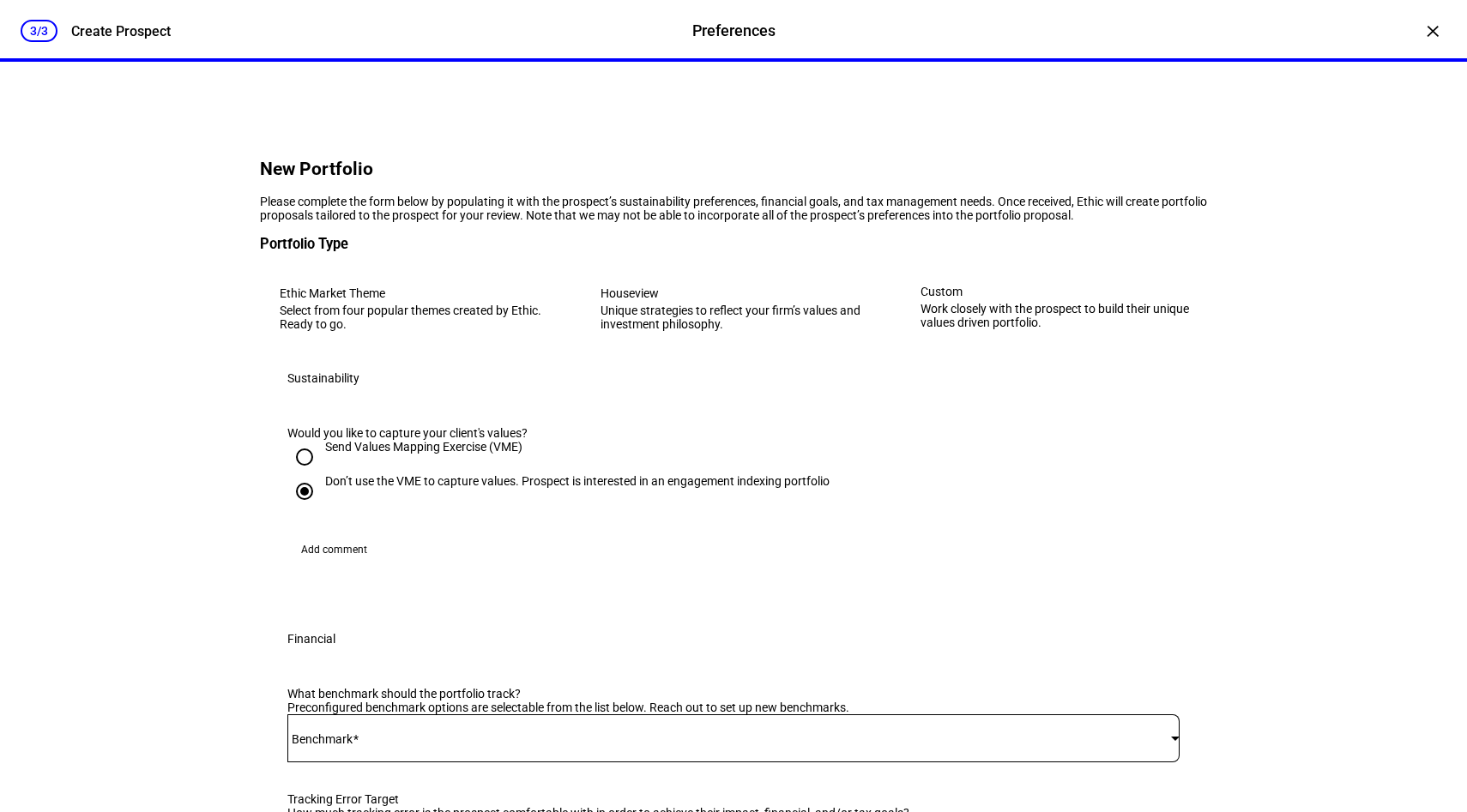 click on "Send Values Mapping Exercise (VME)" at bounding box center (305, 457) 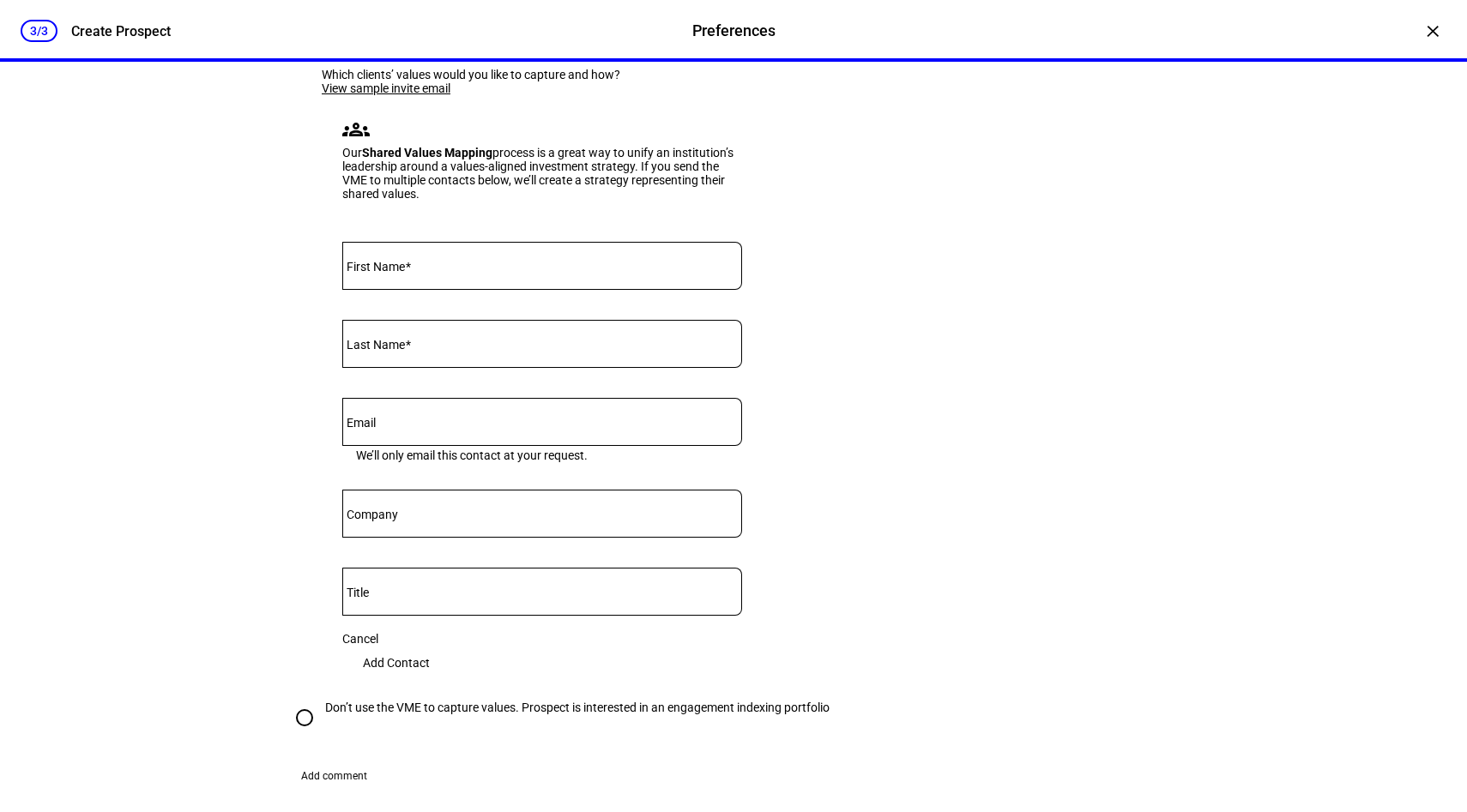 scroll, scrollTop: 638, scrollLeft: 0, axis: vertical 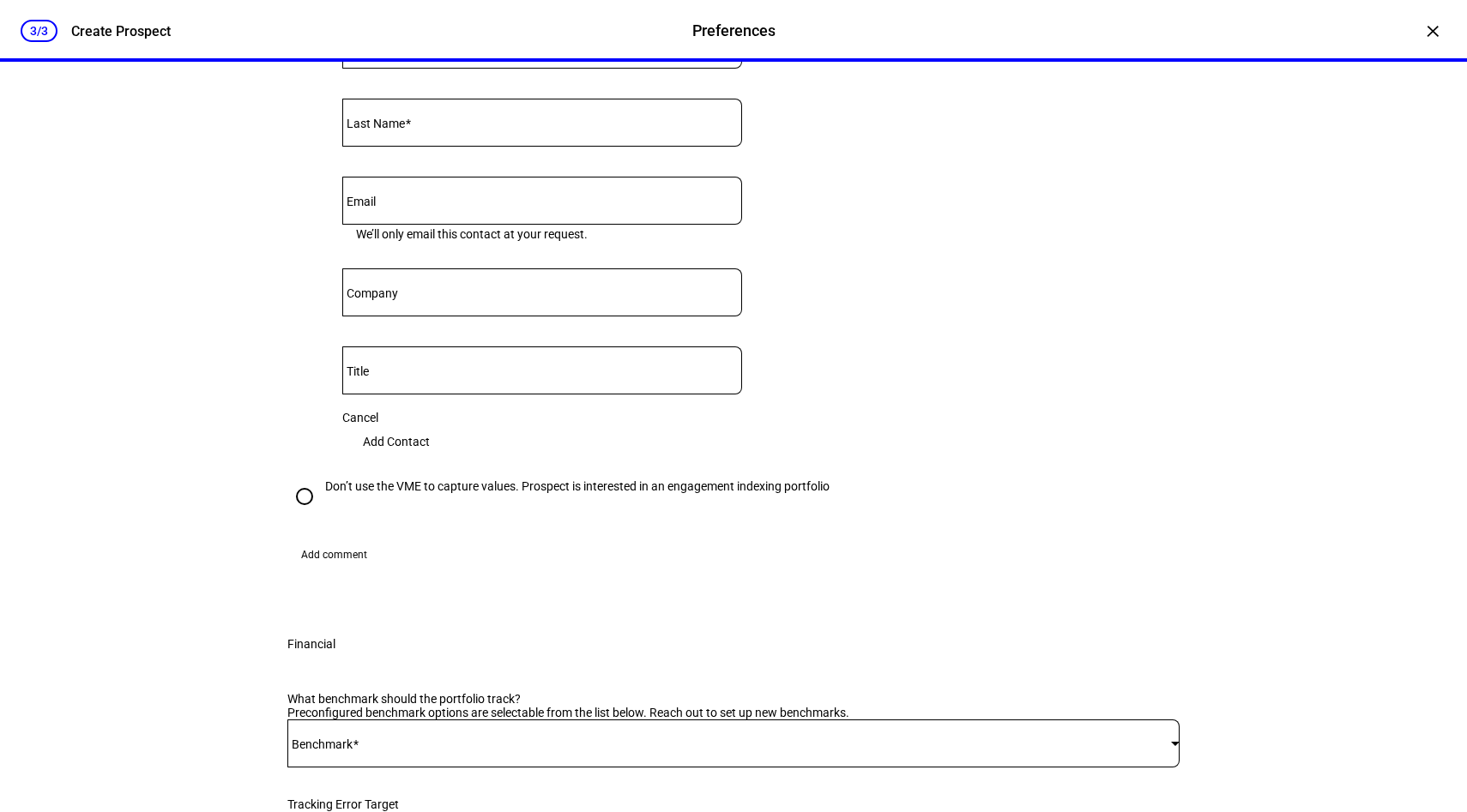 drag, startPoint x: 394, startPoint y: 444, endPoint x: 394, endPoint y: 454, distance: 10 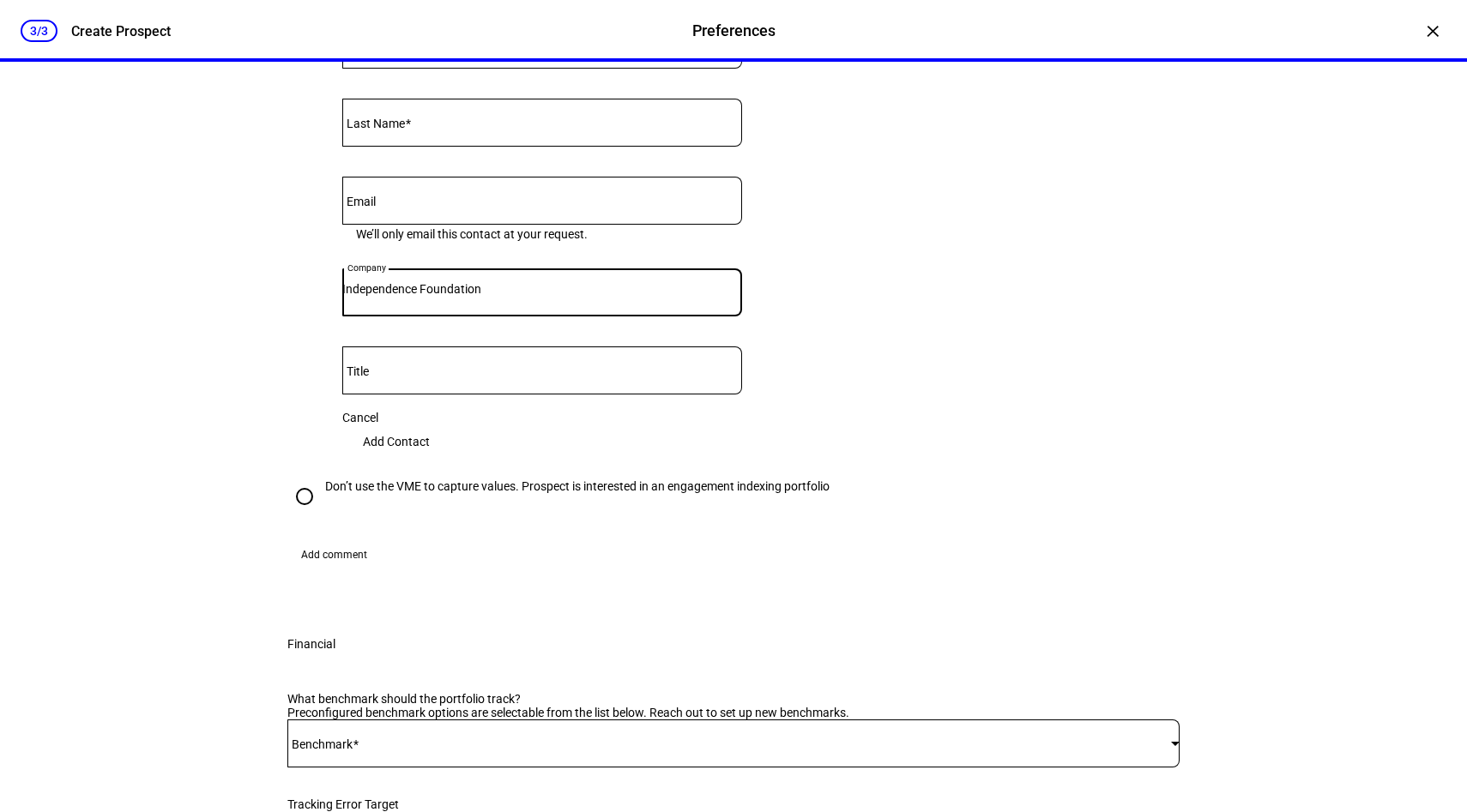 type on "Independence Foundation" 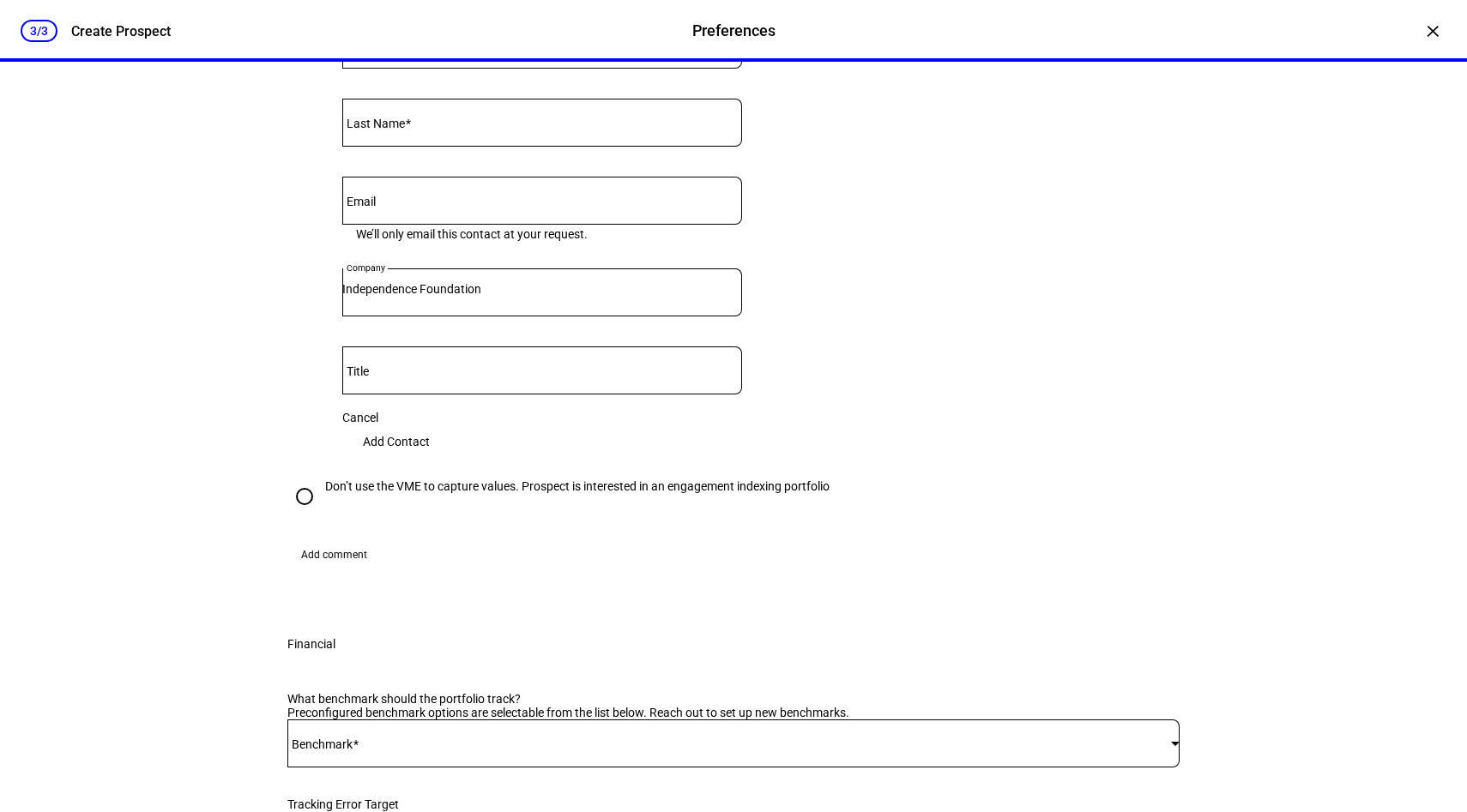 click on "Which clients’ values would you like to capture and how?  View sample invite email groups Our  Shared Values Mapping  process is a great way to unify an institution’s
leadership around a values-aligned investment strategy. If you send the VME to multiple
contacts below, we’ll create a strategy representing their shared values. First Name Last Name Email We’ll only email this contact at your request. Company Independence Foundation Title Cancel  Add Contact" 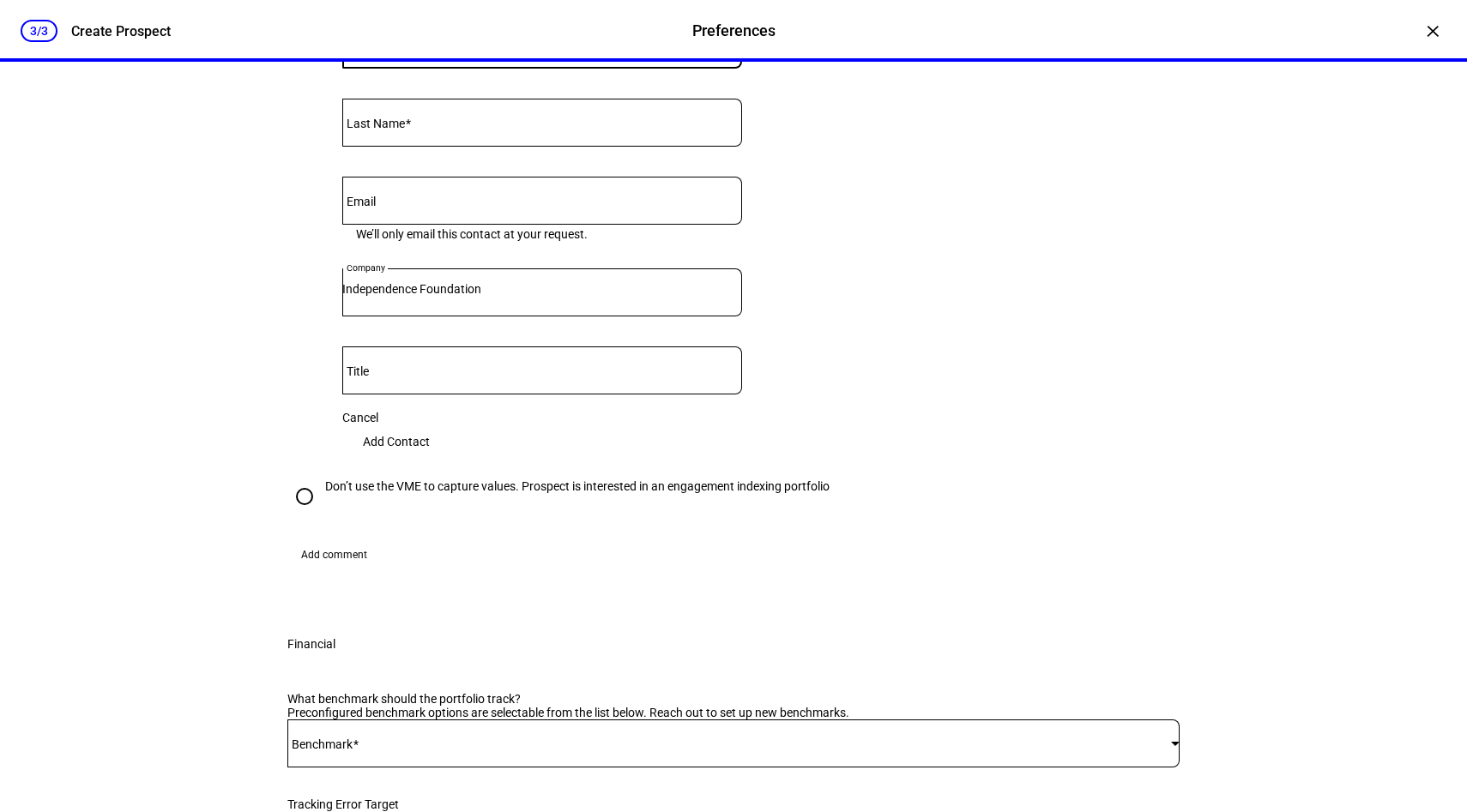 type on "Susan" 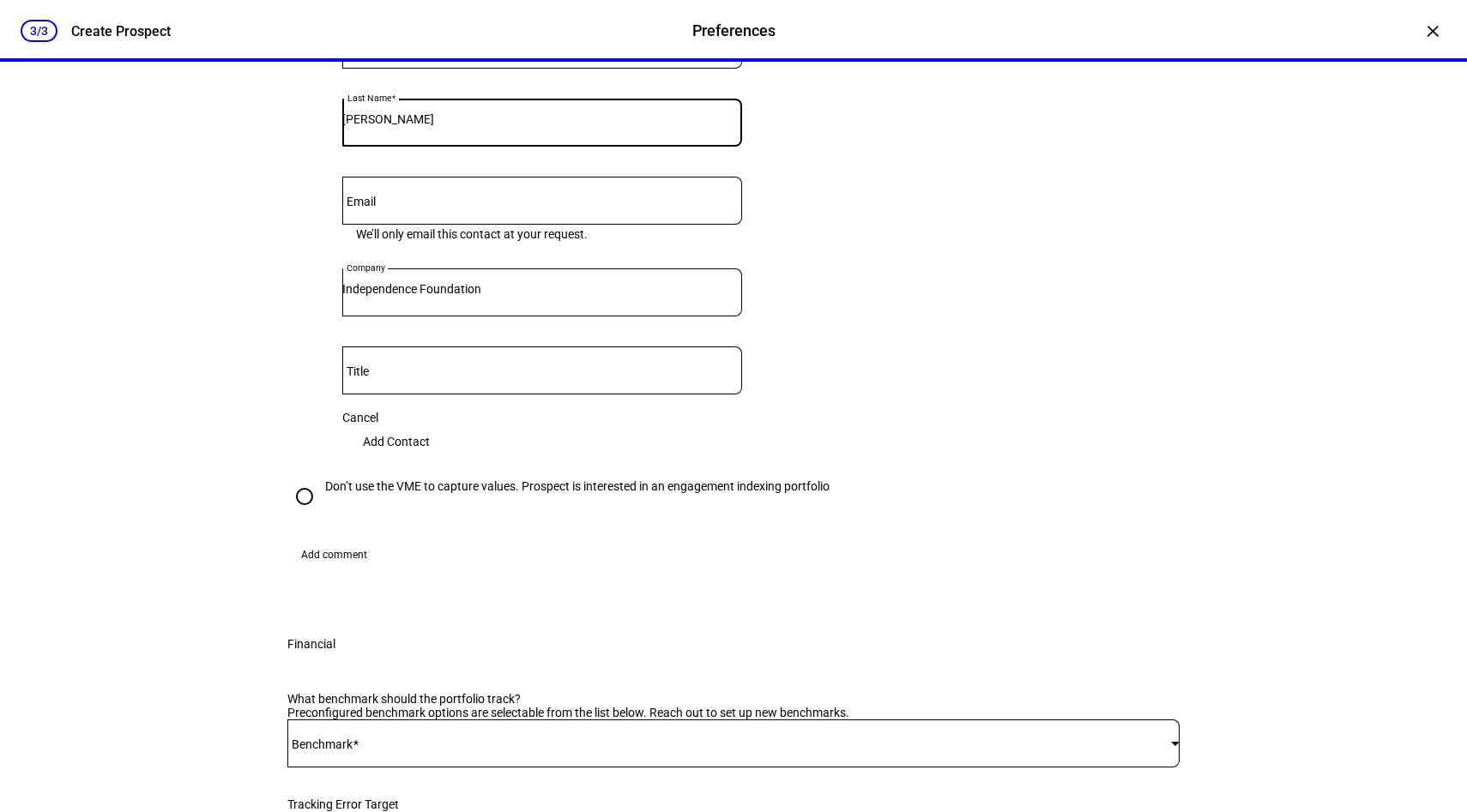 type on "Sherman" 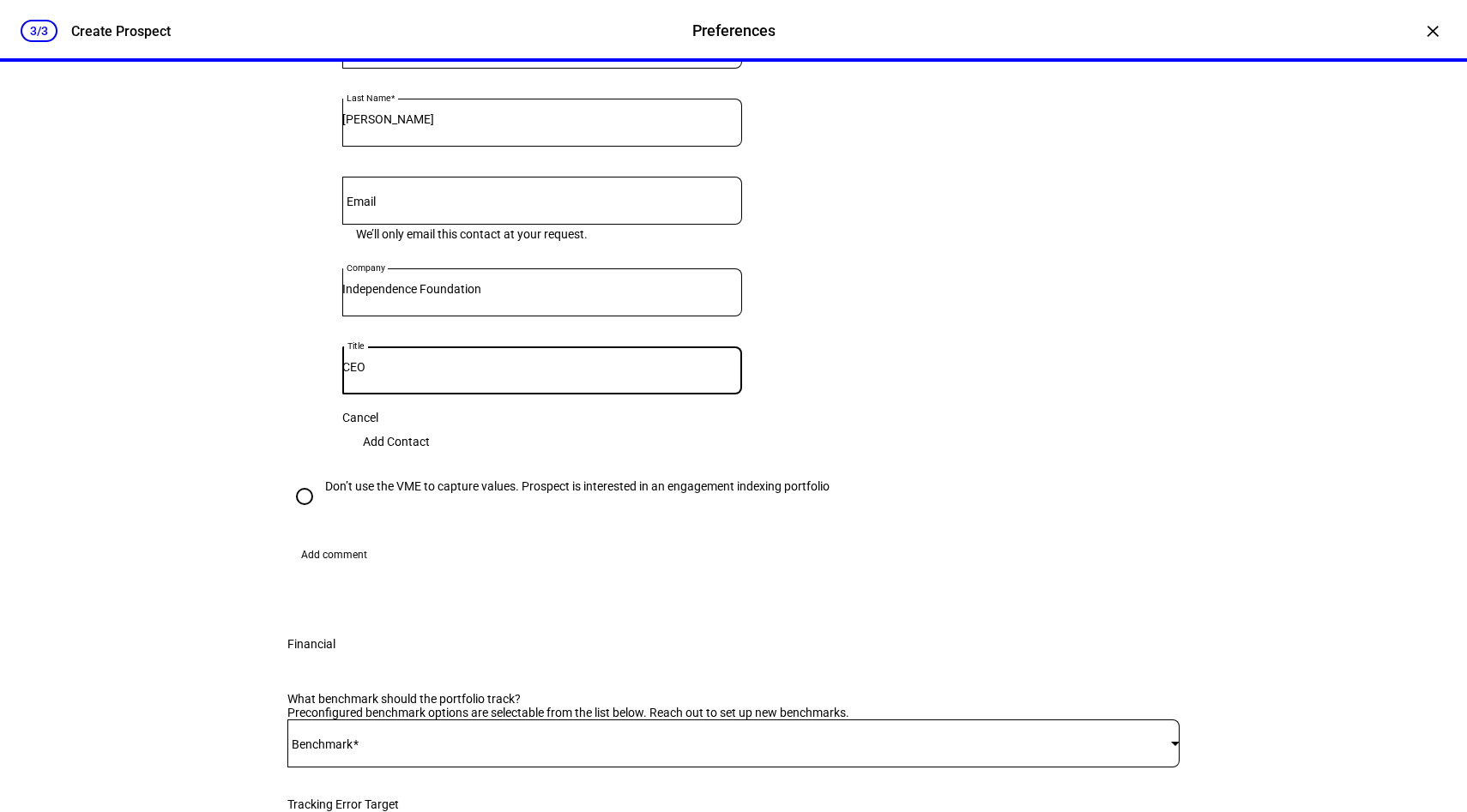 type on "CEO" 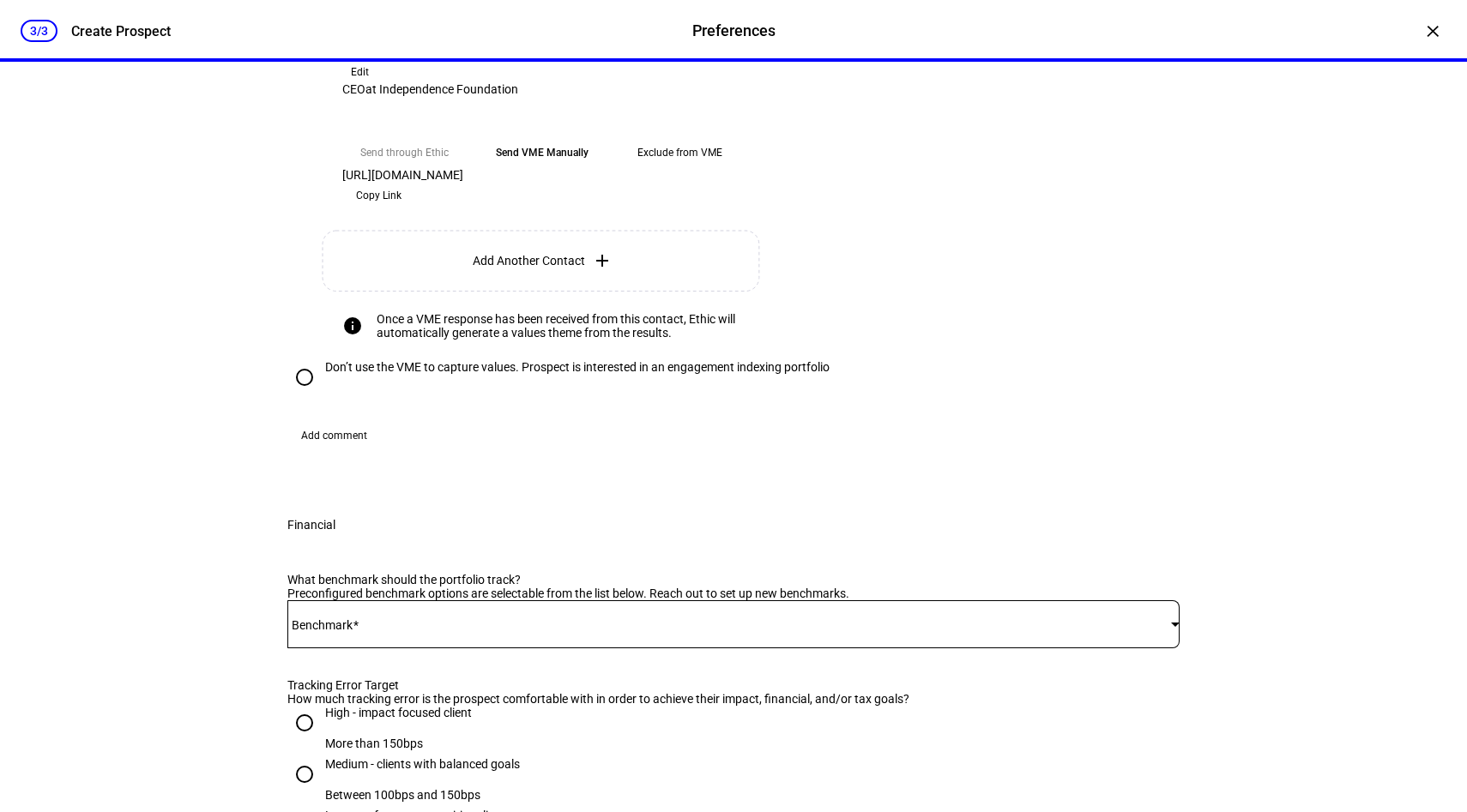 click on "Copy Link" 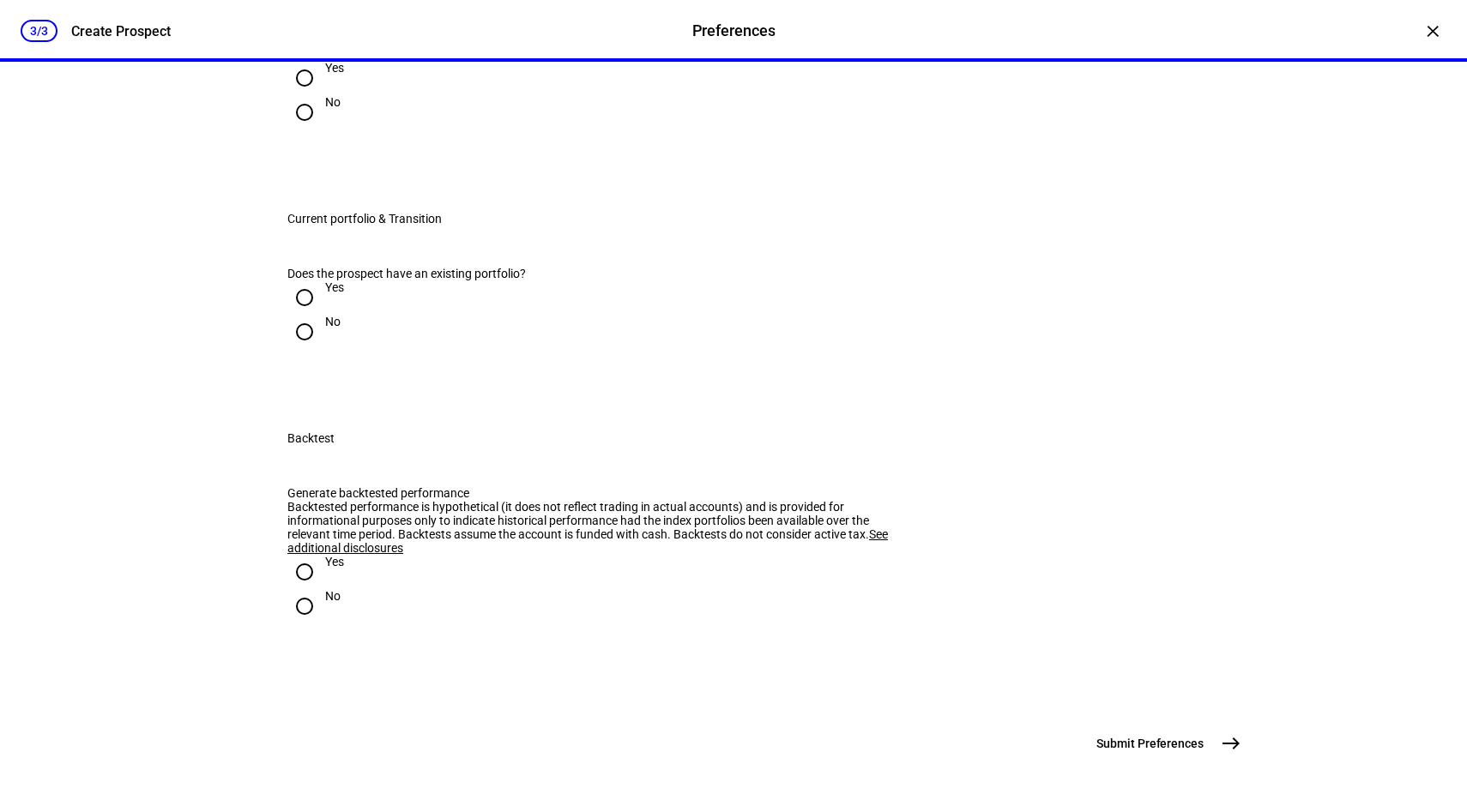scroll, scrollTop: 0, scrollLeft: 0, axis: both 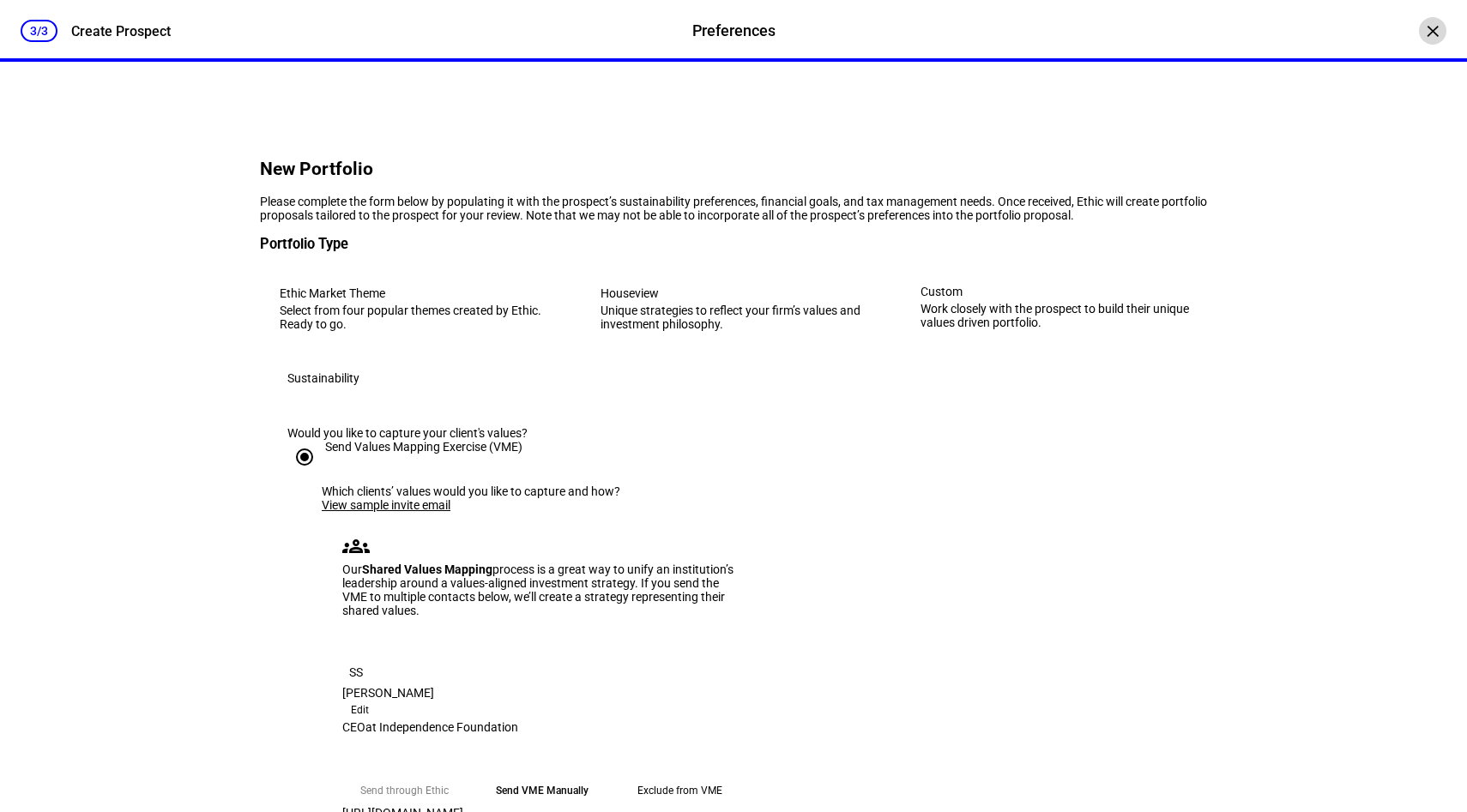 click on "×" at bounding box center [1433, 31] 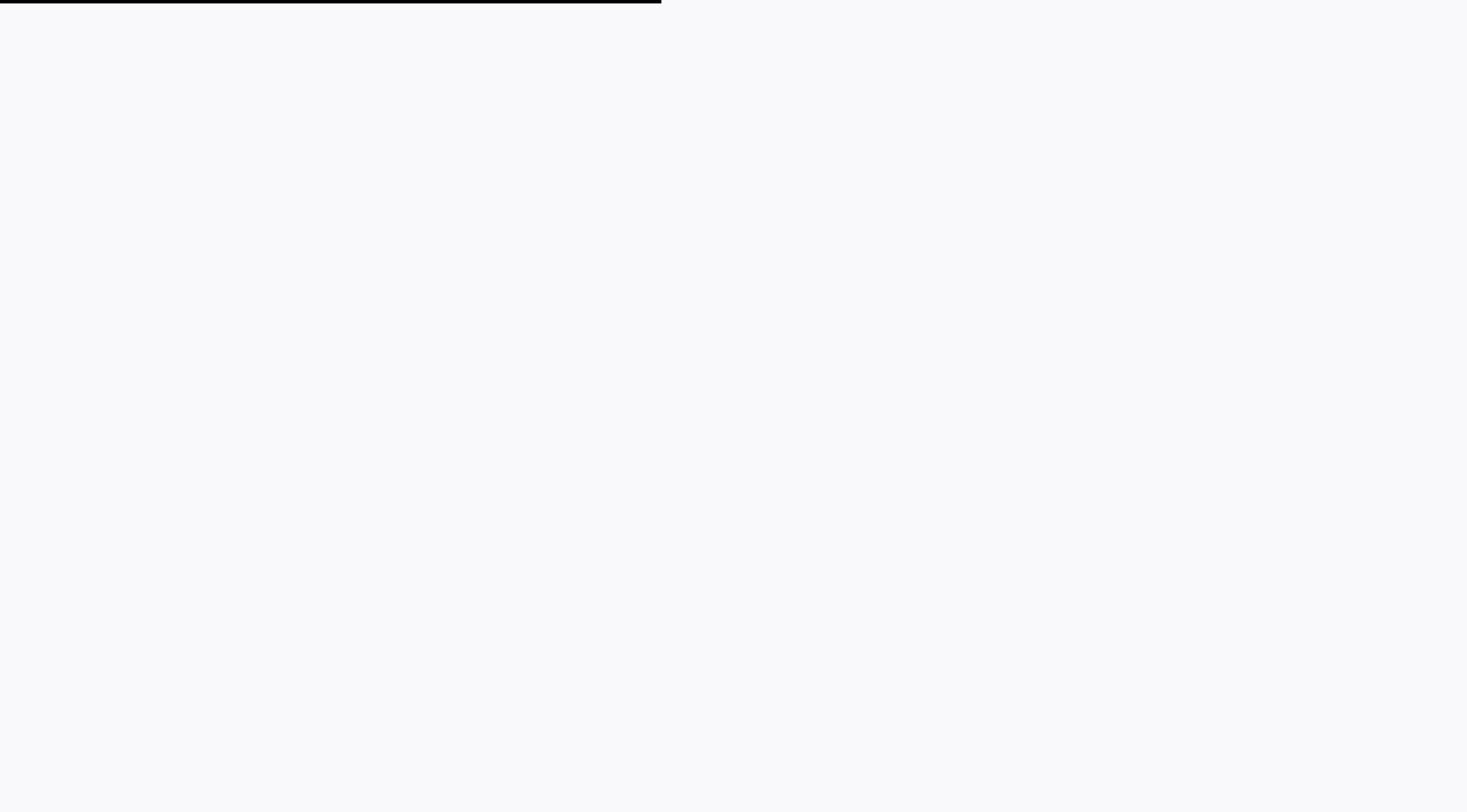 scroll, scrollTop: 0, scrollLeft: 0, axis: both 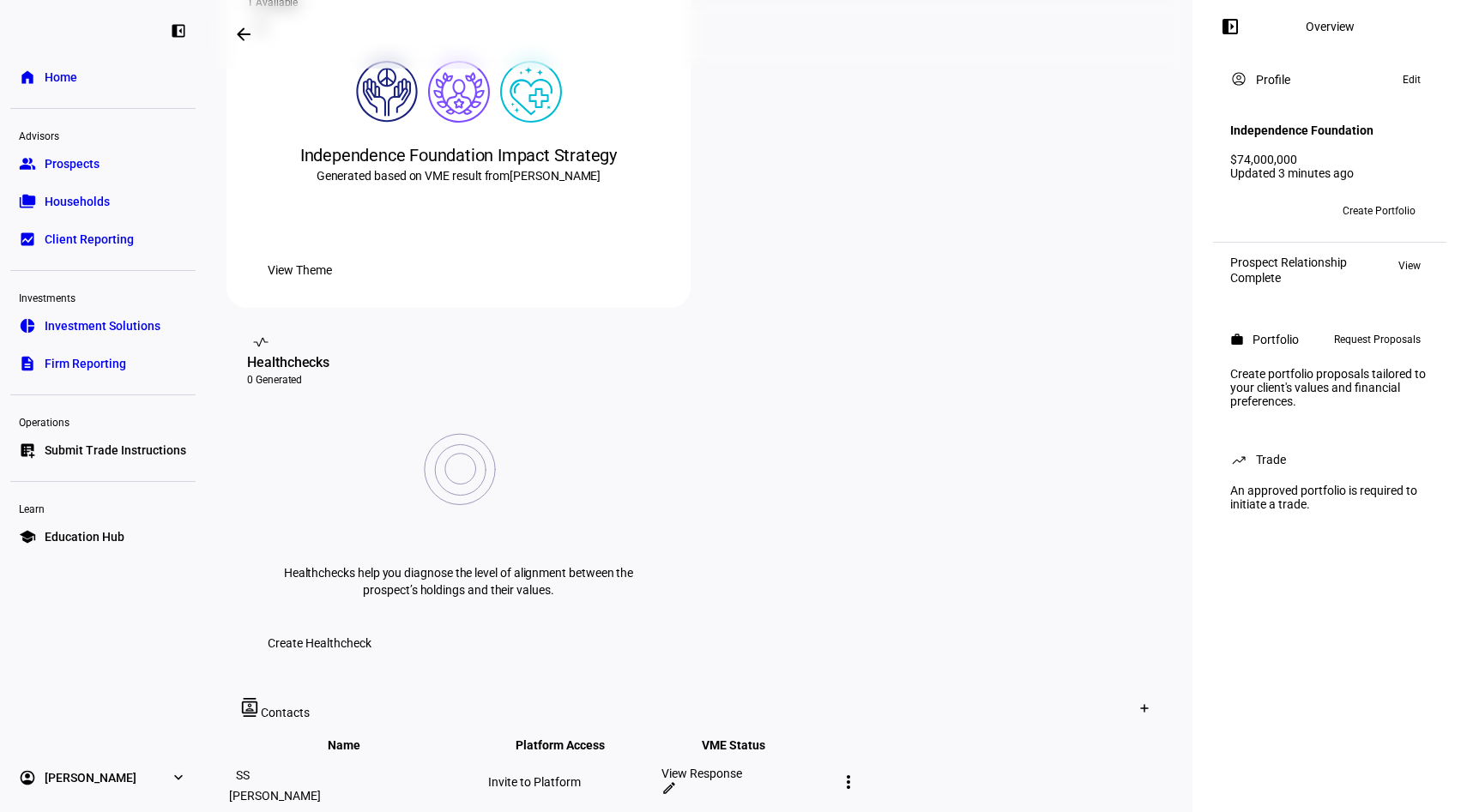 click on "Create Healthcheck" 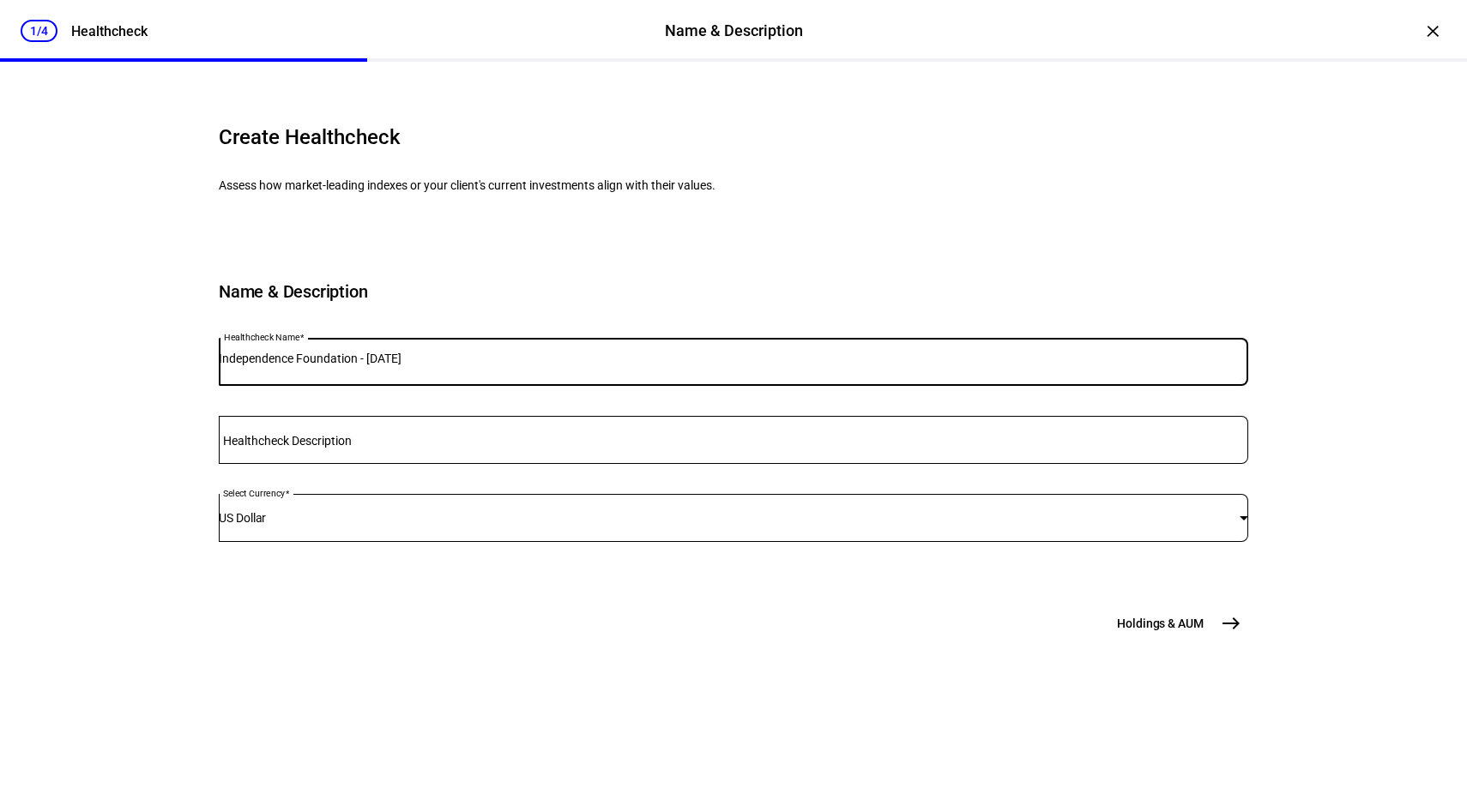 drag, startPoint x: 499, startPoint y: 472, endPoint x: 432, endPoint y: 476, distance: 67.1193 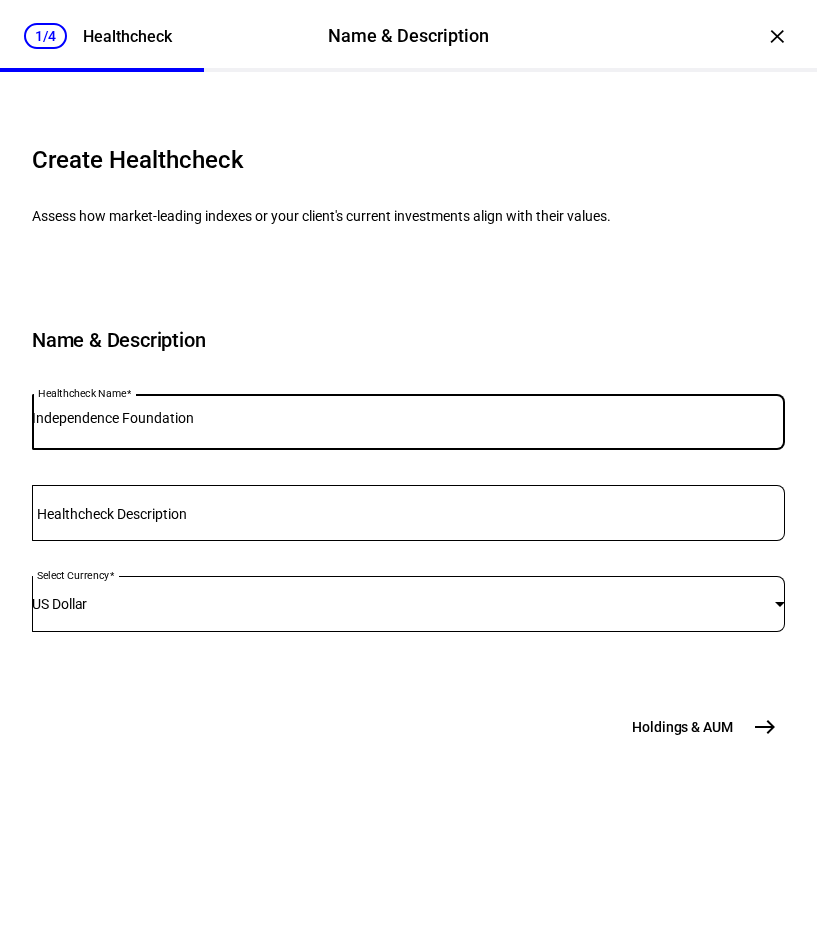 click on "Healthcheck Description" at bounding box center [112, 514] 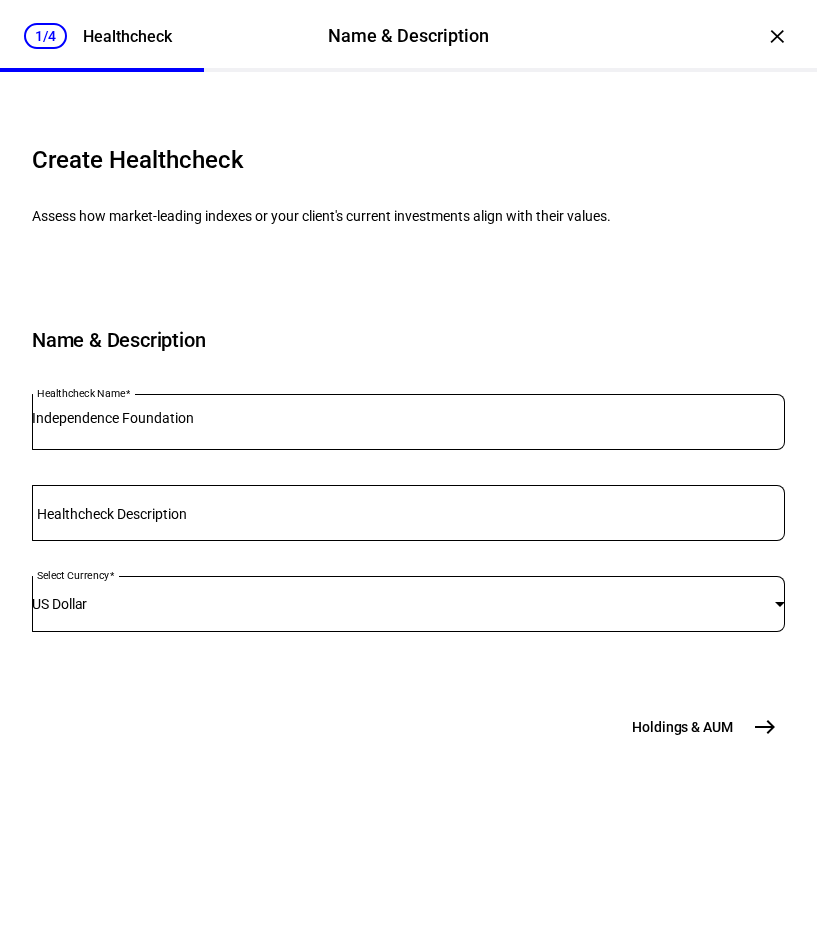 click on "Independence Foundation" at bounding box center (408, 422) 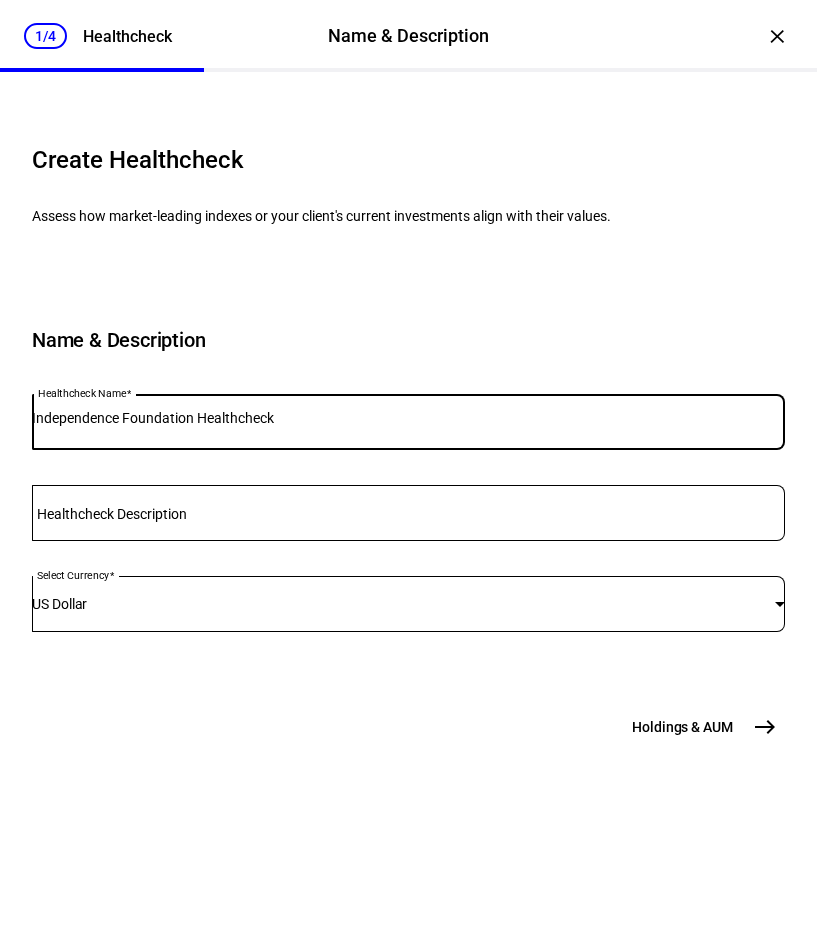type on "Independence Foundation Healthcheck" 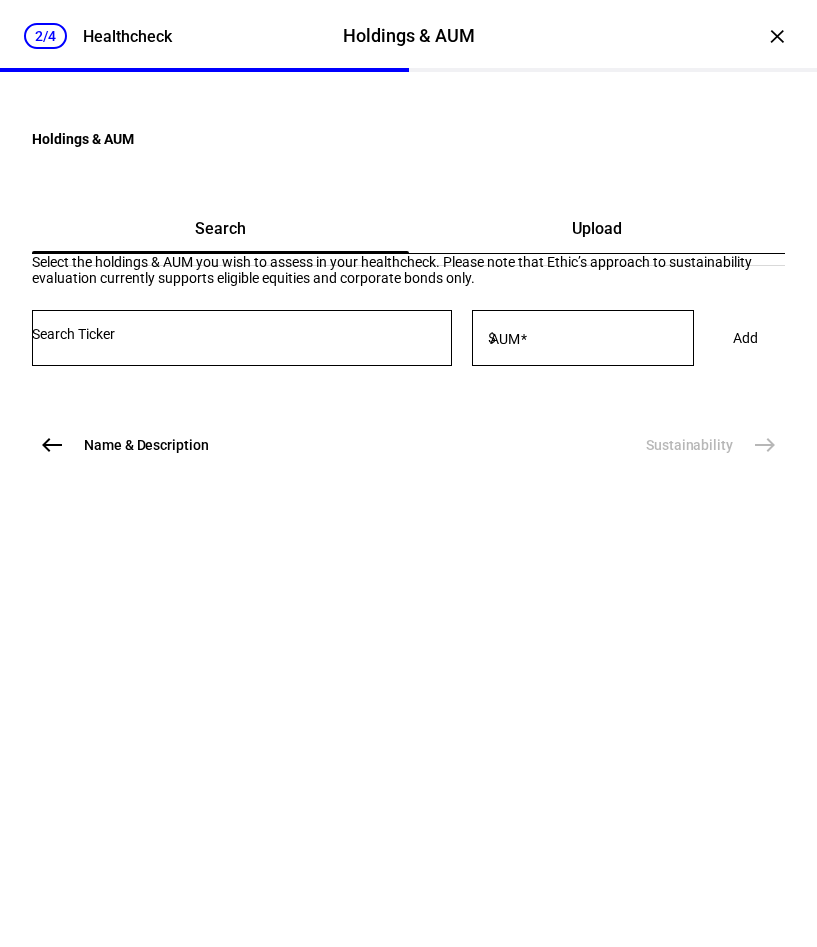 click at bounding box center [242, 338] 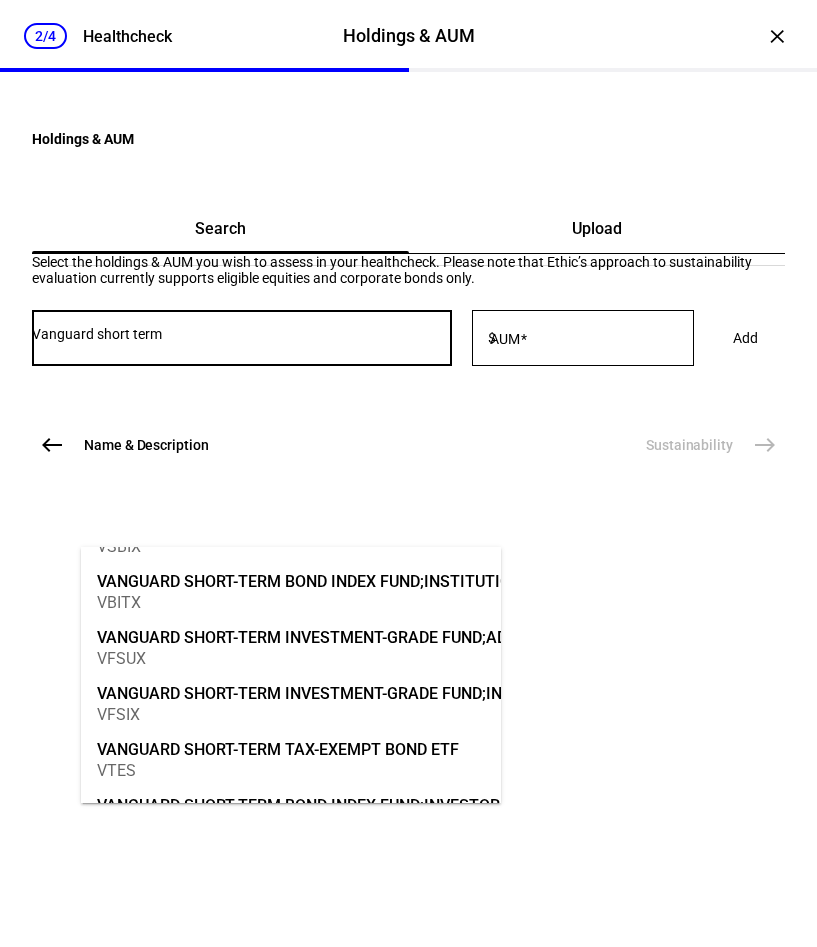 scroll, scrollTop: 432, scrollLeft: 0, axis: vertical 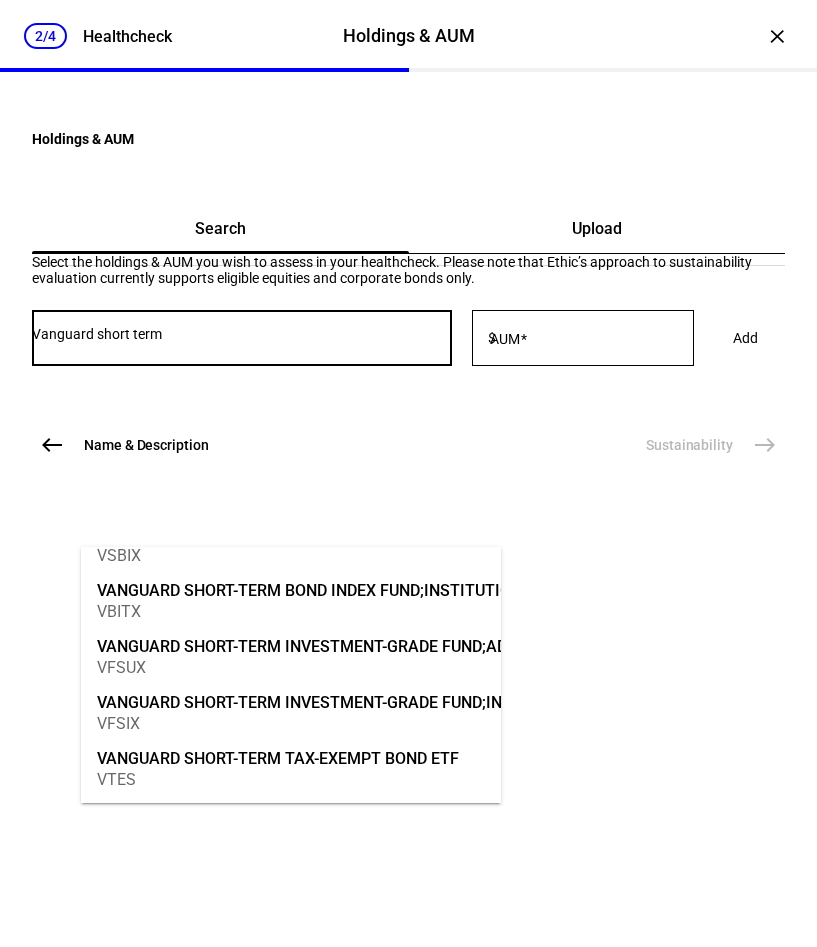 type on "Vanguard short term" 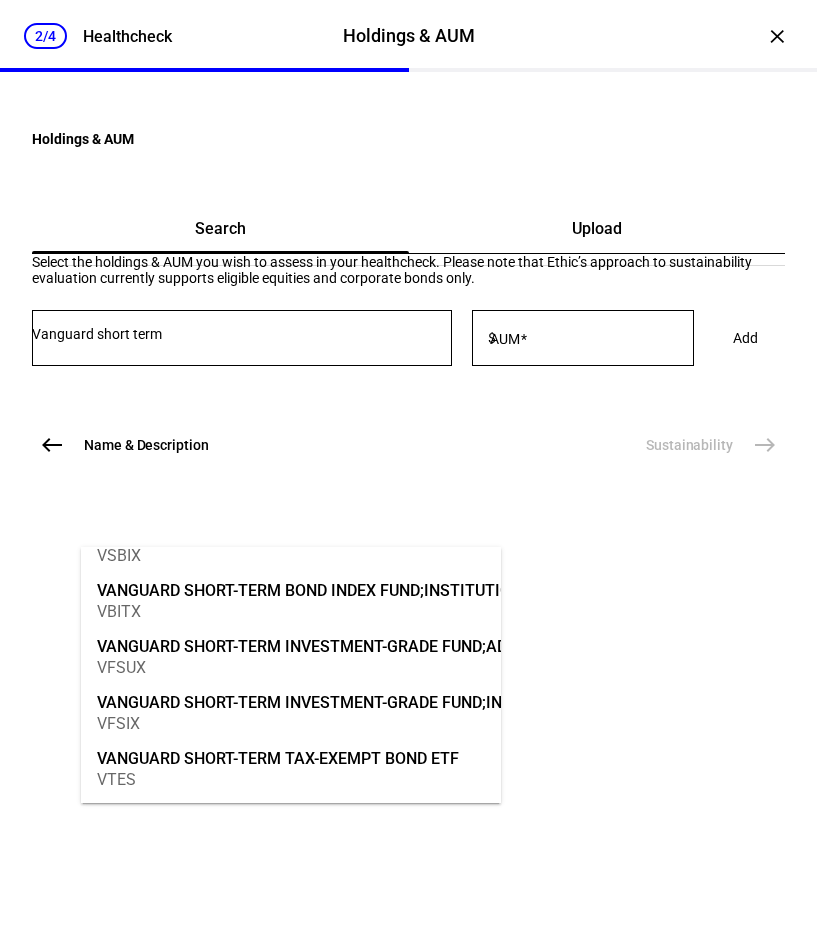 click on "VFSUX" at bounding box center (326, 667) 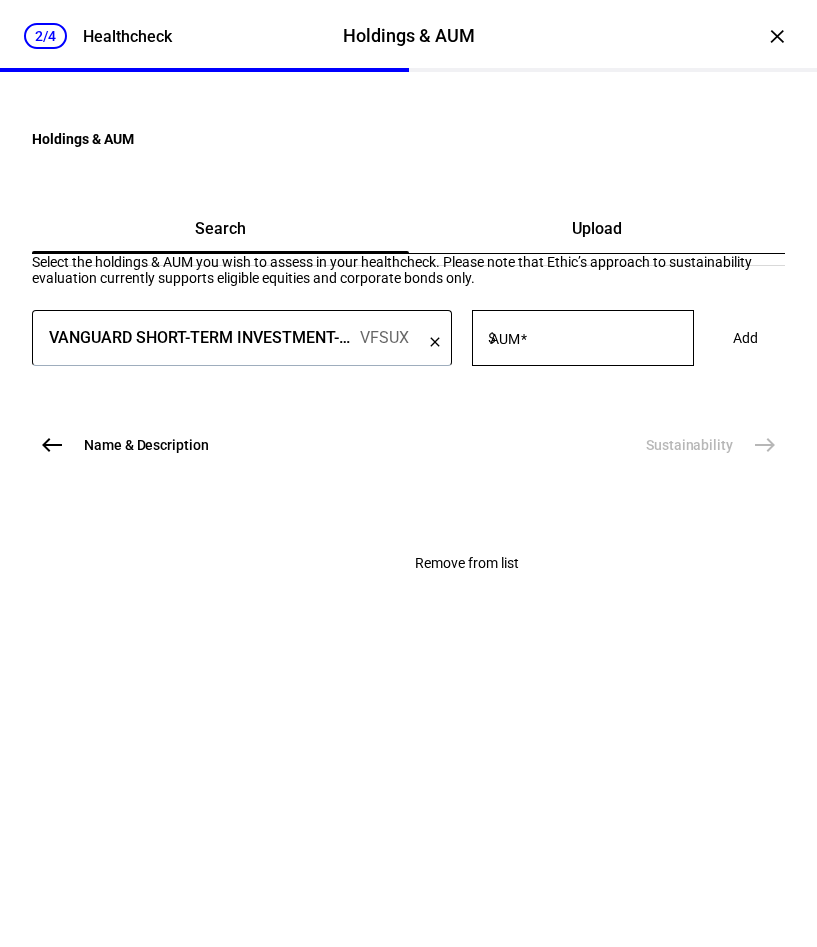 click on "clear" at bounding box center [435, 343] 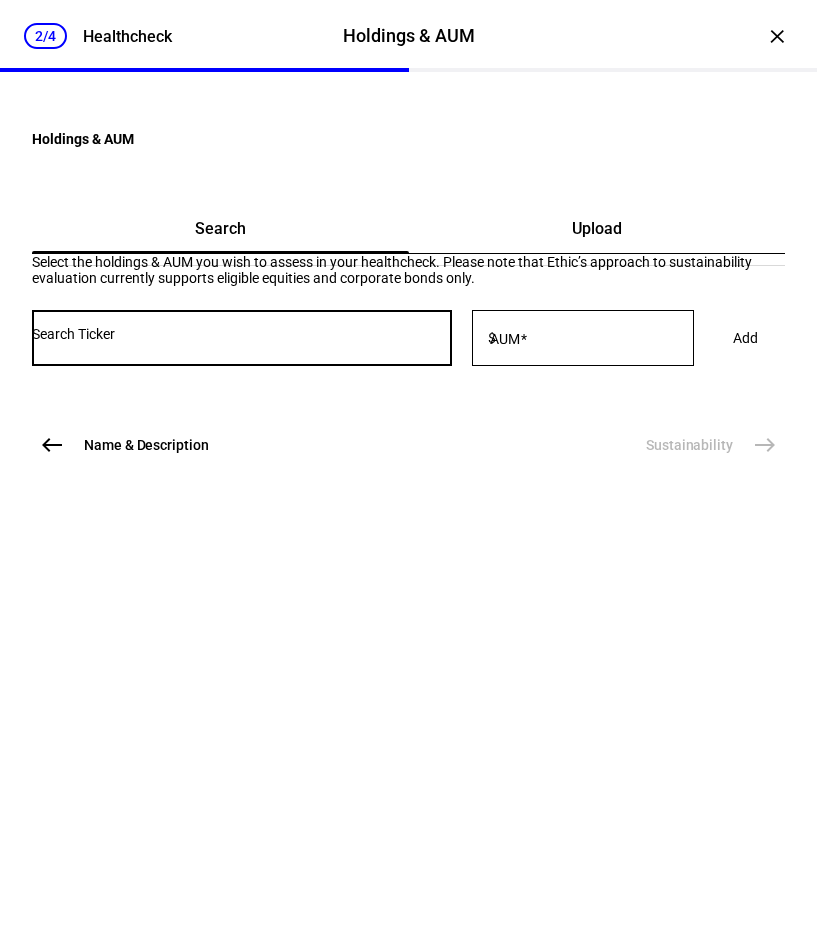 click at bounding box center (242, 334) 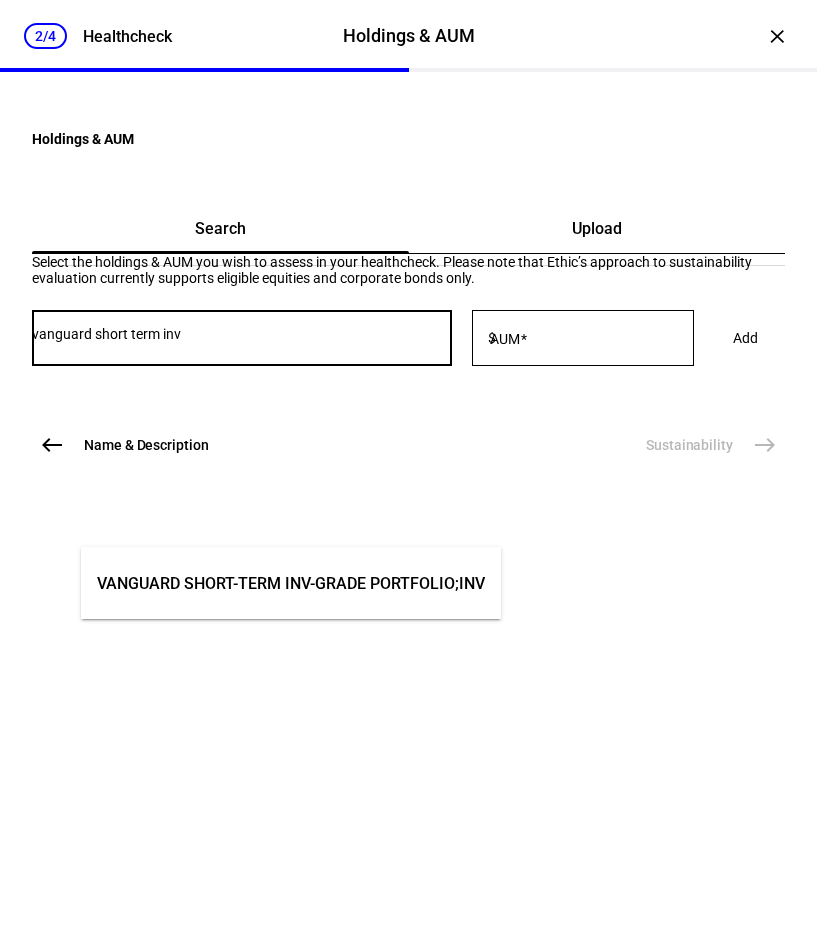 type on "vanguard short term inv" 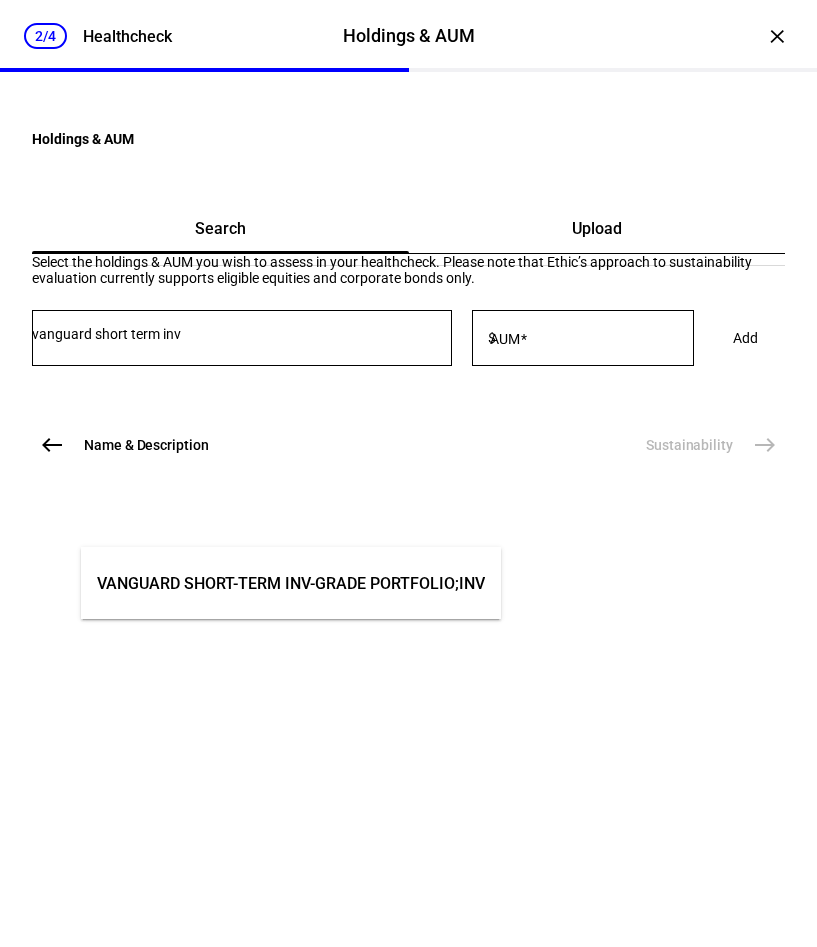 click on "VANGUARD SHORT-TERM INV-GRADE PORTFOLIO;INV" at bounding box center (291, 584) 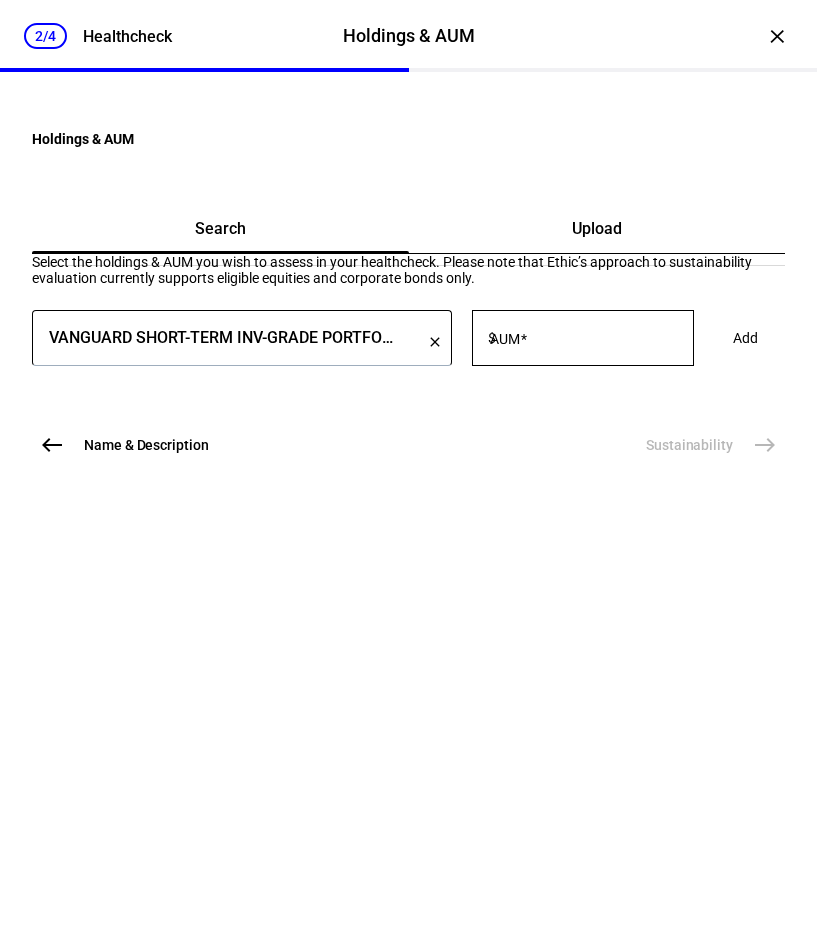 click on "VANGUARD SHORT-TERM INV-GRADE PORTFOLIO;INV" at bounding box center [224, 338] 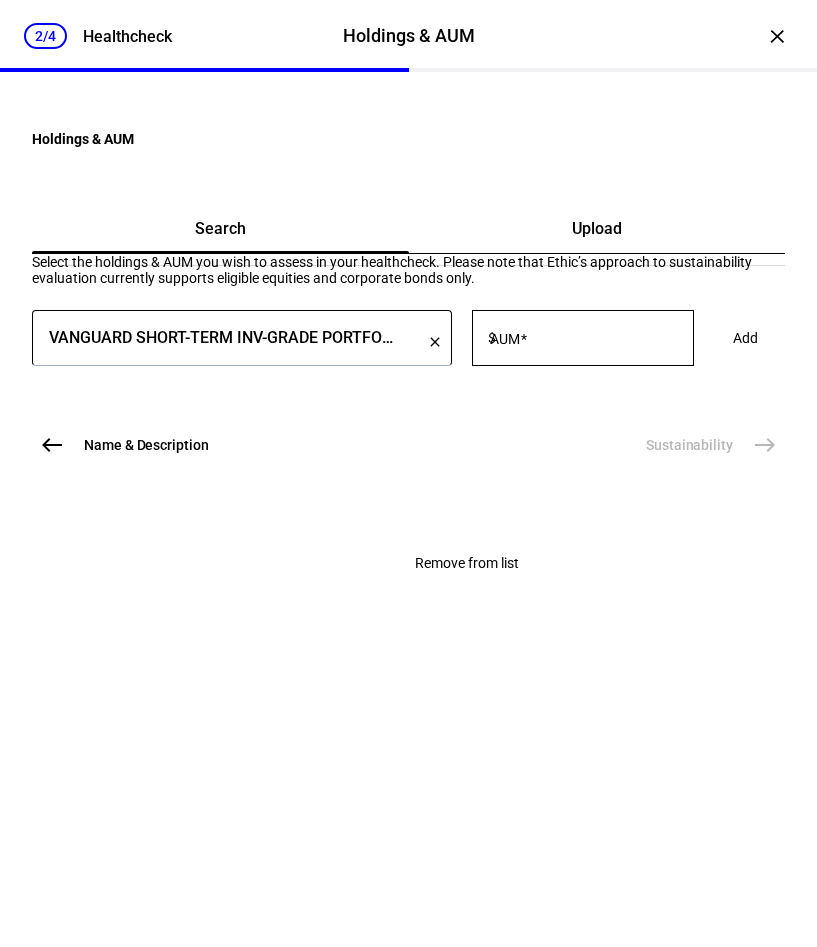 click on "clear" at bounding box center [435, 343] 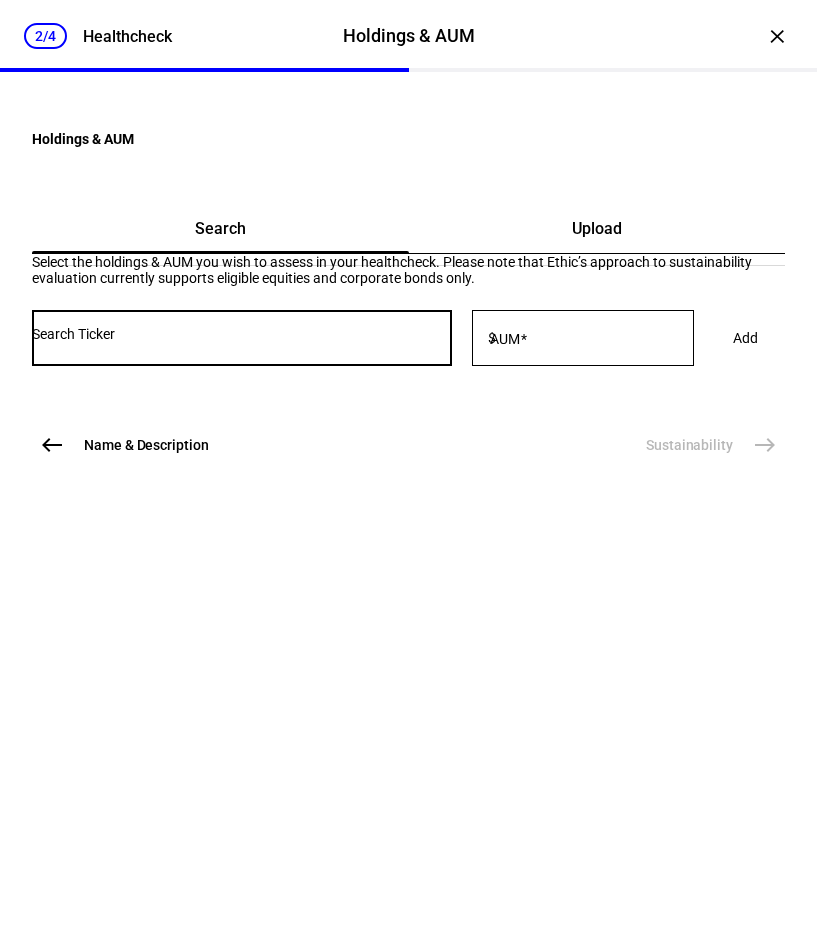 click at bounding box center [242, 334] 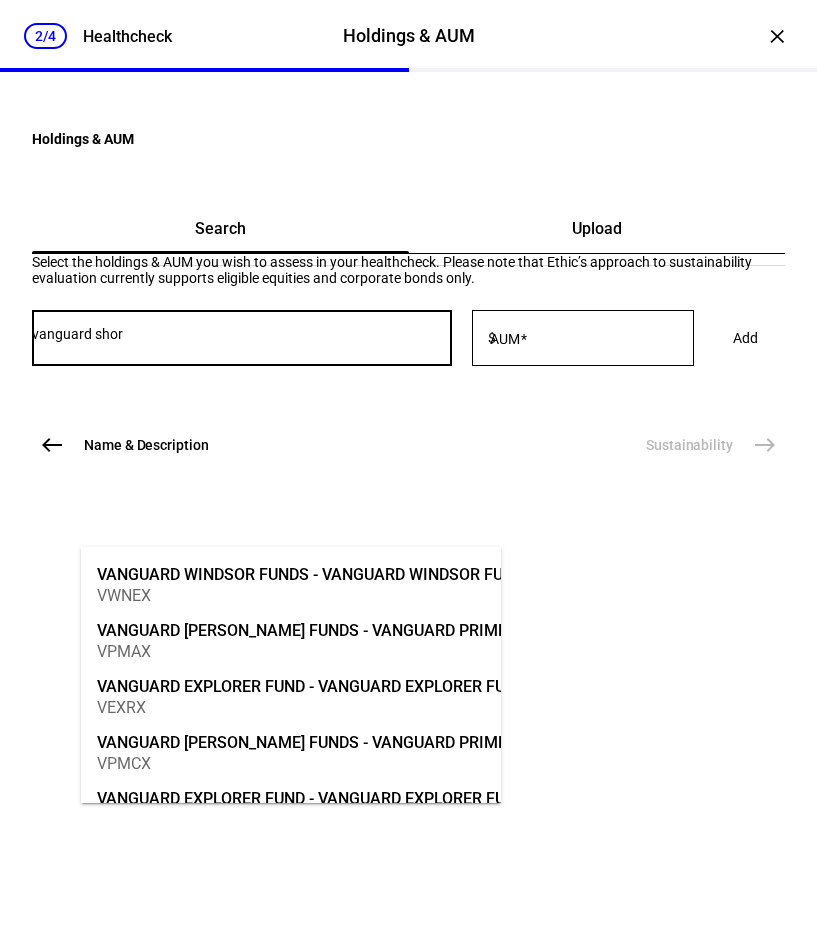 type on "vanguard short" 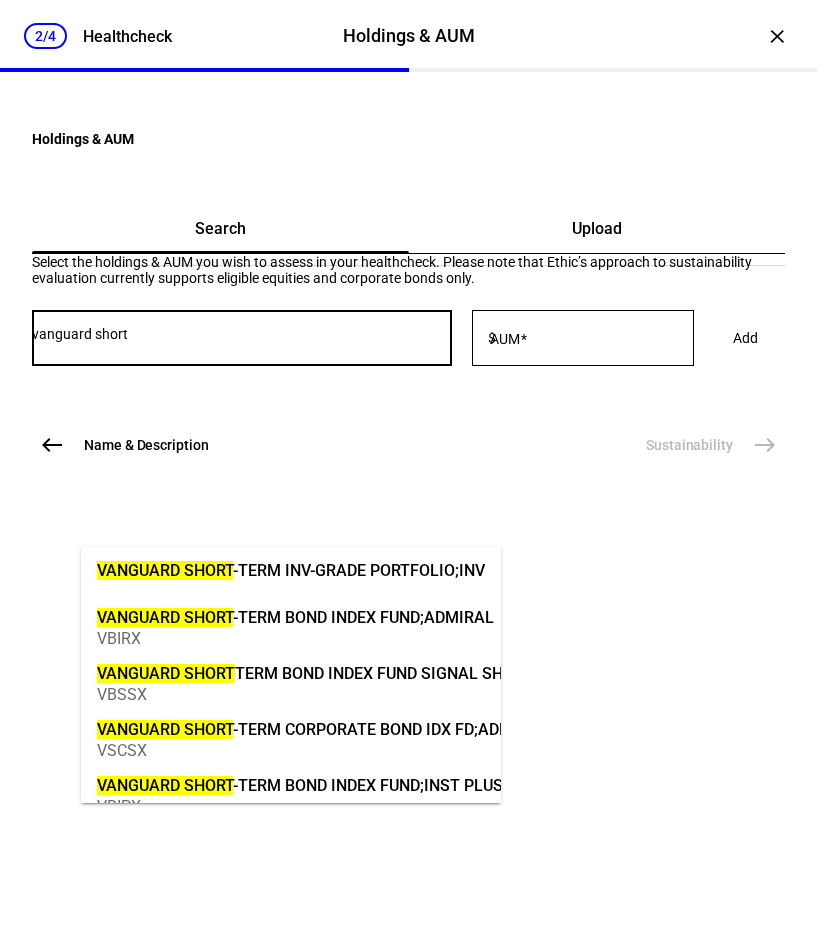 scroll, scrollTop: 908, scrollLeft: 0, axis: vertical 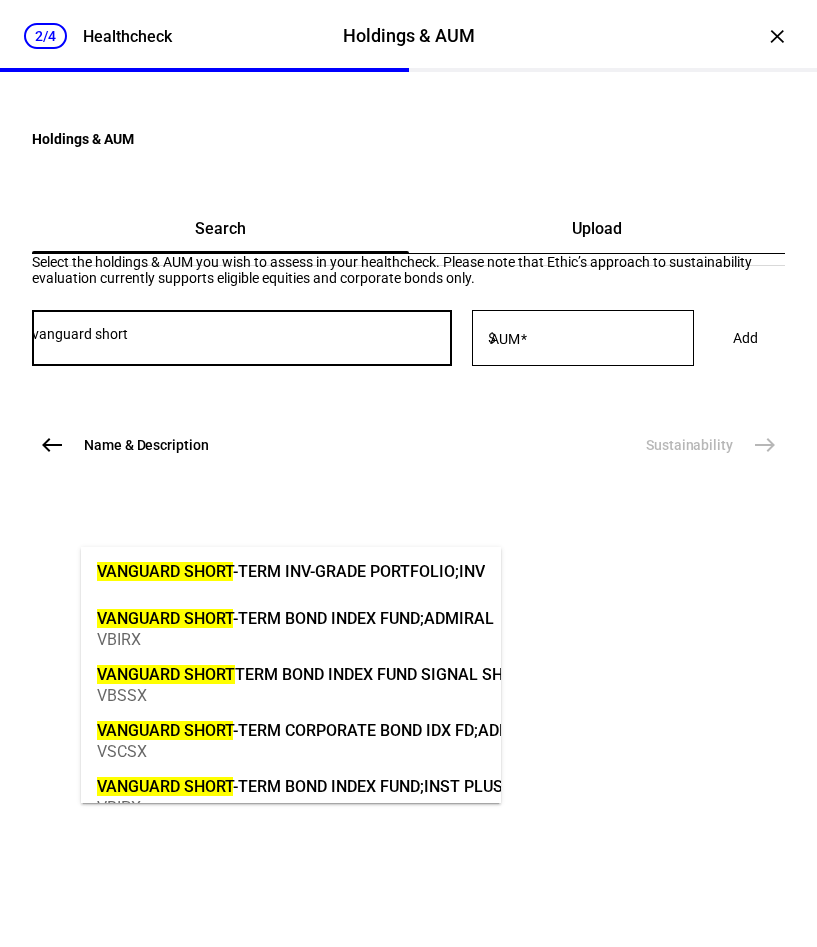 click on "VANGUARD SHORT -TERM BOND INDEX FUND;ADMIRAL" at bounding box center [295, 618] 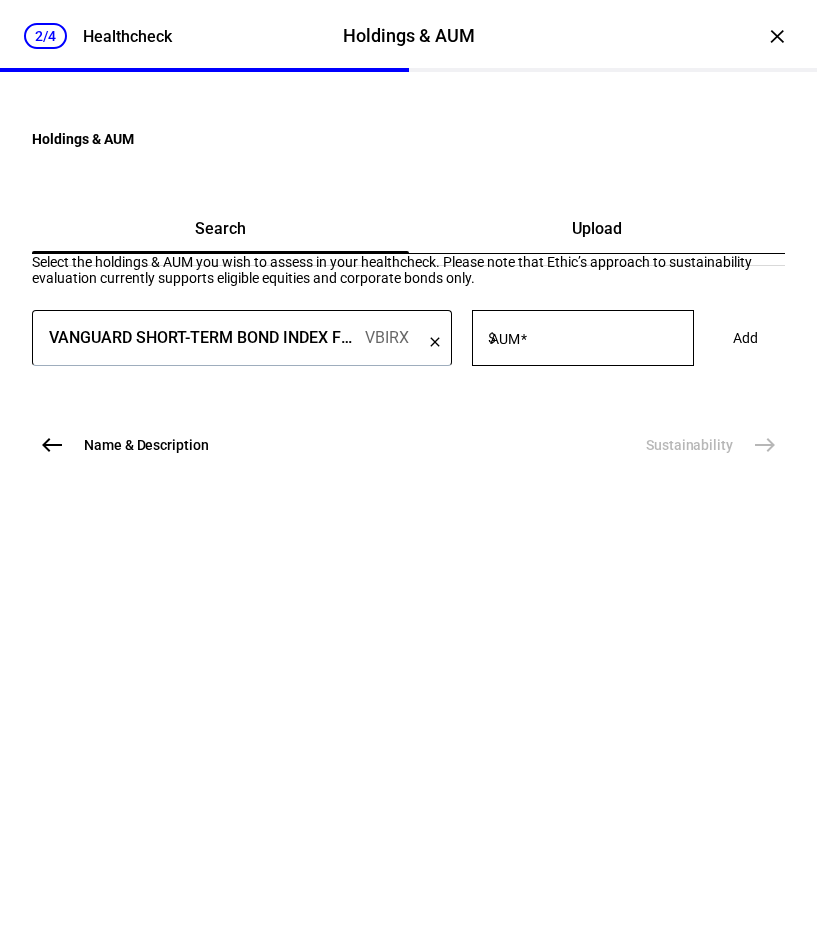 click on "AUM" at bounding box center (508, 339) 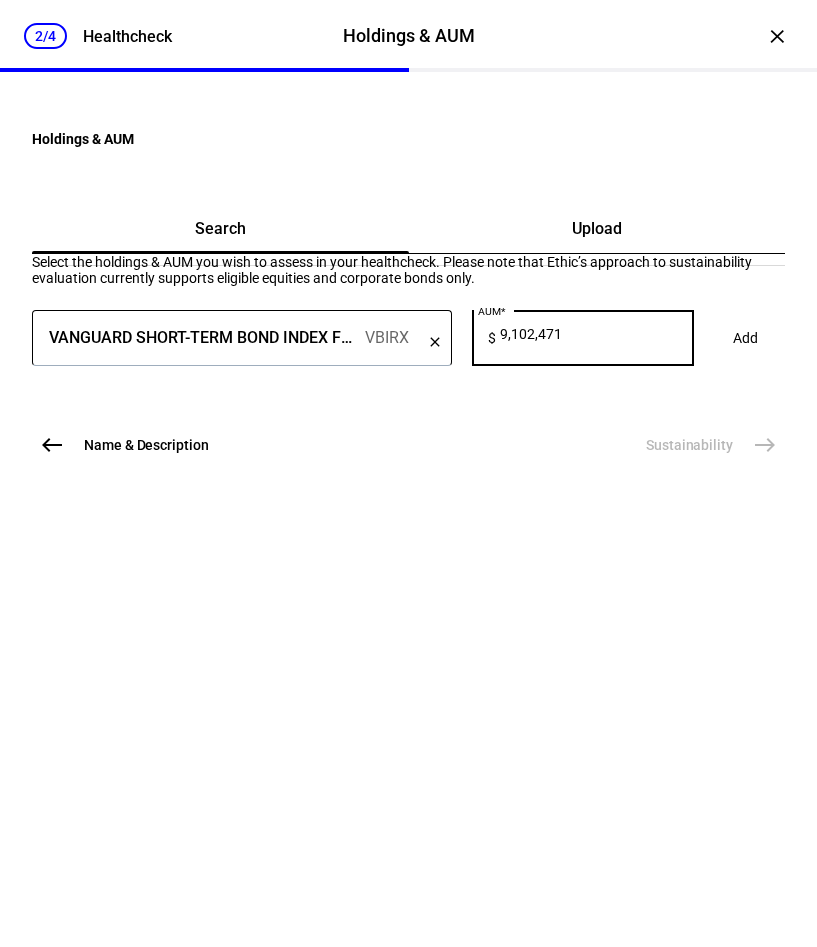 scroll, scrollTop: 0, scrollLeft: 5, axis: horizontal 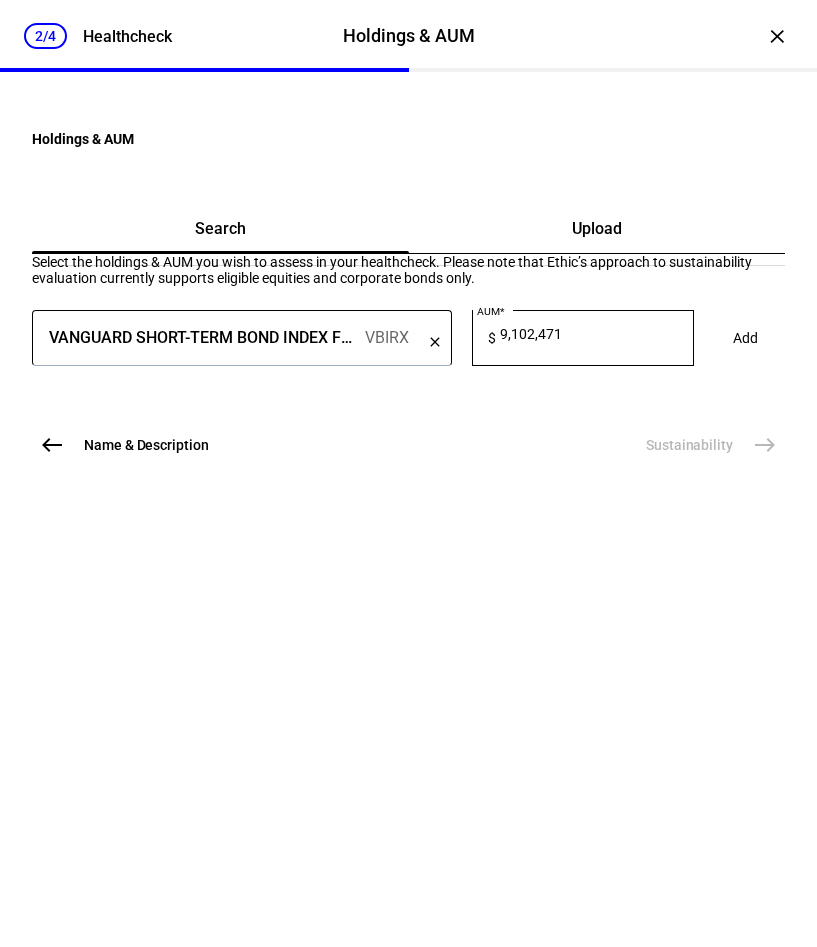 click on "Add" 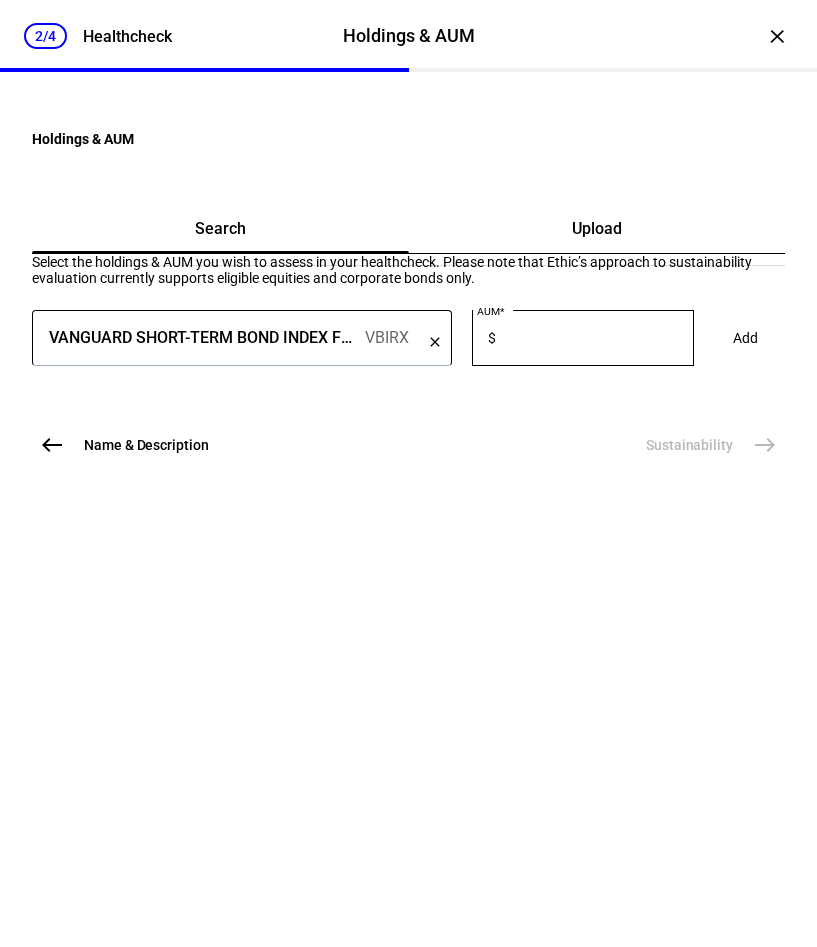 scroll, scrollTop: 0, scrollLeft: 0, axis: both 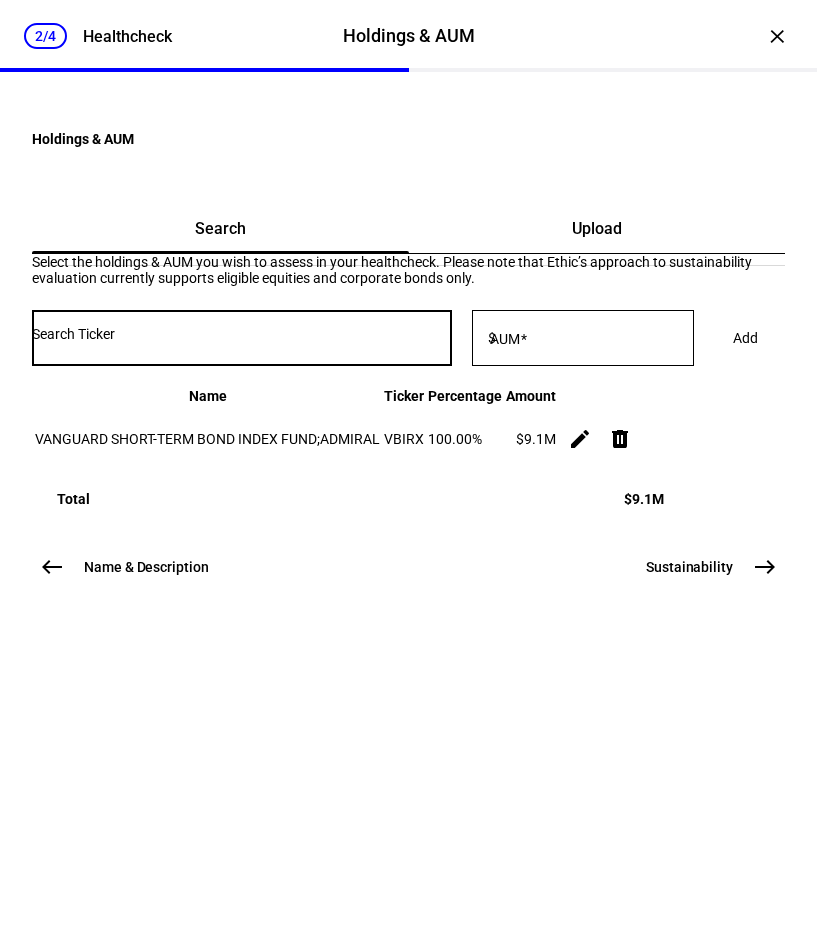 click at bounding box center [242, 334] 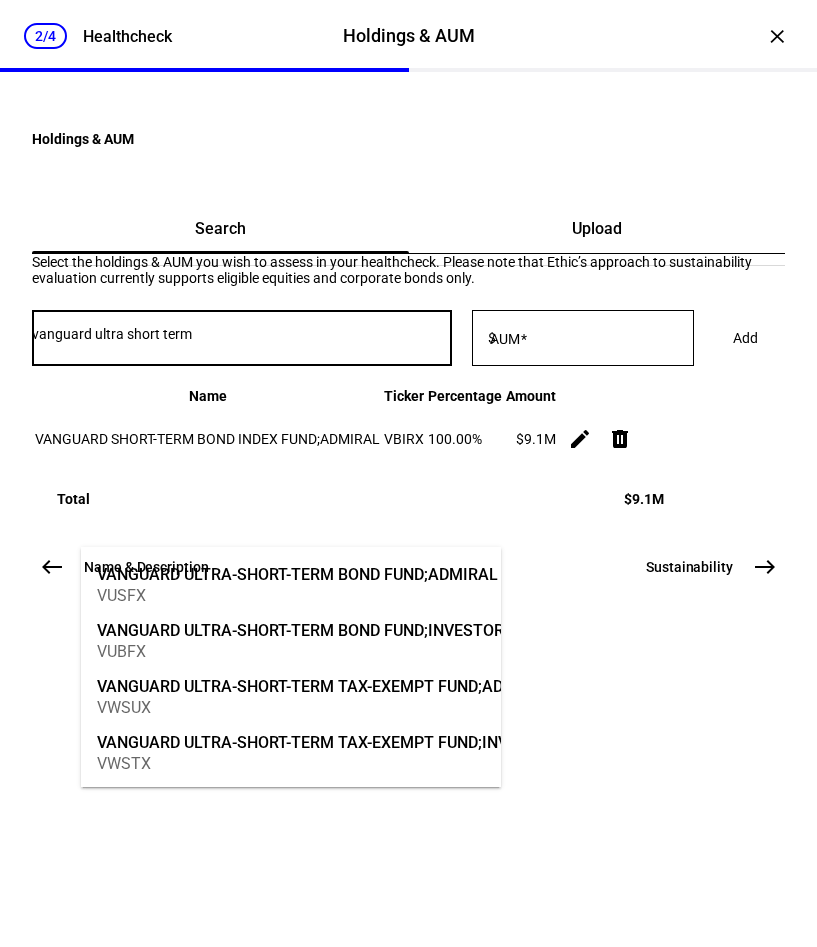 type on "vanguard ultra short term" 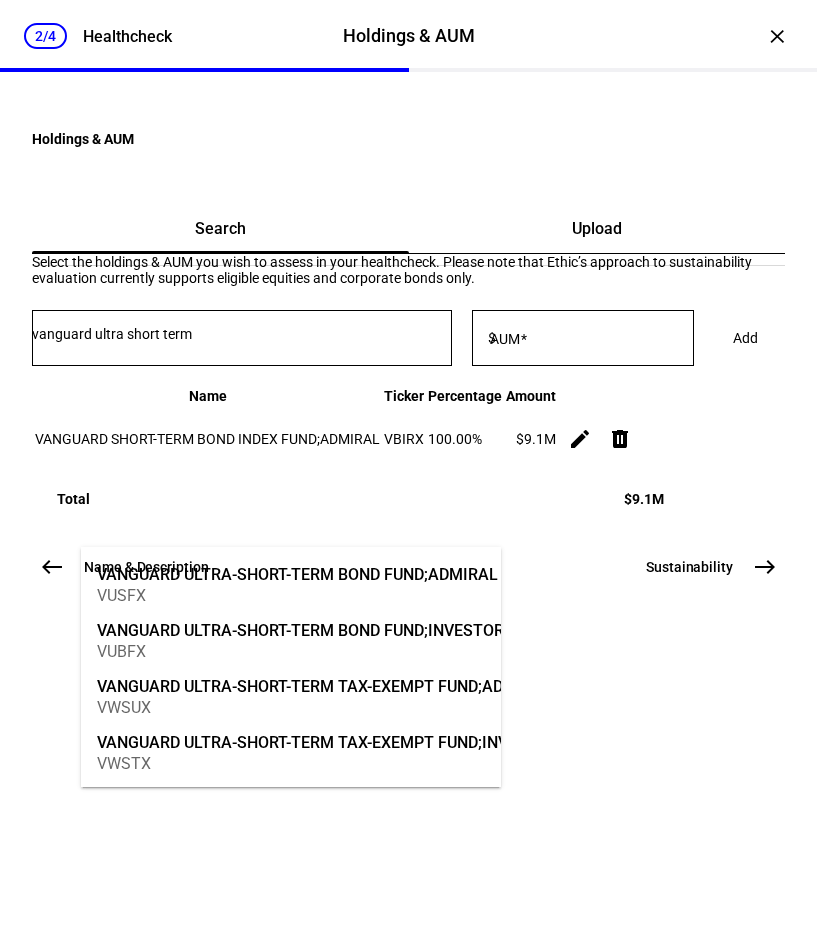 click on "VUSFX" at bounding box center [297, 595] 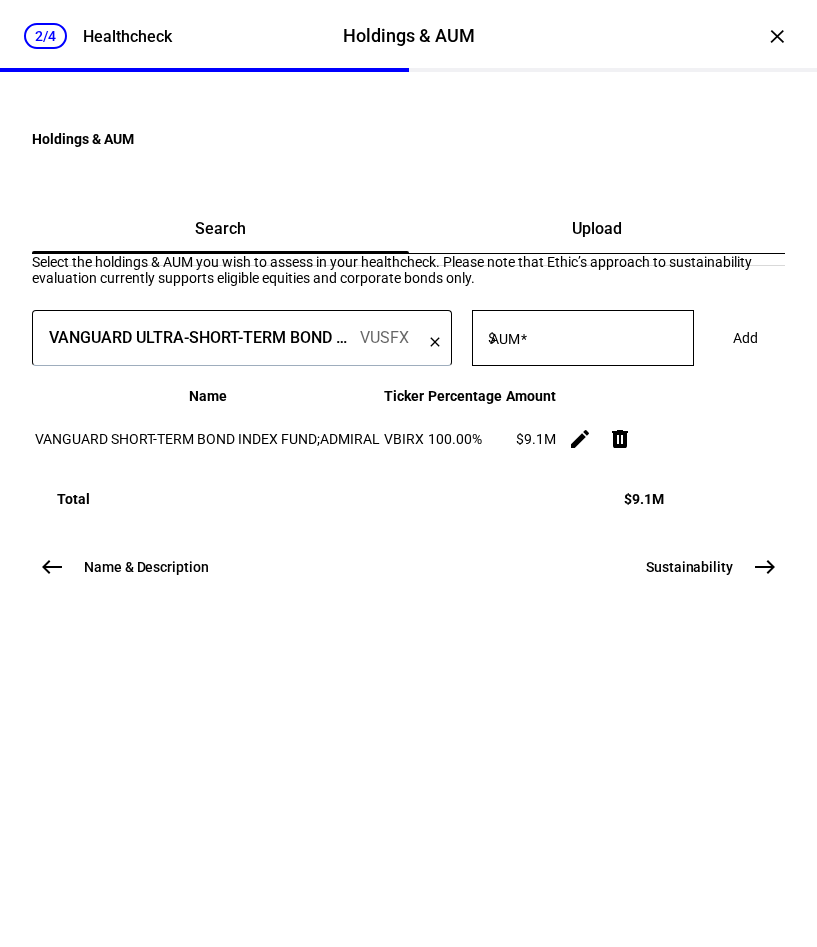 click on "AUM" at bounding box center (505, 339) 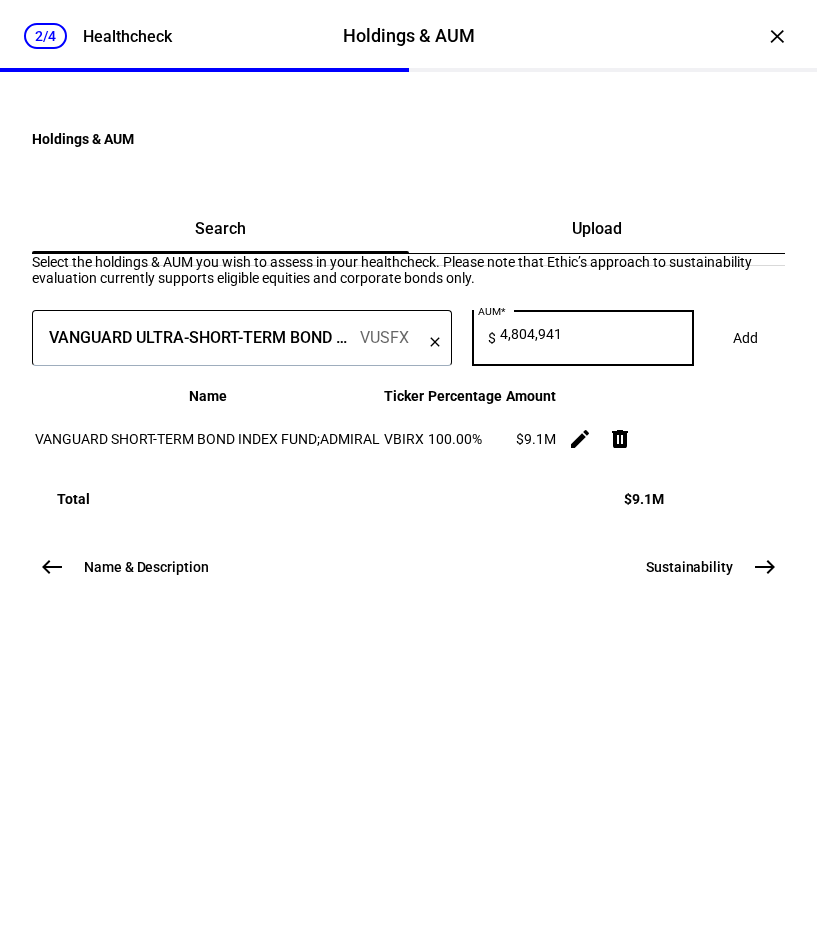 scroll, scrollTop: 0, scrollLeft: 5, axis: horizontal 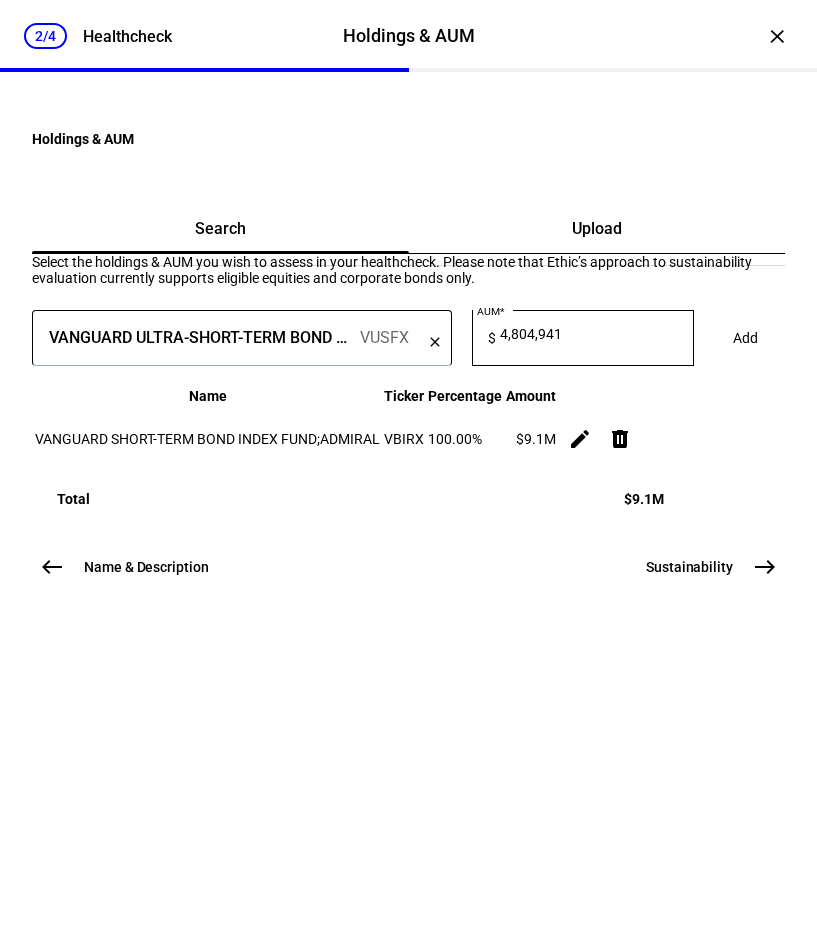 click on "Add" 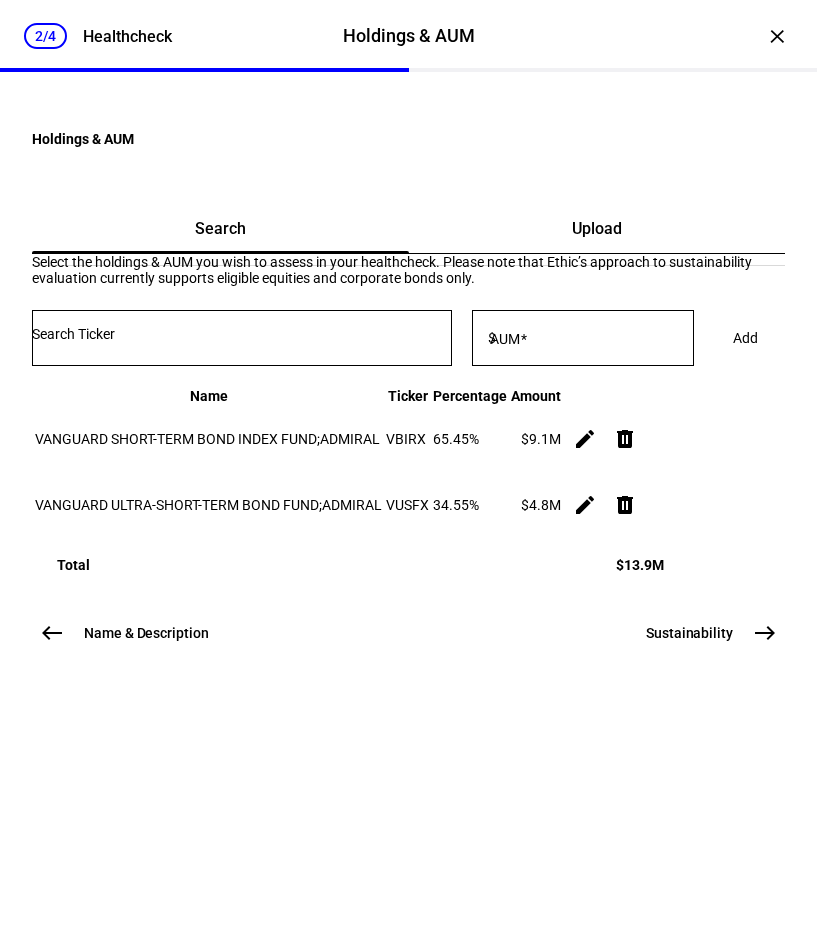 click at bounding box center [242, 334] 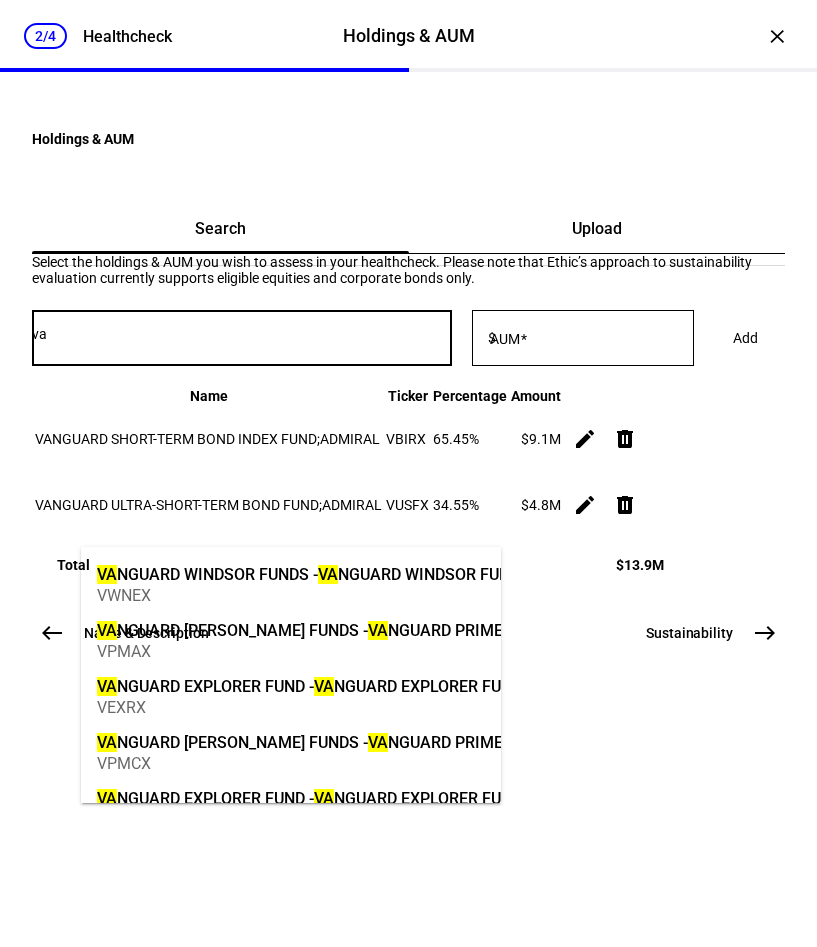 type on "v" 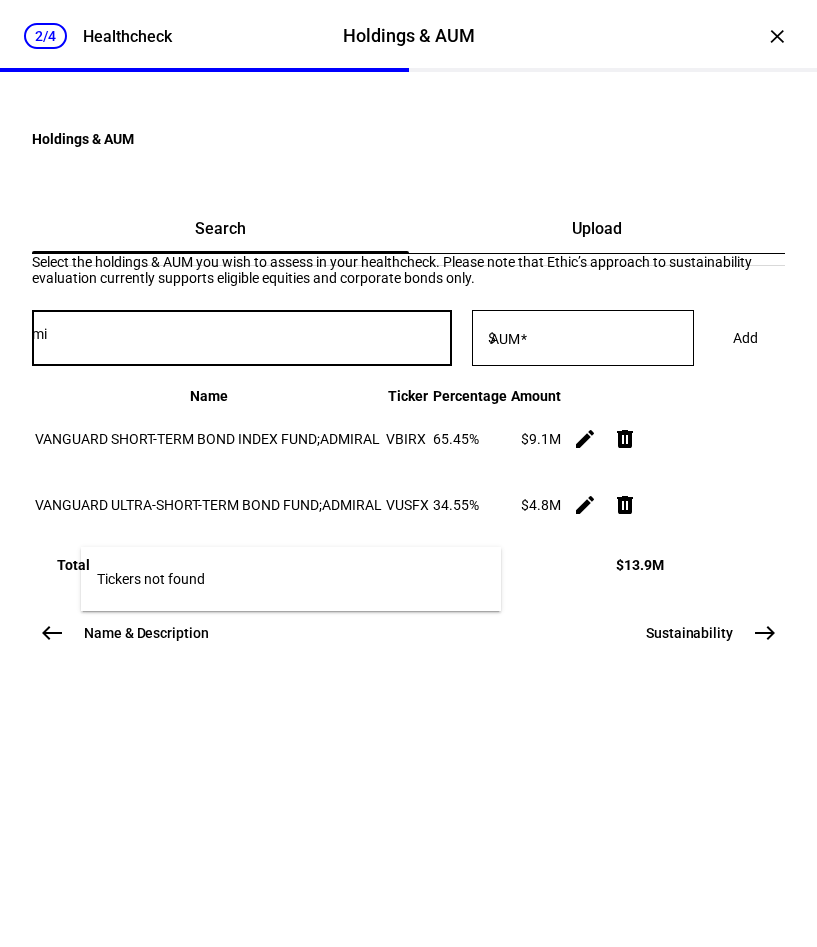 type on "m" 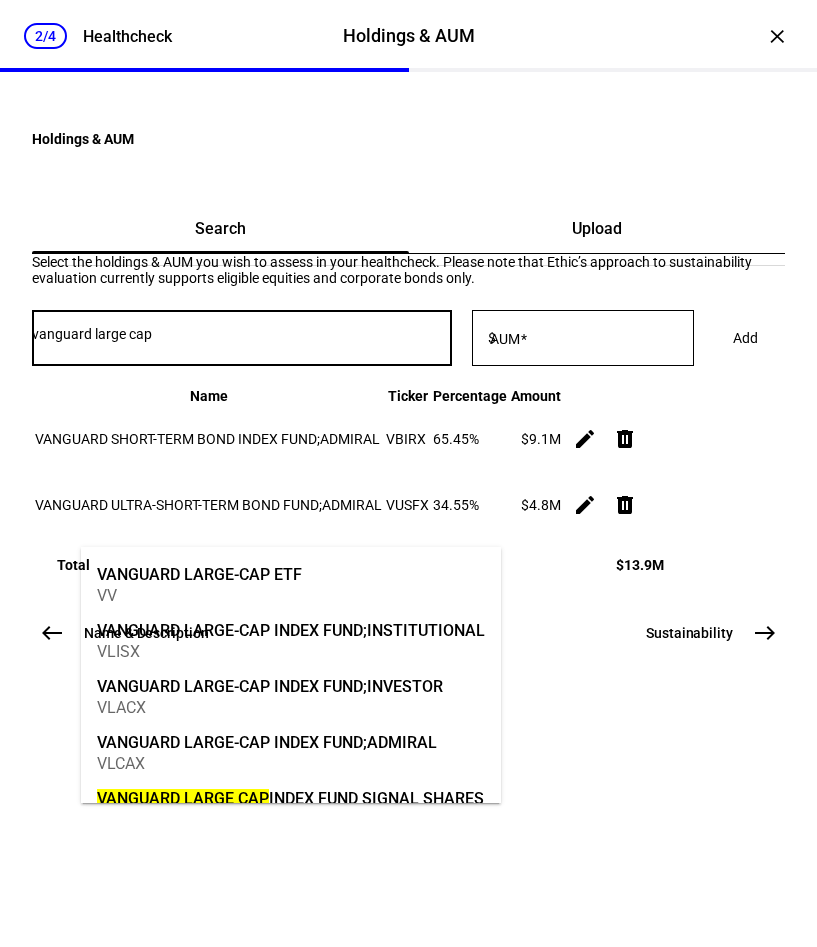 type on "vanguard large cap" 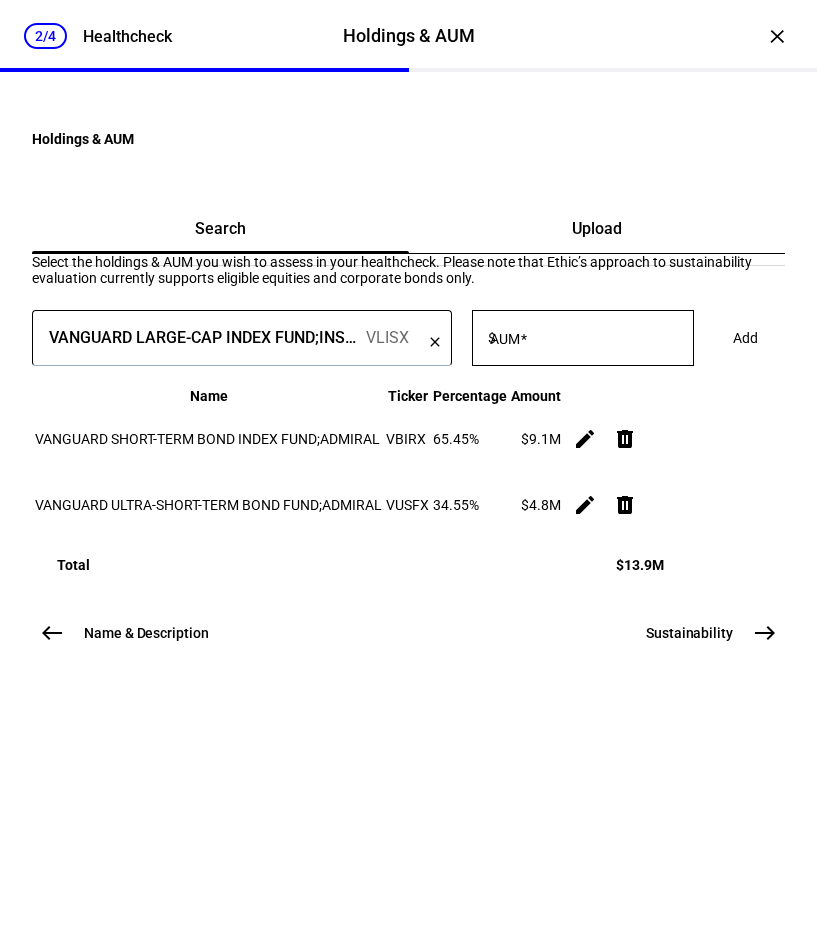 click 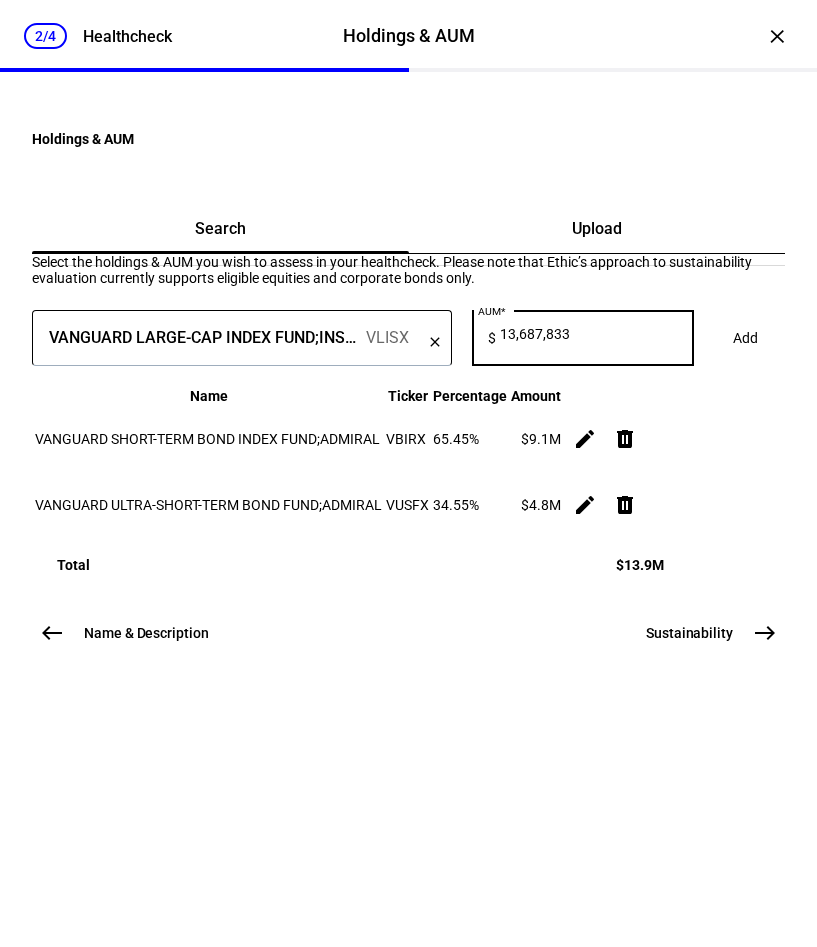 scroll, scrollTop: 0, scrollLeft: 14, axis: horizontal 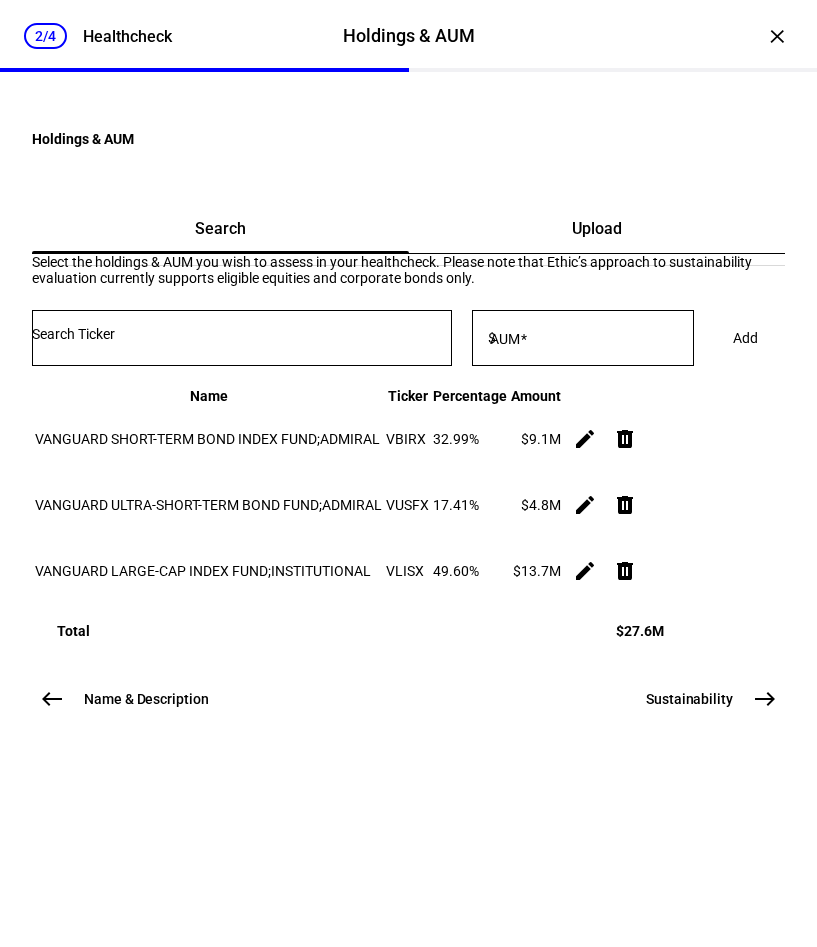 click at bounding box center (242, 334) 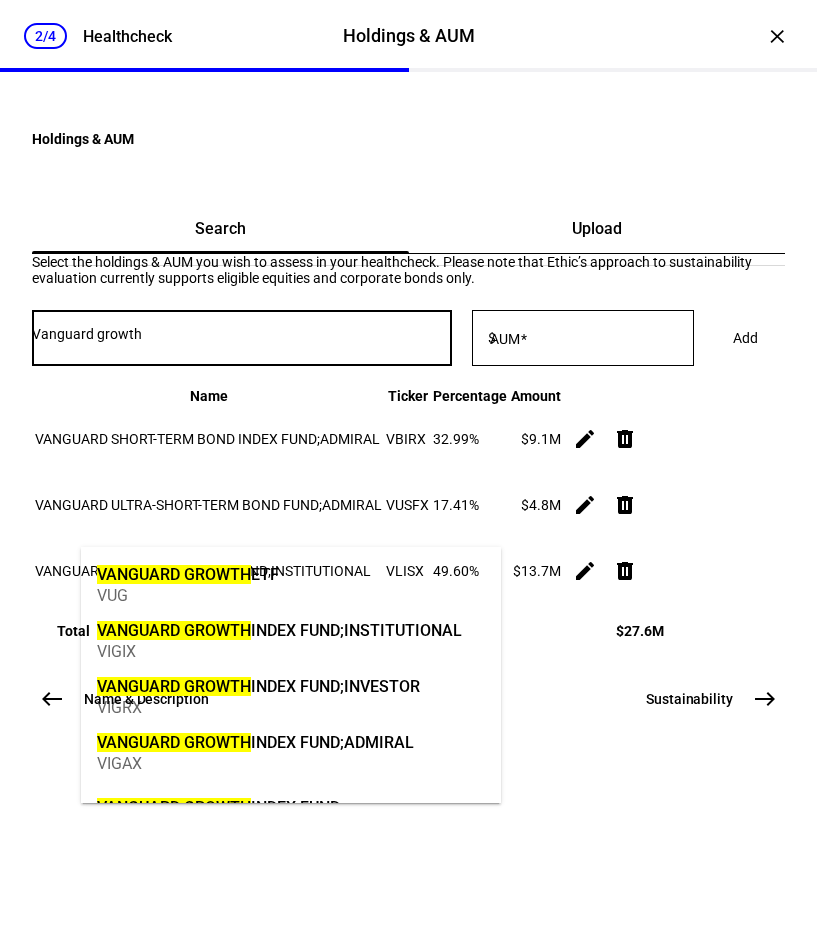type on "Vanguard growth" 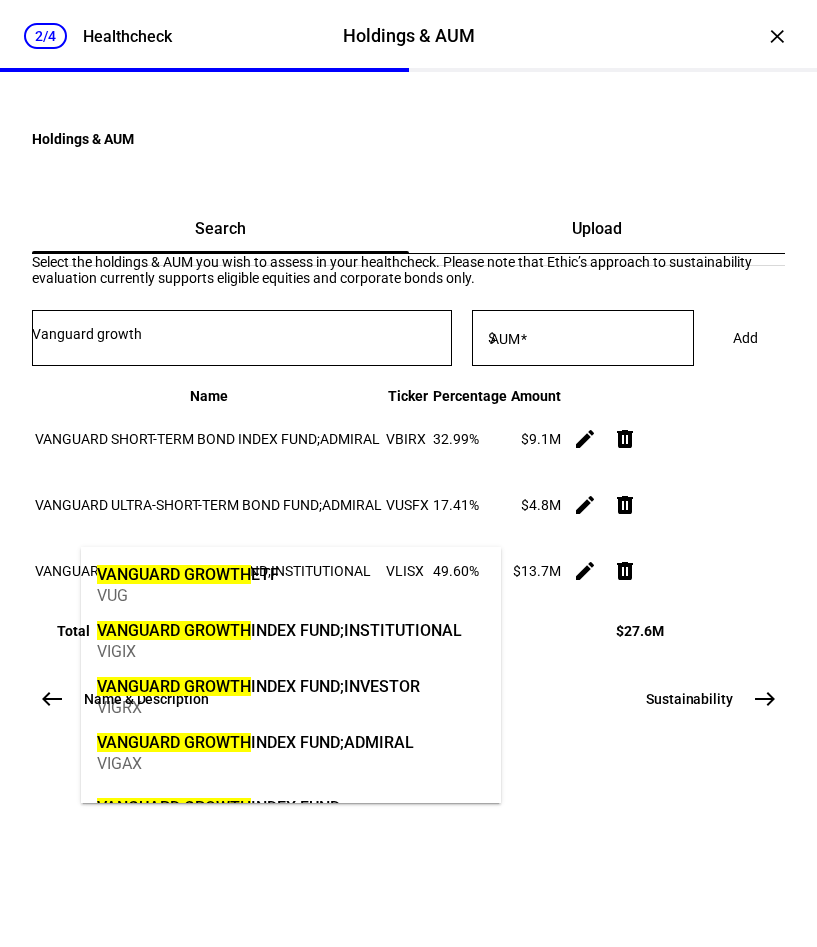 click on "VANGUARD GROWTH  INDEX FUND;INSTITUTIONAL VIGIX" at bounding box center [279, 639] 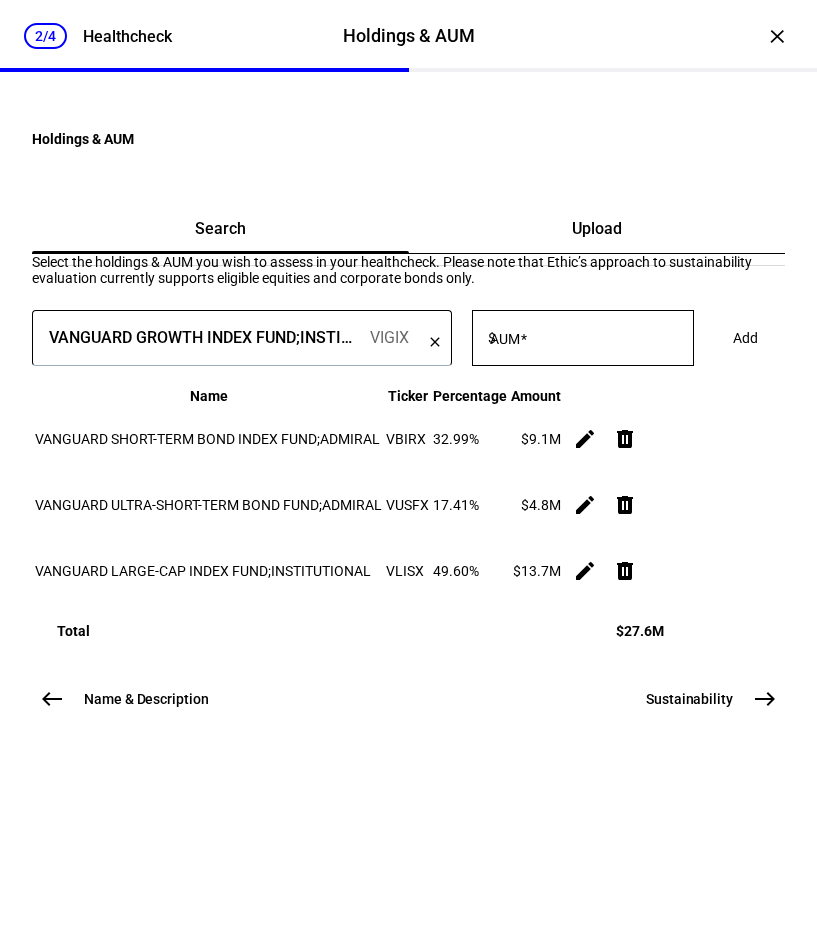 click on "AUM" at bounding box center (505, 339) 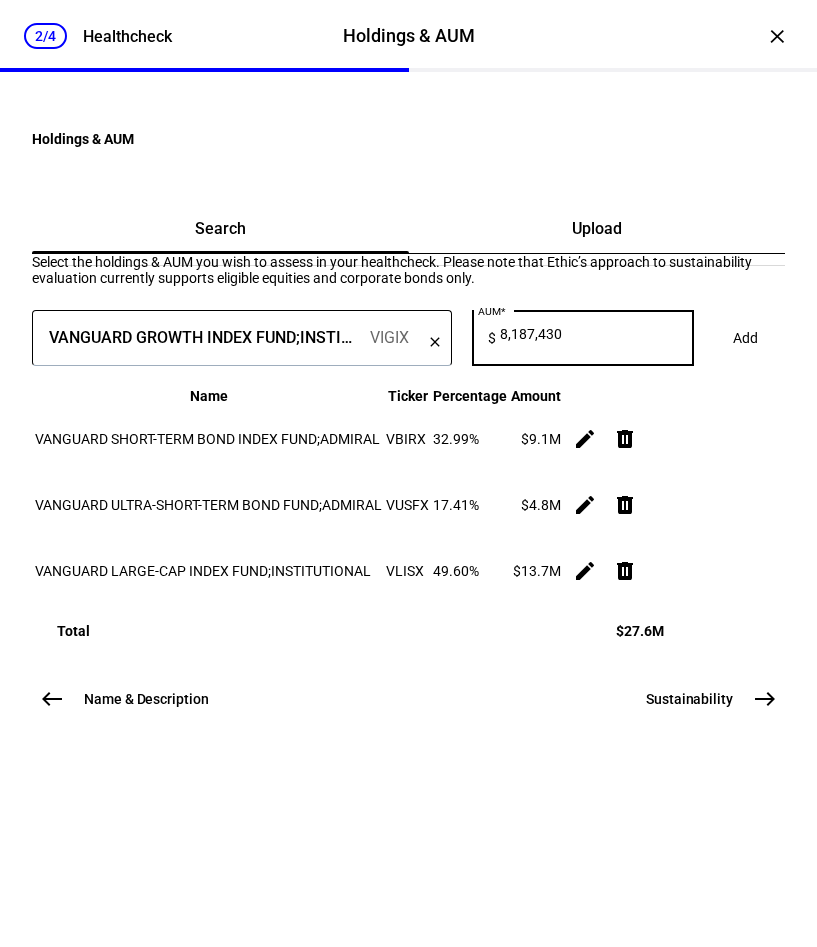 scroll, scrollTop: 0, scrollLeft: 5, axis: horizontal 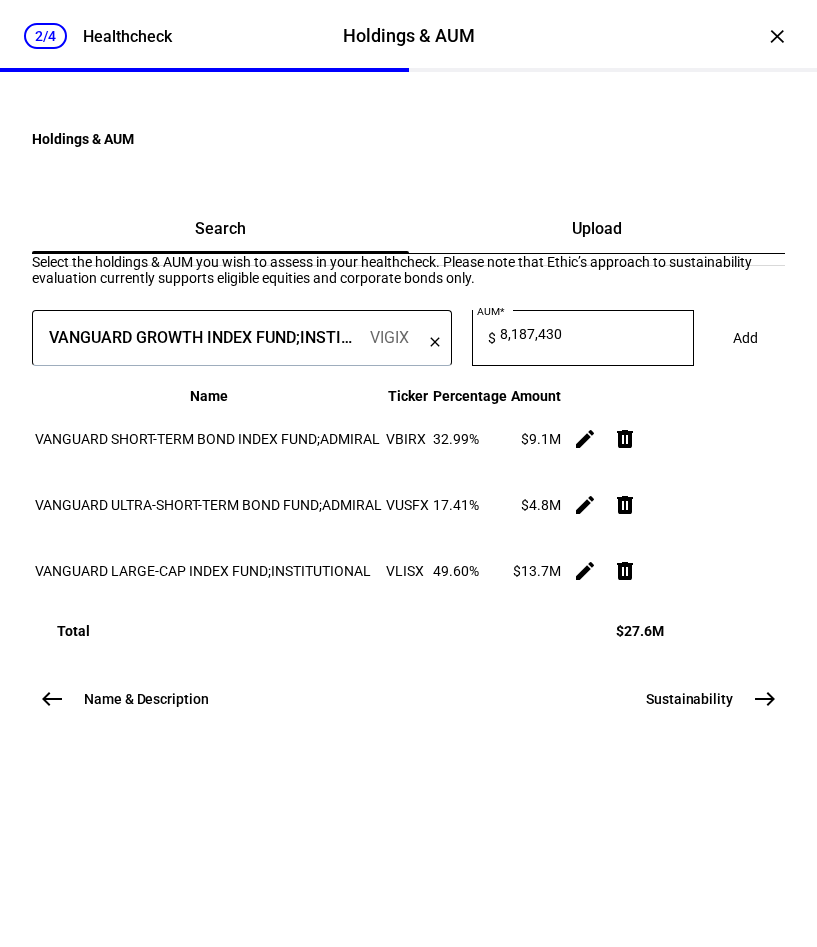 click on "Add" 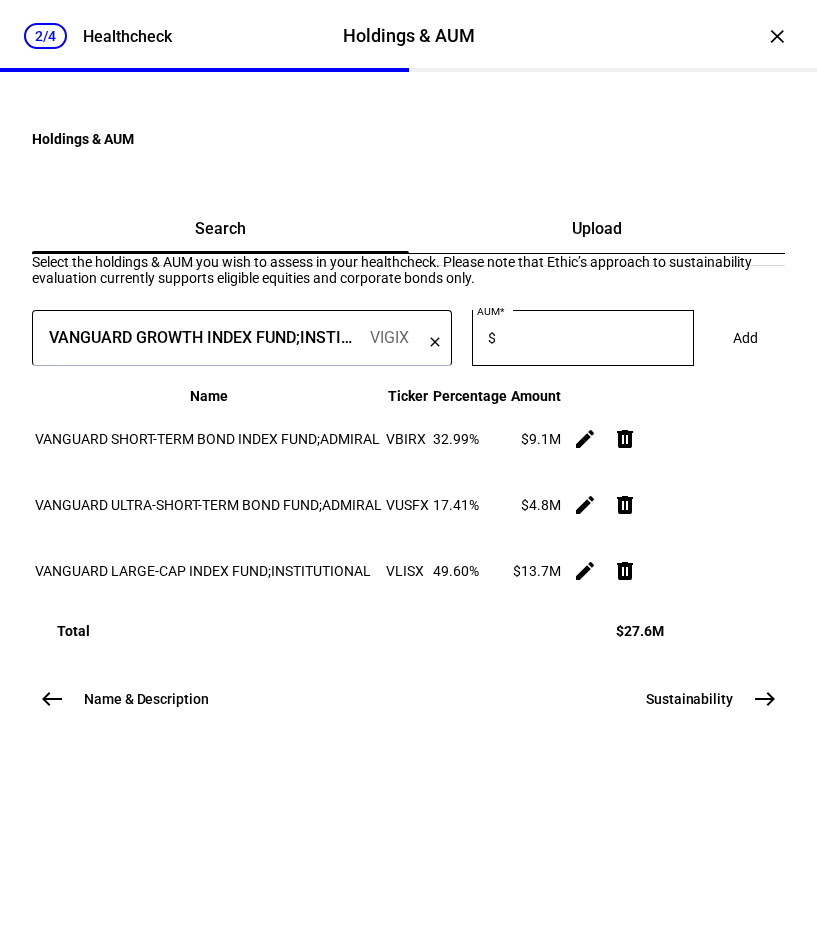 scroll, scrollTop: 0, scrollLeft: 0, axis: both 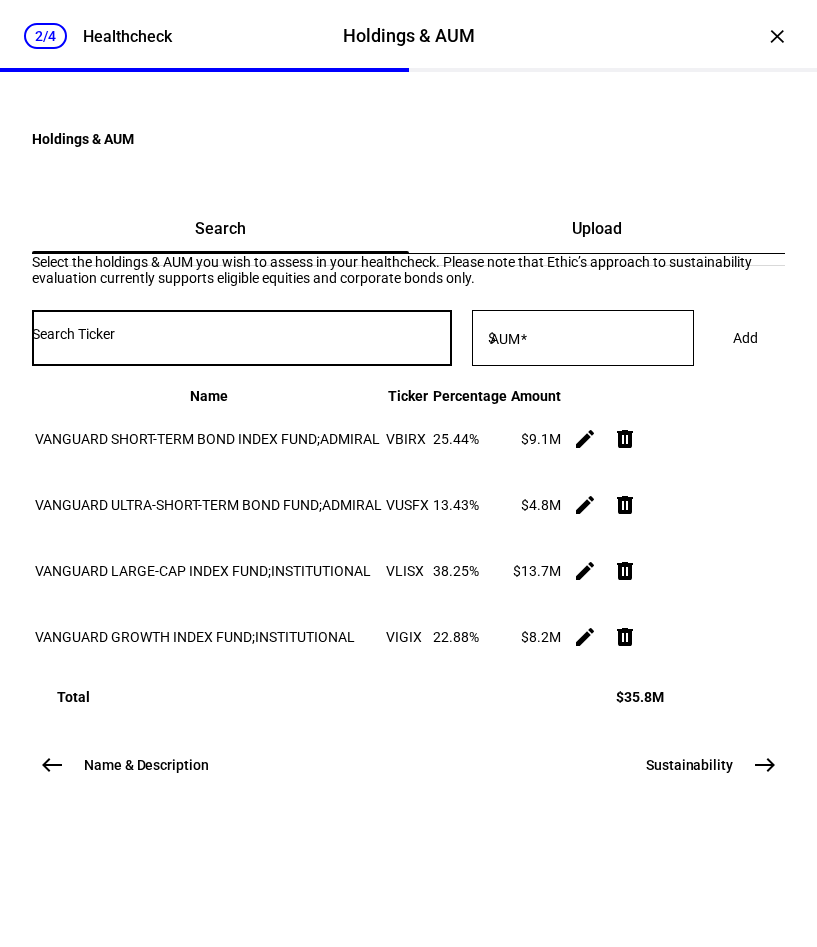 click at bounding box center (242, 334) 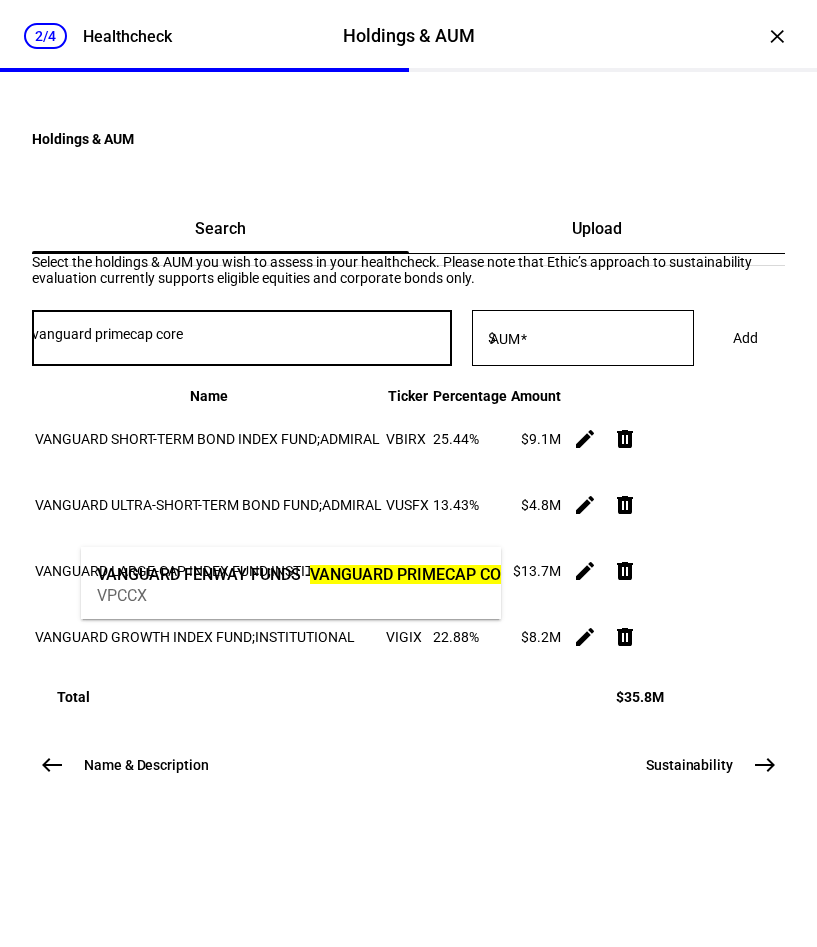 type on "vanguard primecap core" 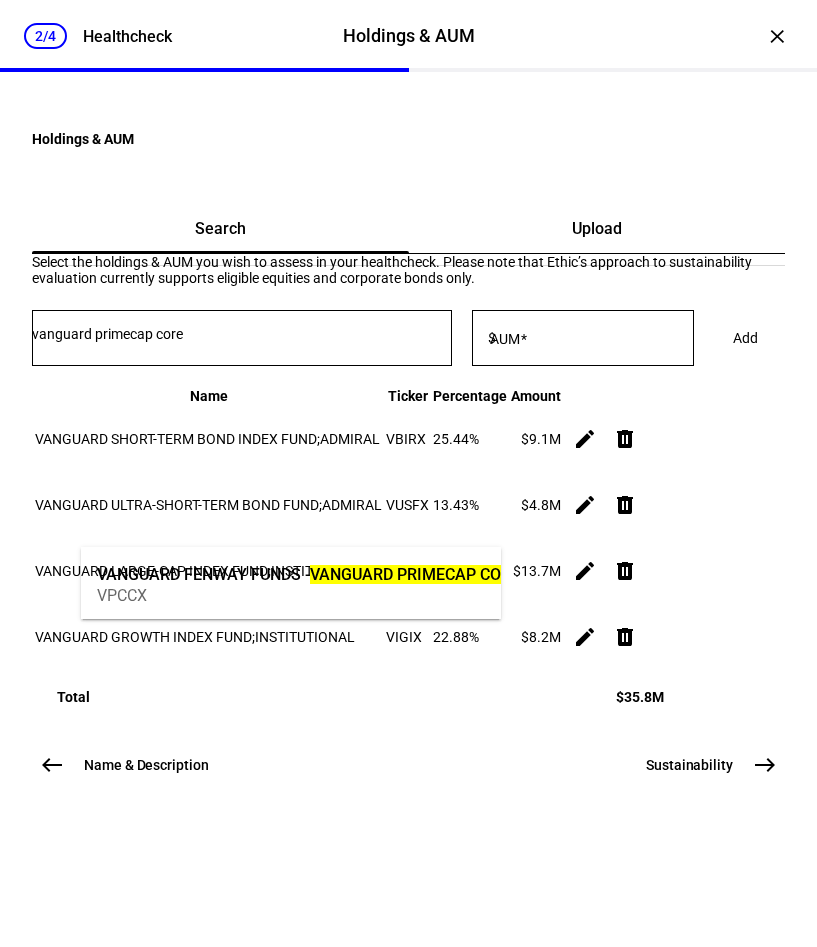 click on "VPCCX" at bounding box center (328, 595) 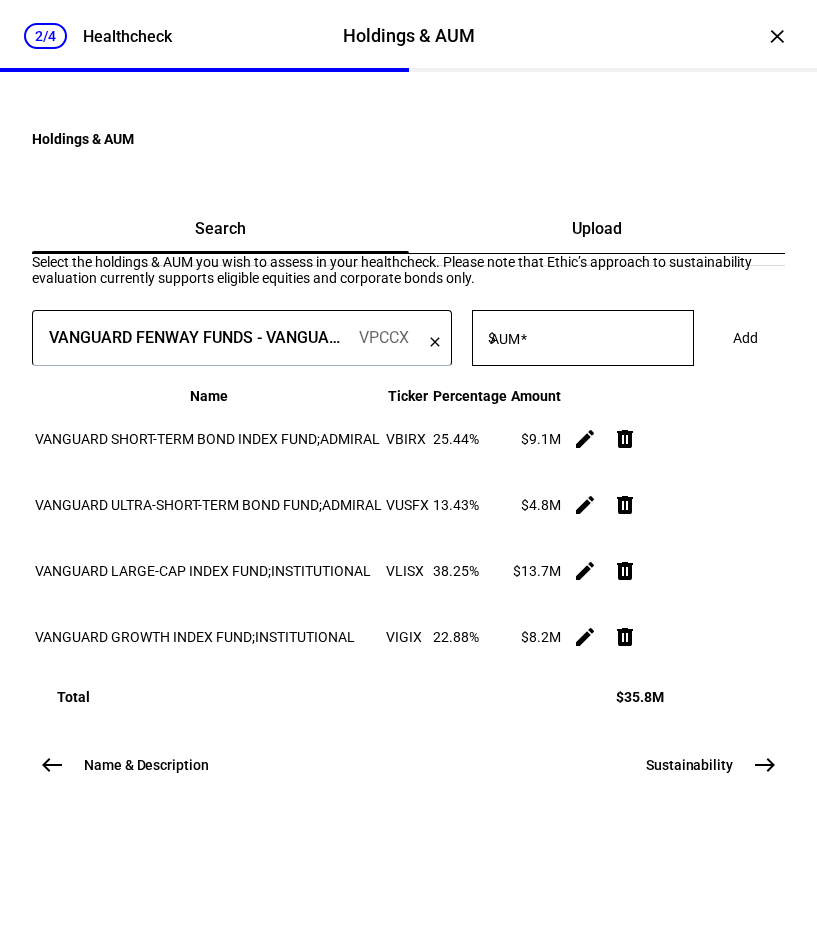 click on "AUM" at bounding box center (505, 339) 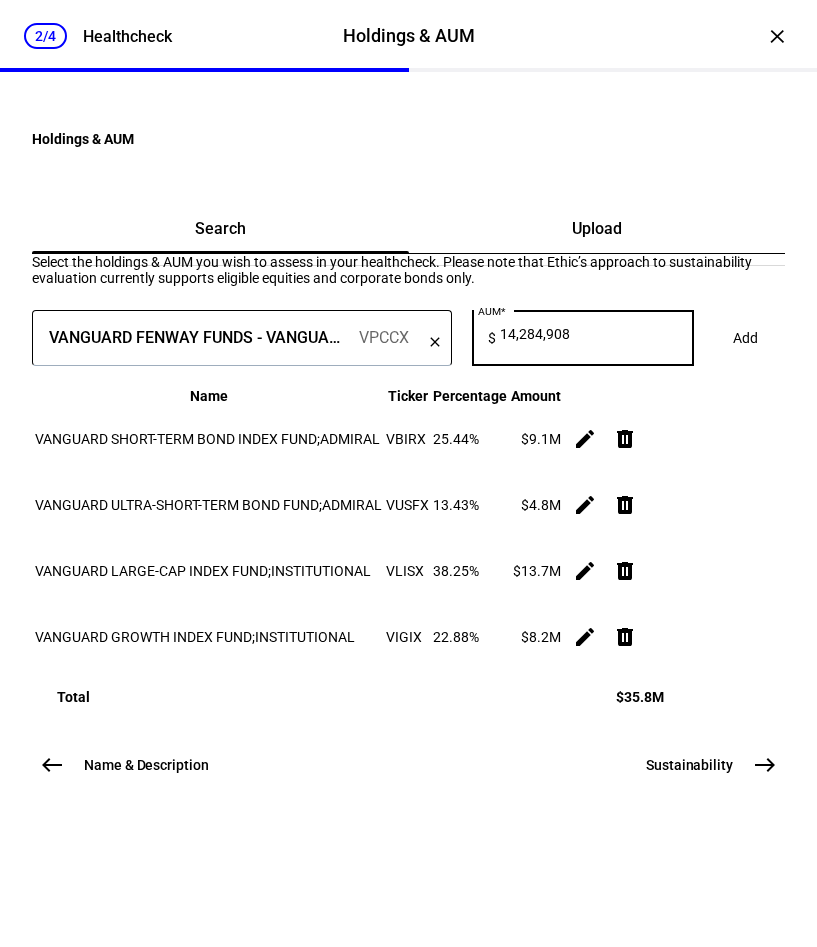 scroll, scrollTop: 0, scrollLeft: 14, axis: horizontal 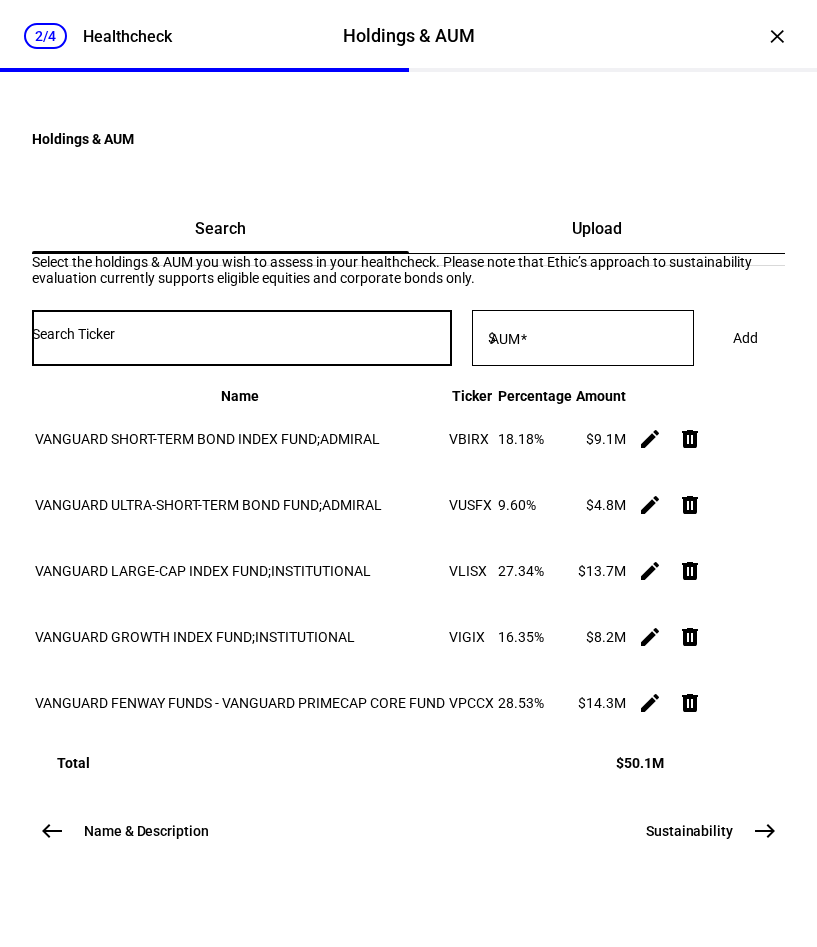 click at bounding box center (242, 334) 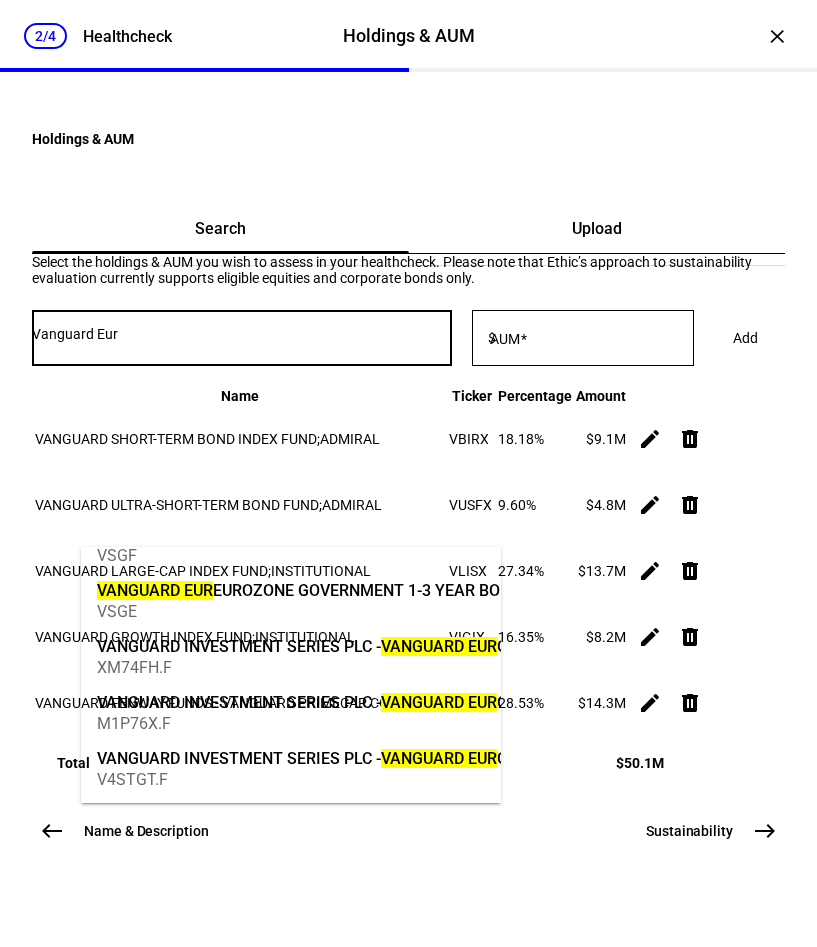 scroll, scrollTop: 0, scrollLeft: 0, axis: both 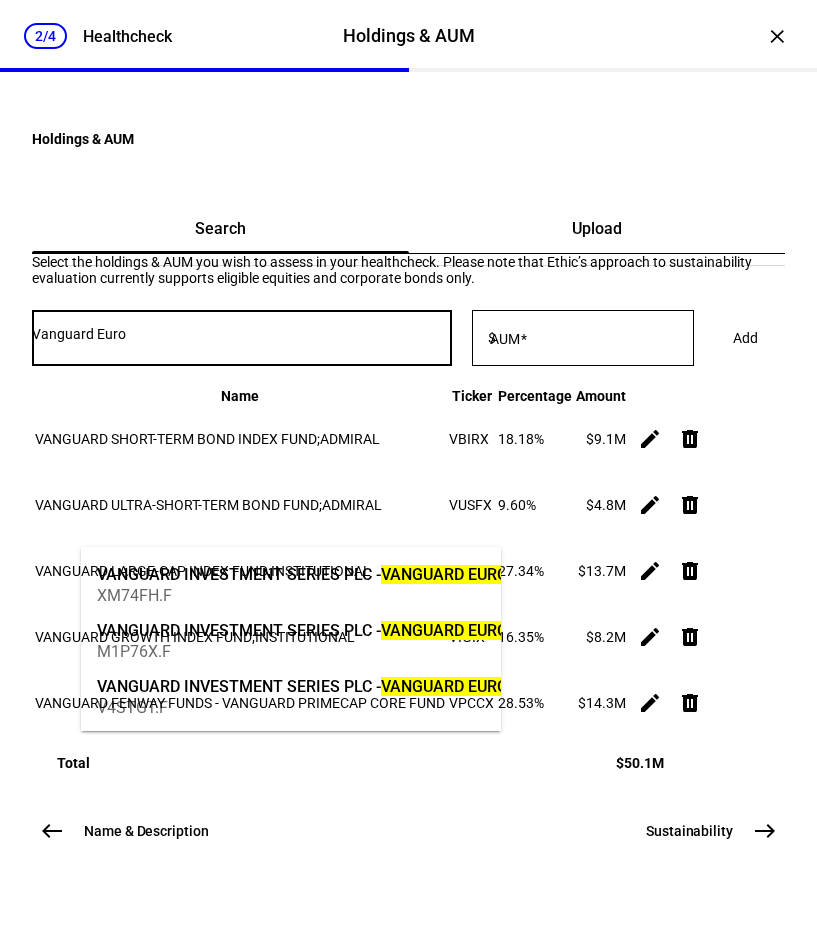 type on "Vanguard Euro" 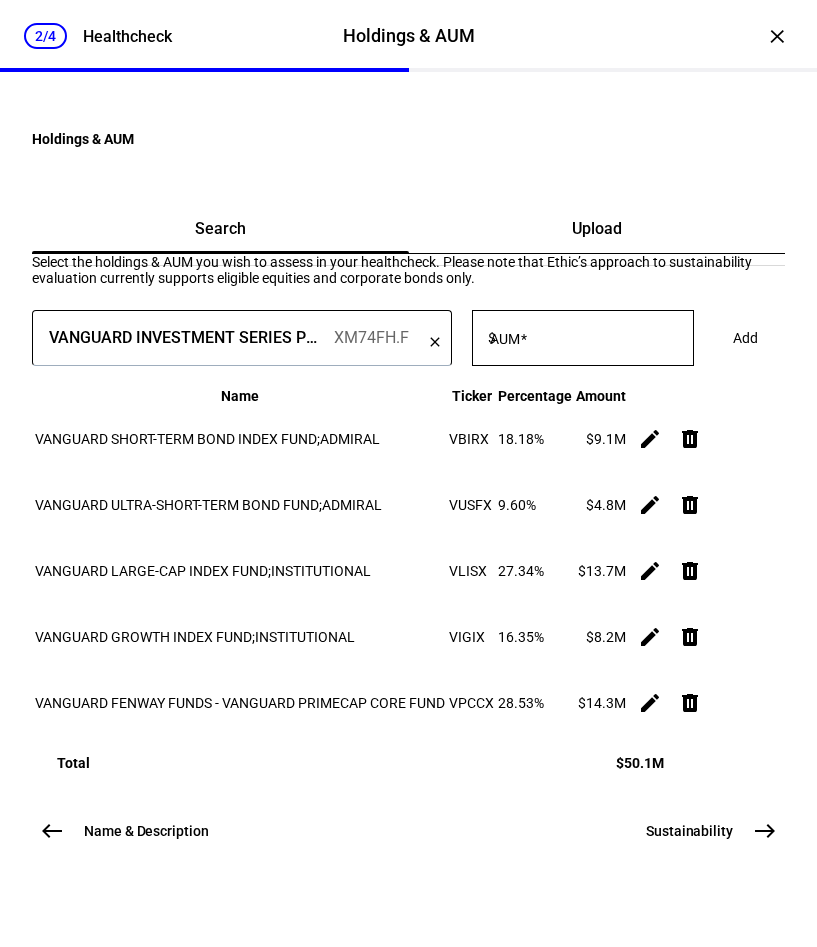 click on "AUM" at bounding box center (505, 339) 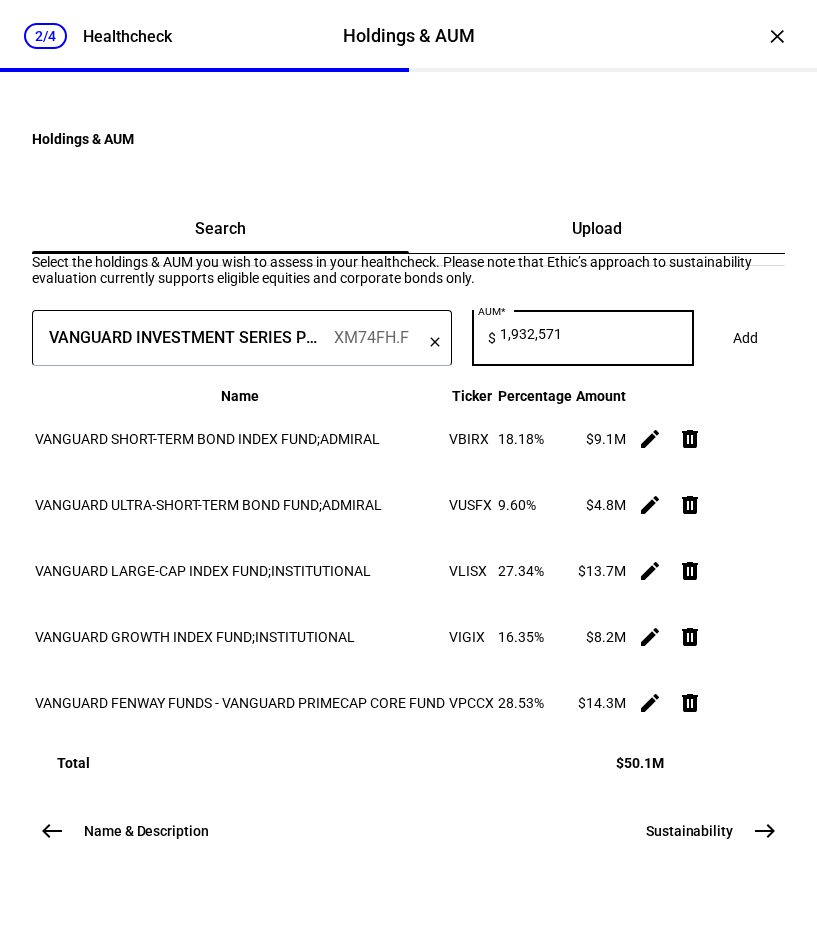 scroll, scrollTop: 0, scrollLeft: 5, axis: horizontal 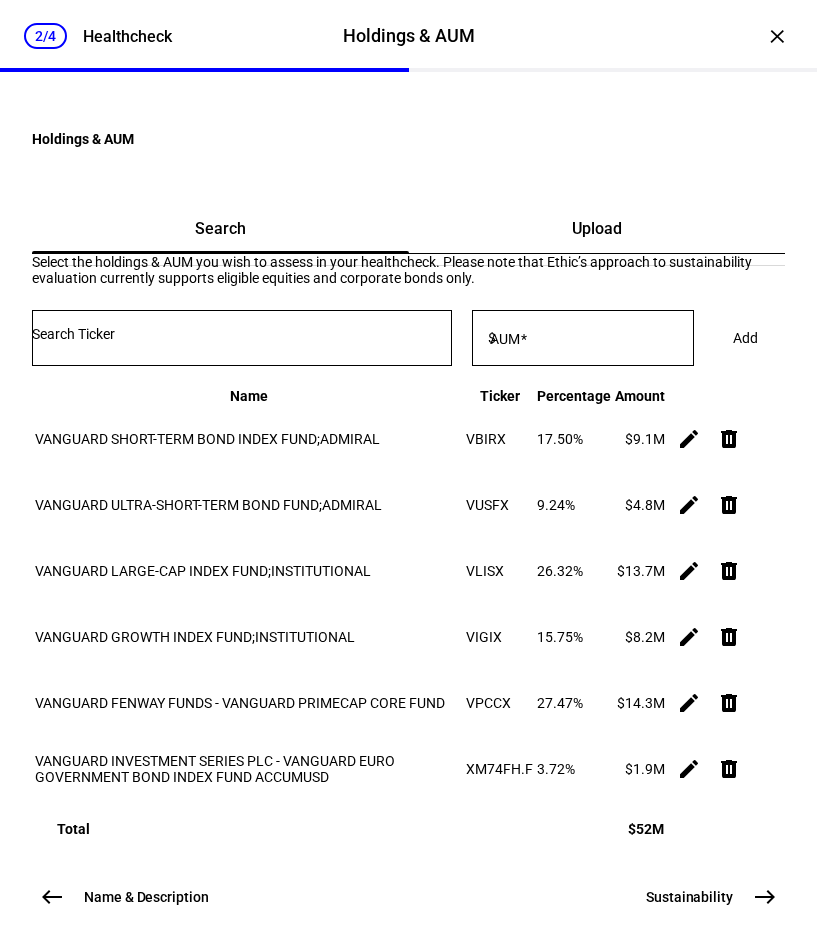 click at bounding box center (242, 334) 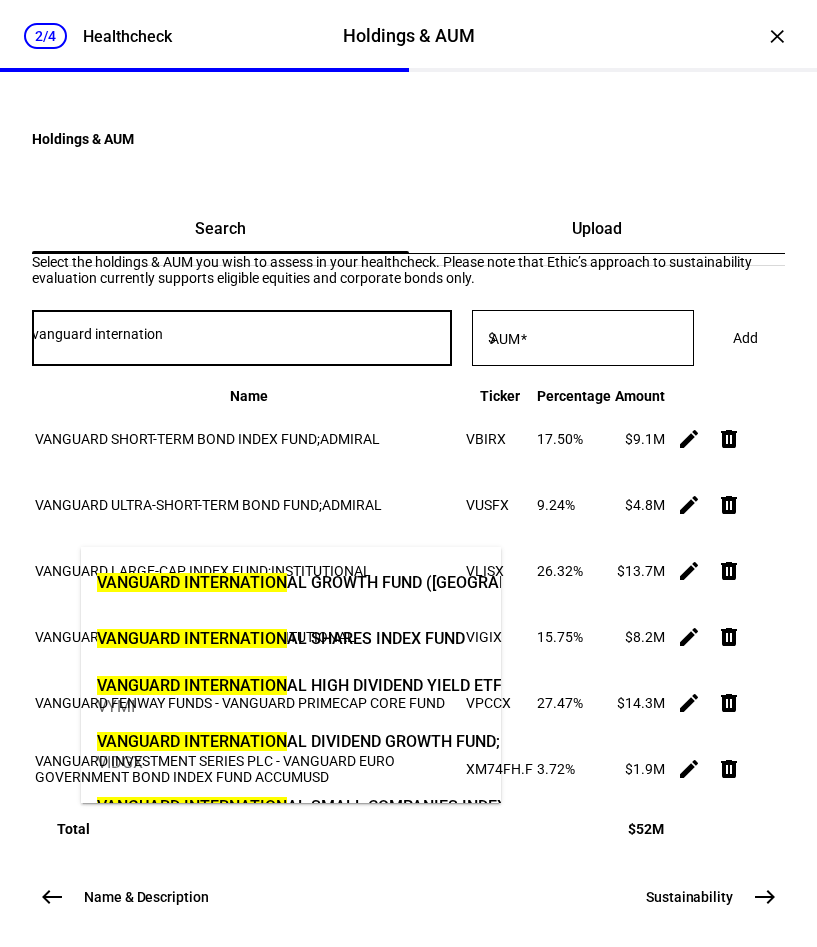 scroll, scrollTop: 0, scrollLeft: 0, axis: both 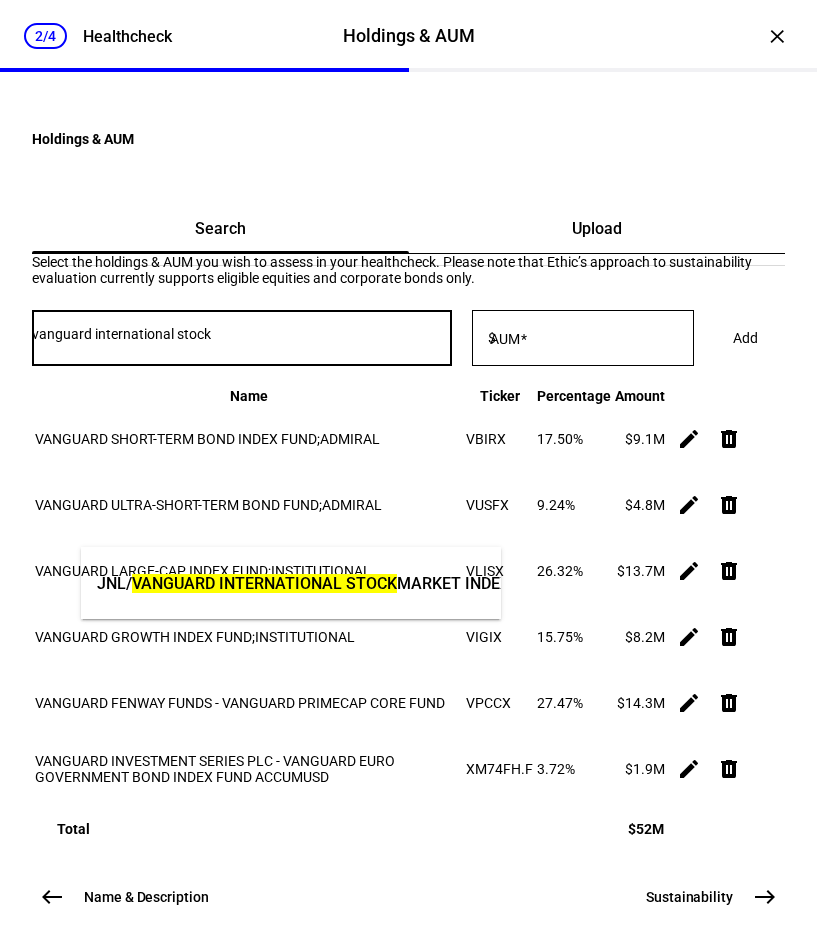 drag, startPoint x: 311, startPoint y: 515, endPoint x: 56, endPoint y: 512, distance: 255.01764 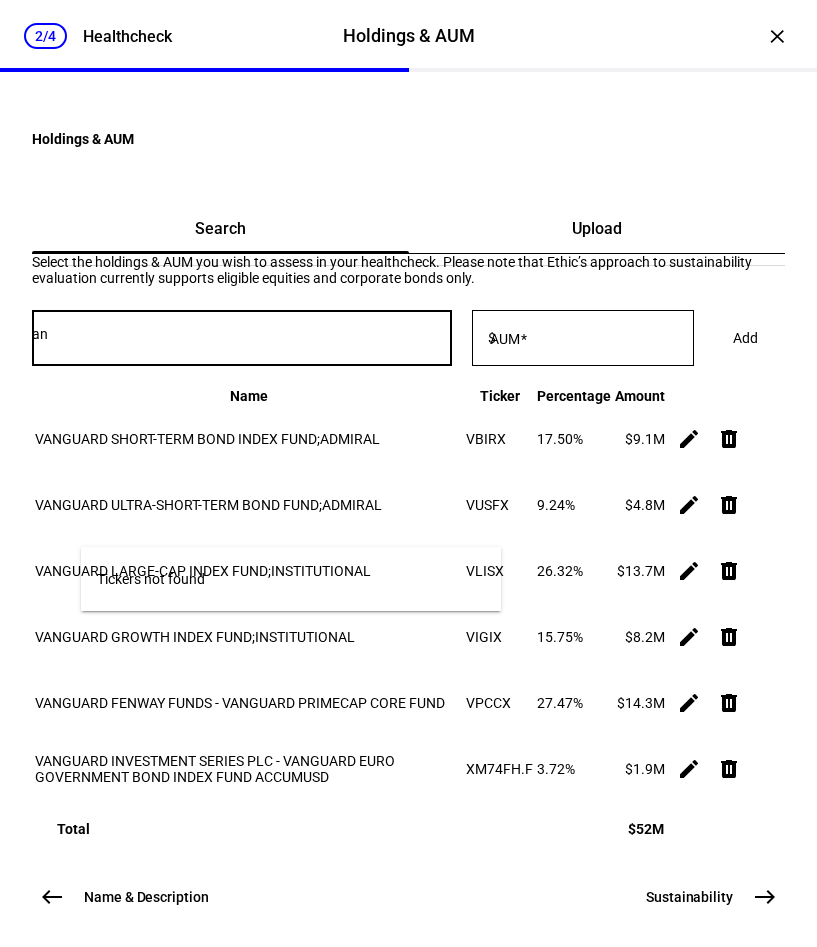 type on "a" 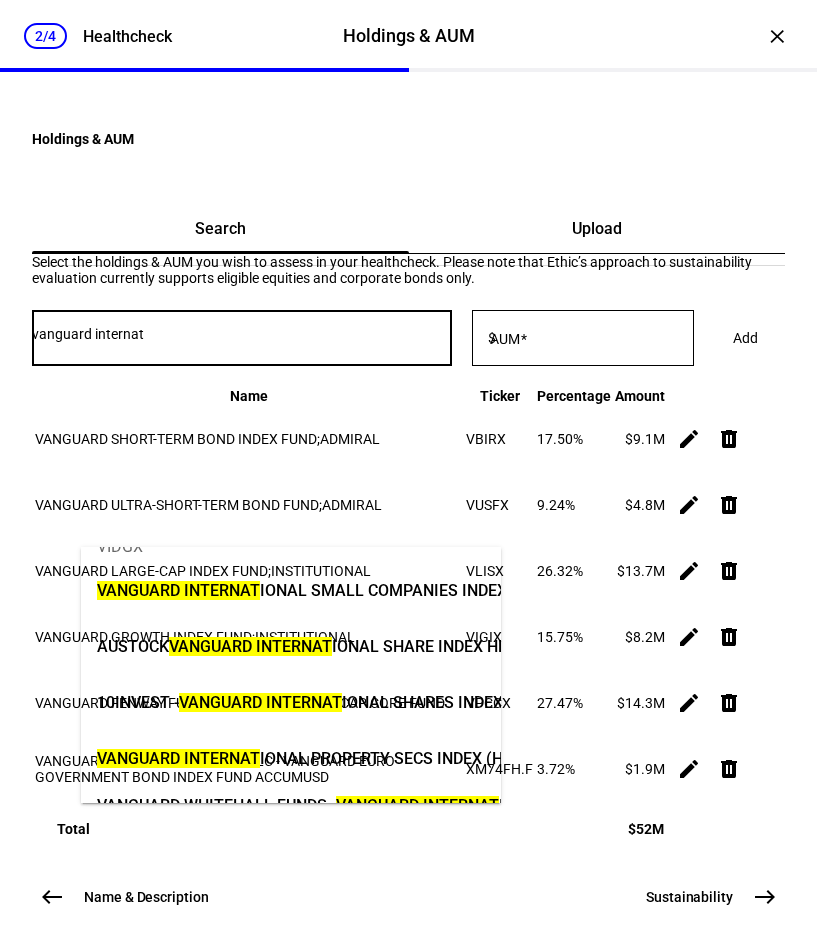 scroll, scrollTop: 0, scrollLeft: 0, axis: both 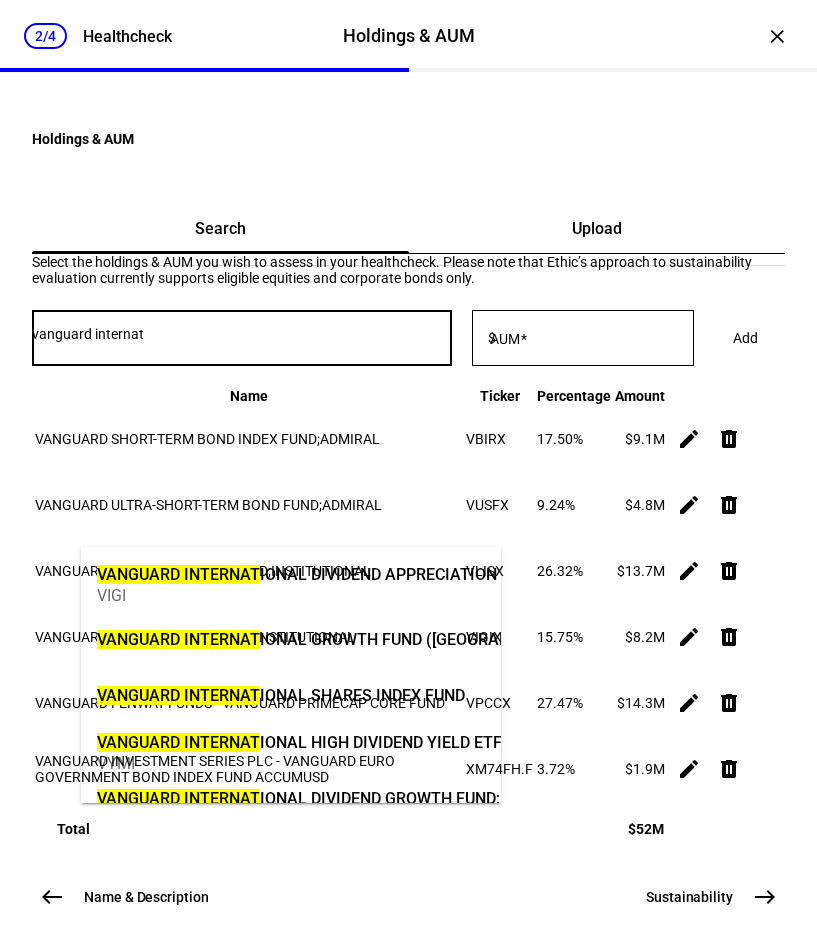 type on "vanguard internat" 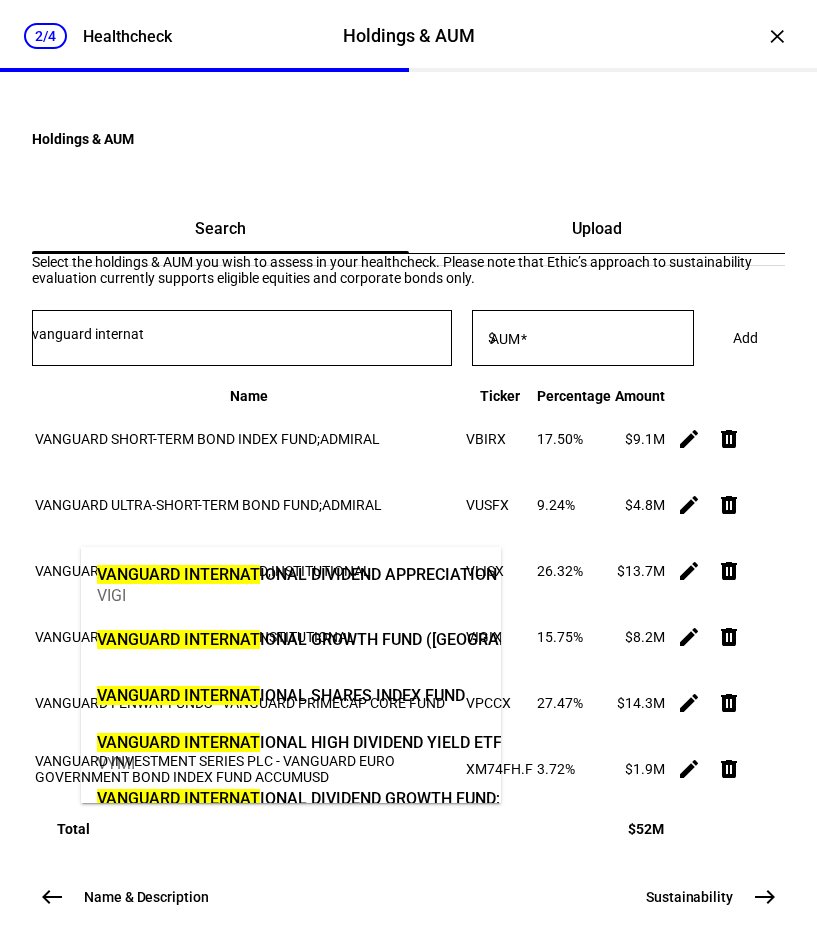 click on "VANGUARD INTERNAT IONAL SHARES INDEX FUND" at bounding box center [281, 696] 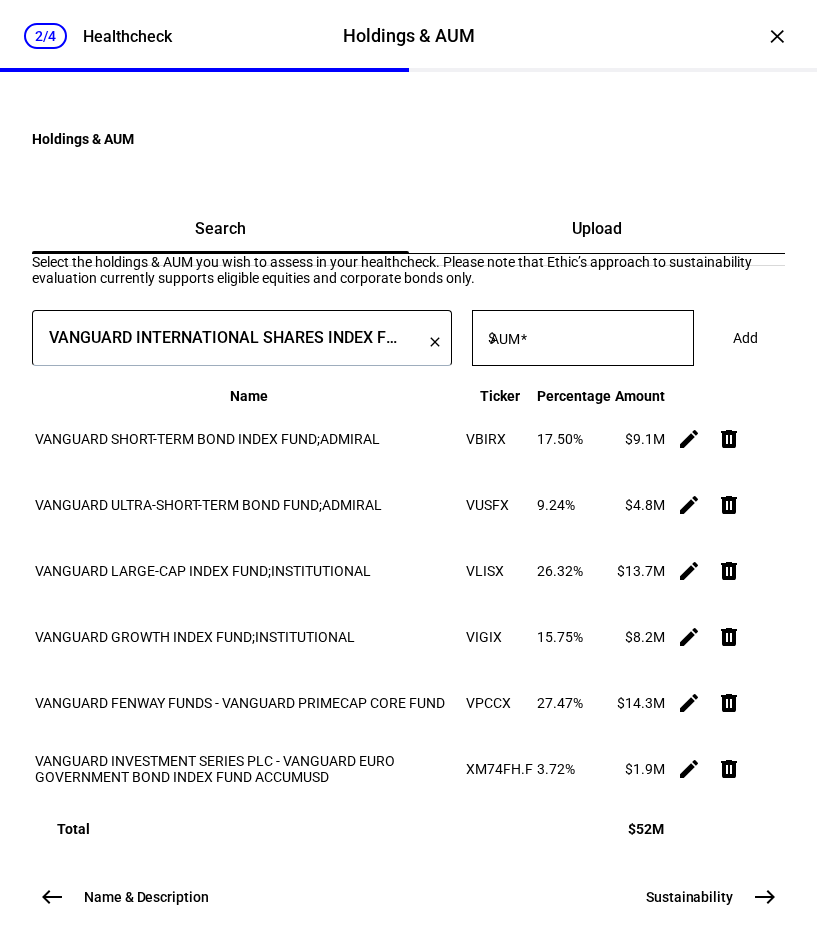 click on "AUM" at bounding box center [505, 339] 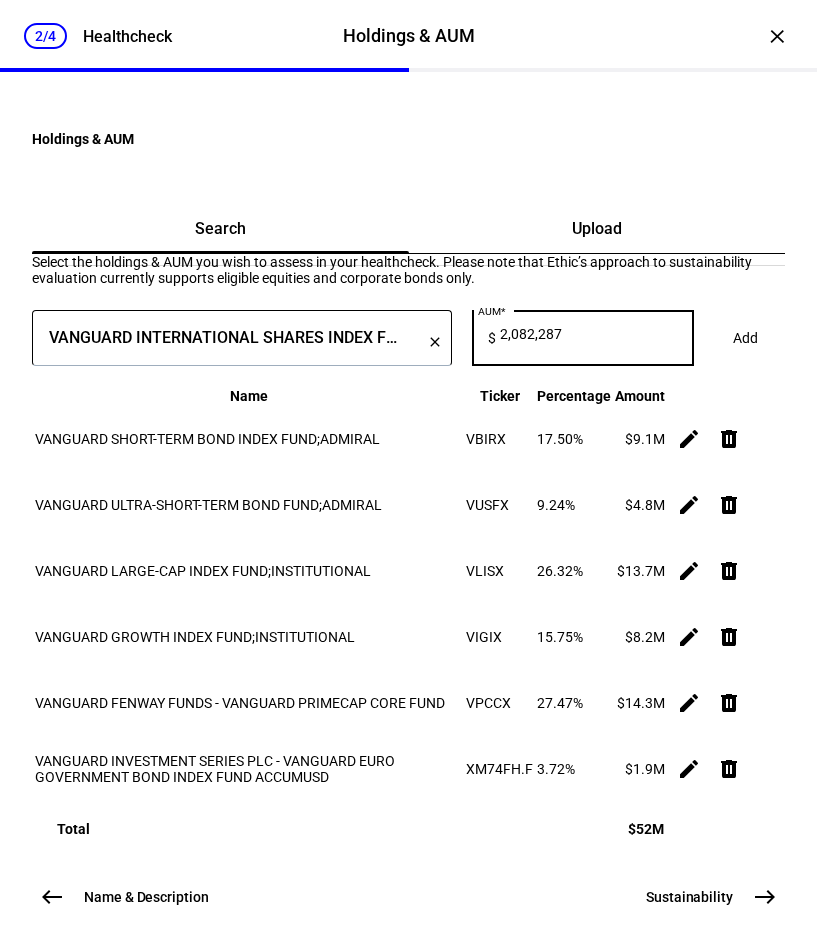 scroll, scrollTop: 0, scrollLeft: 5, axis: horizontal 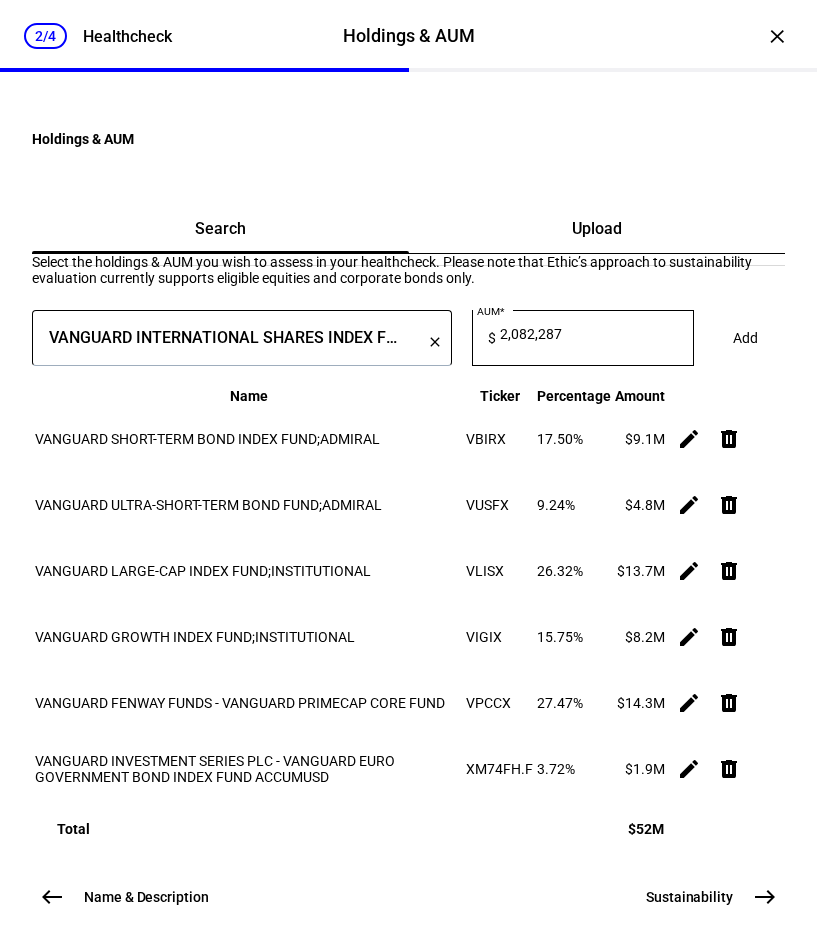 click on "Add" 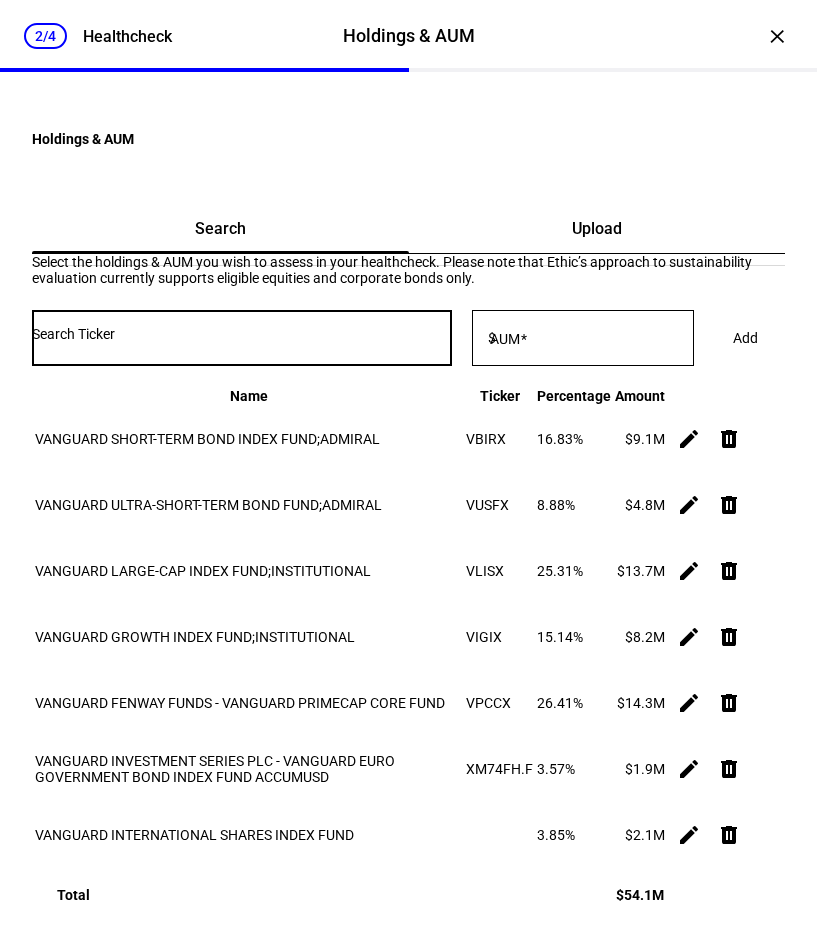 click at bounding box center [242, 334] 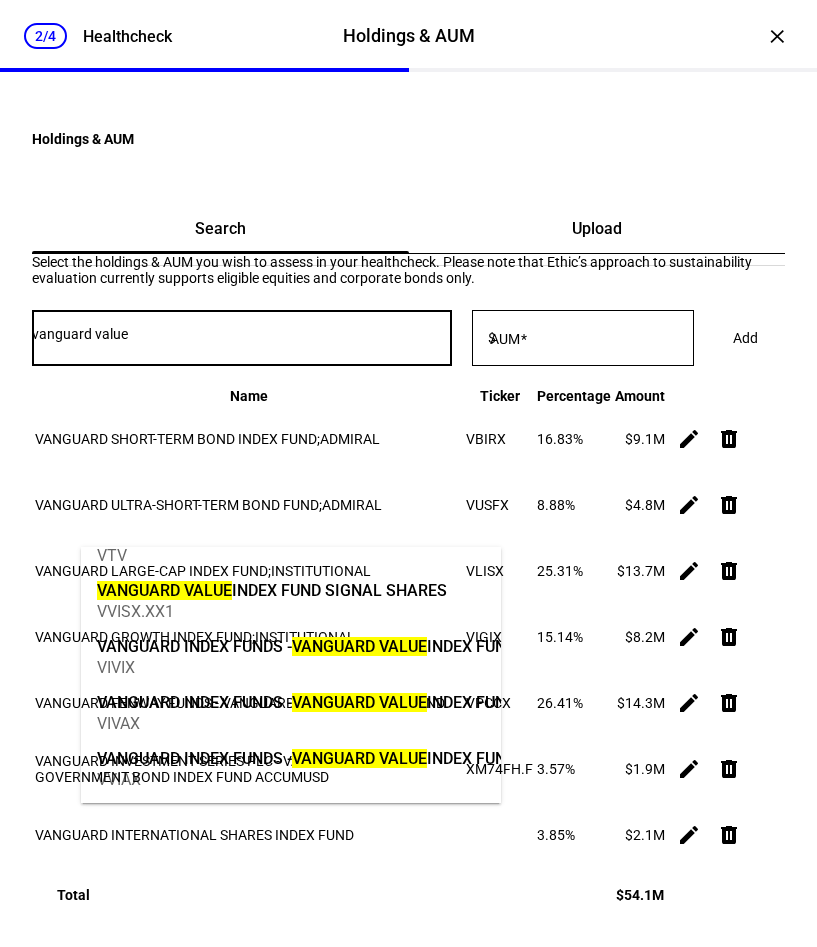 scroll, scrollTop: 0, scrollLeft: 0, axis: both 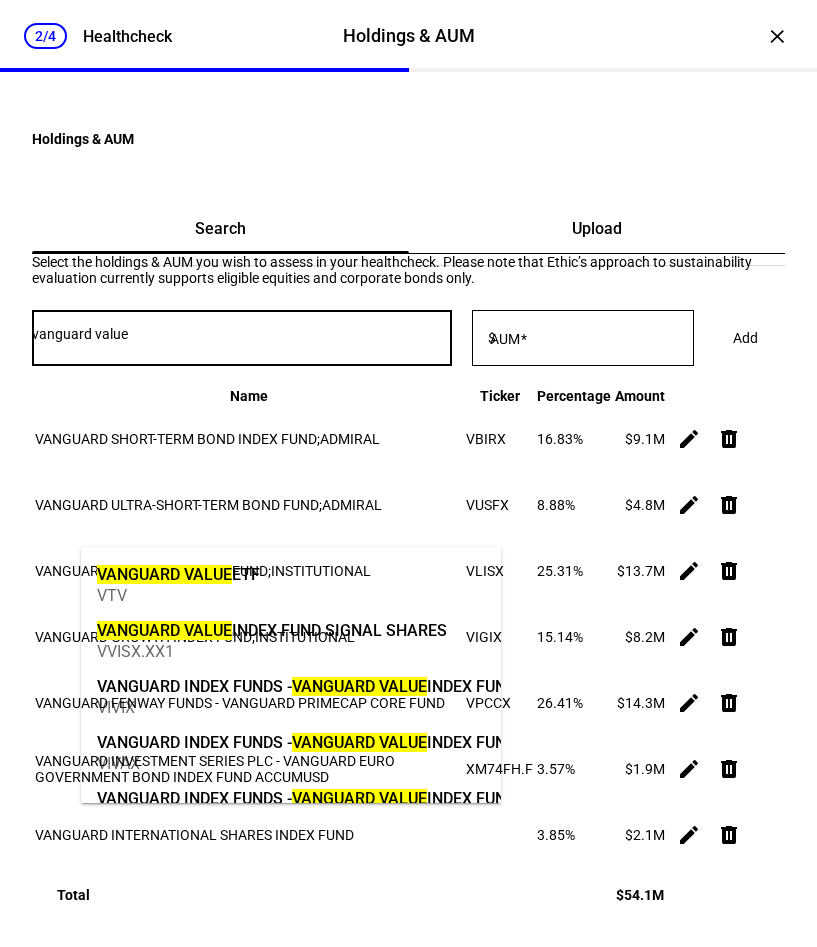 type on "vanguard value" 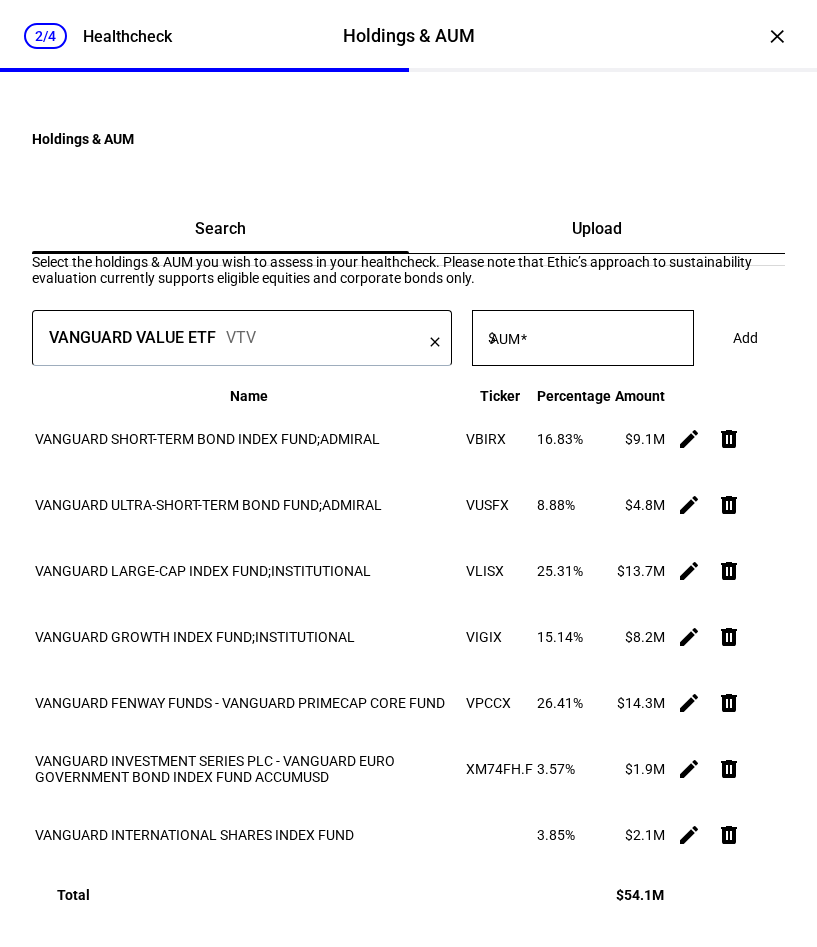 click on "AUM" at bounding box center (505, 339) 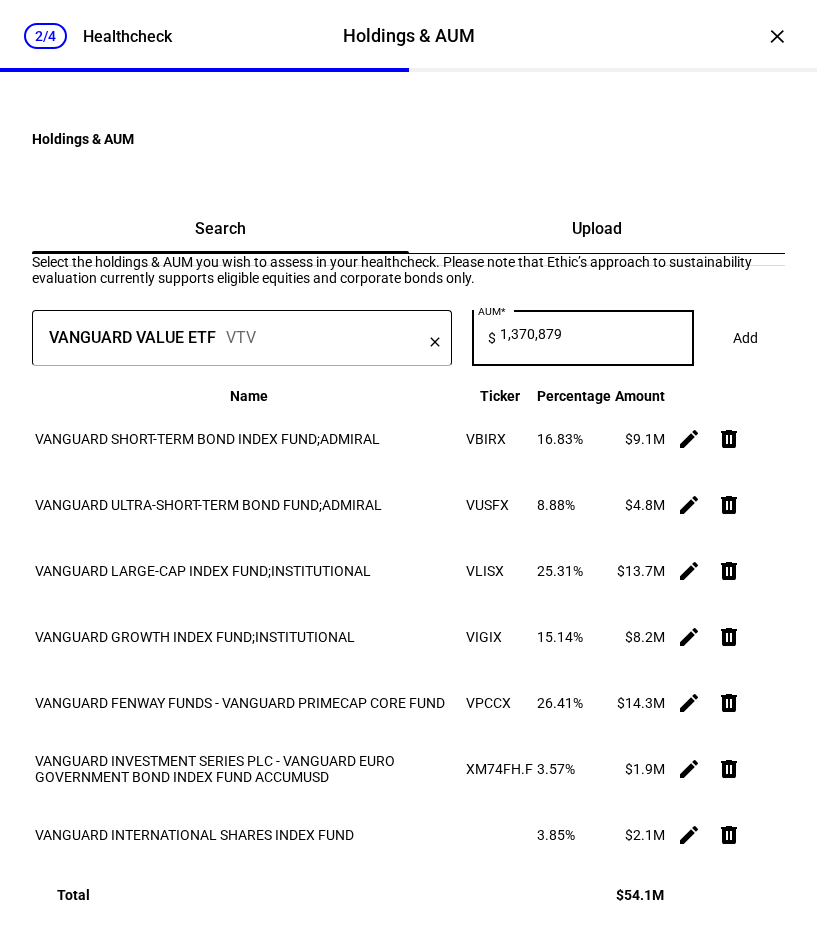 scroll, scrollTop: 0, scrollLeft: 5, axis: horizontal 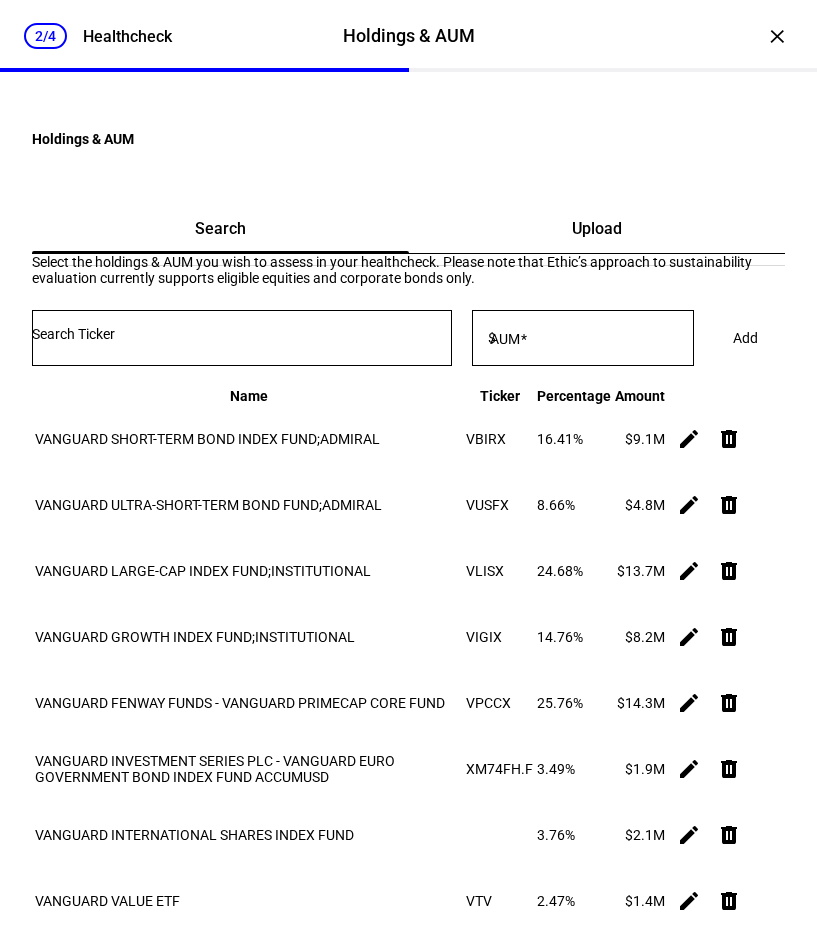 click at bounding box center (242, 334) 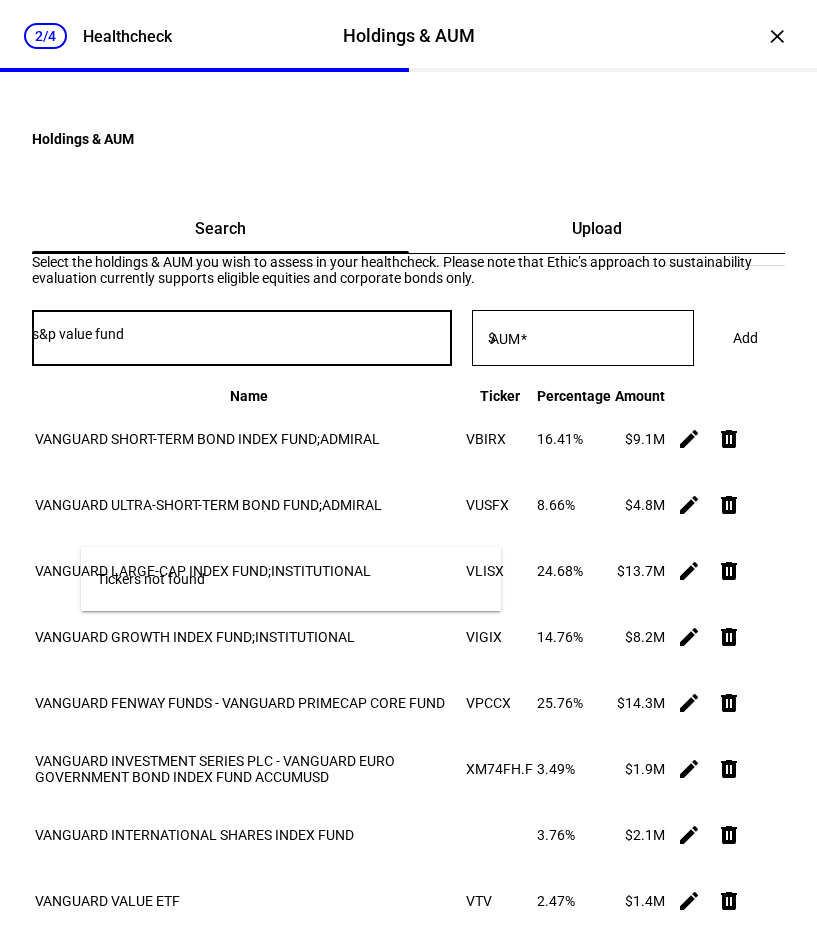 drag, startPoint x: 123, startPoint y: 521, endPoint x: 70, endPoint y: 512, distance: 53.75872 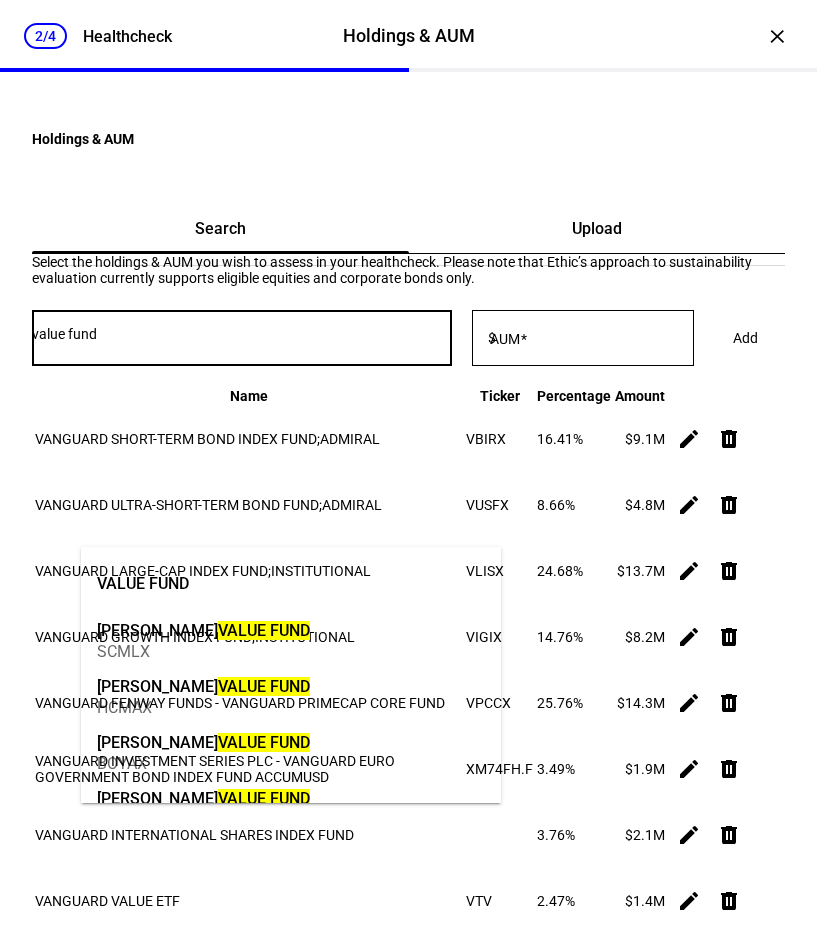 drag, startPoint x: 182, startPoint y: 516, endPoint x: -67, endPoint y: 516, distance: 249 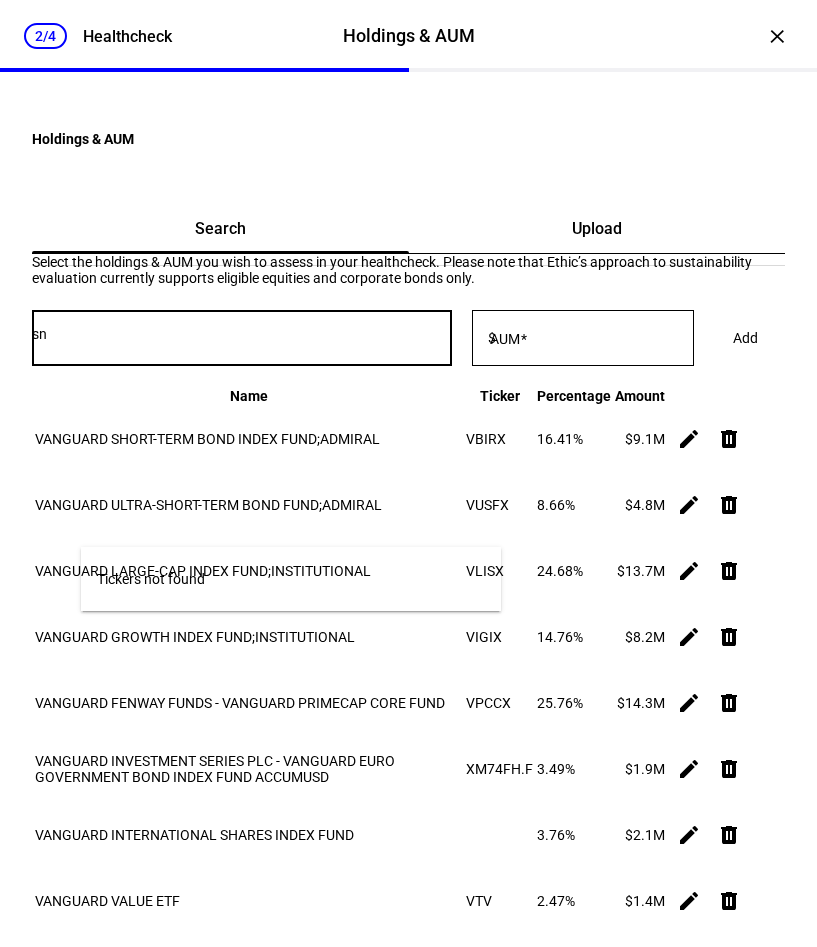 type on "s" 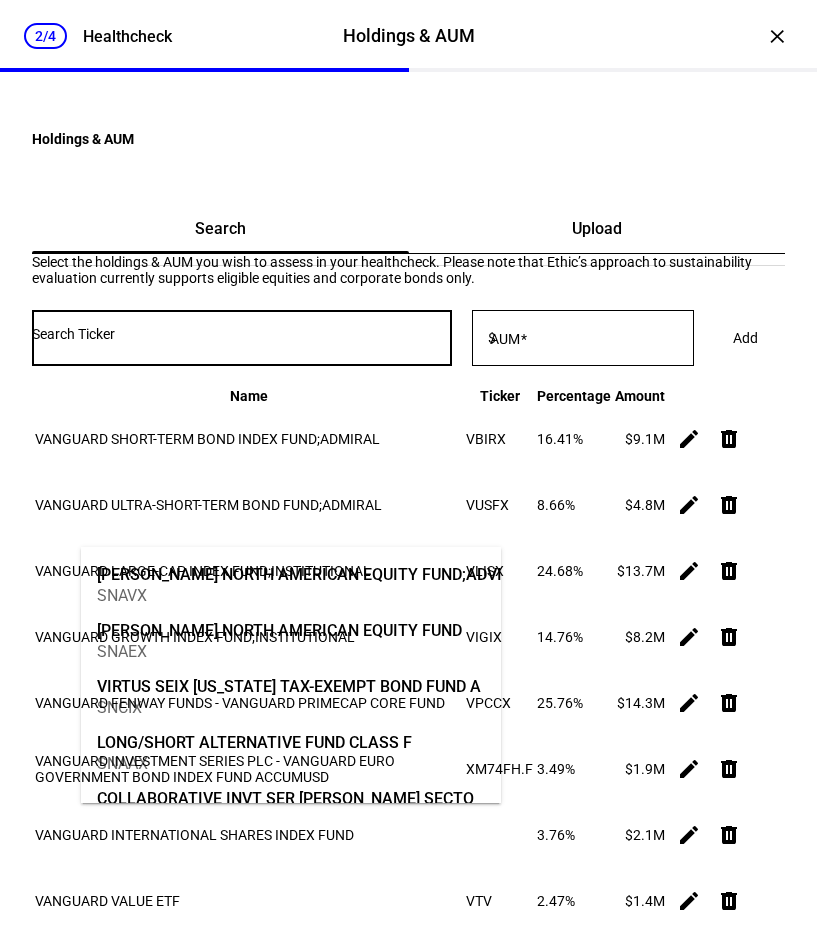 type on "&" 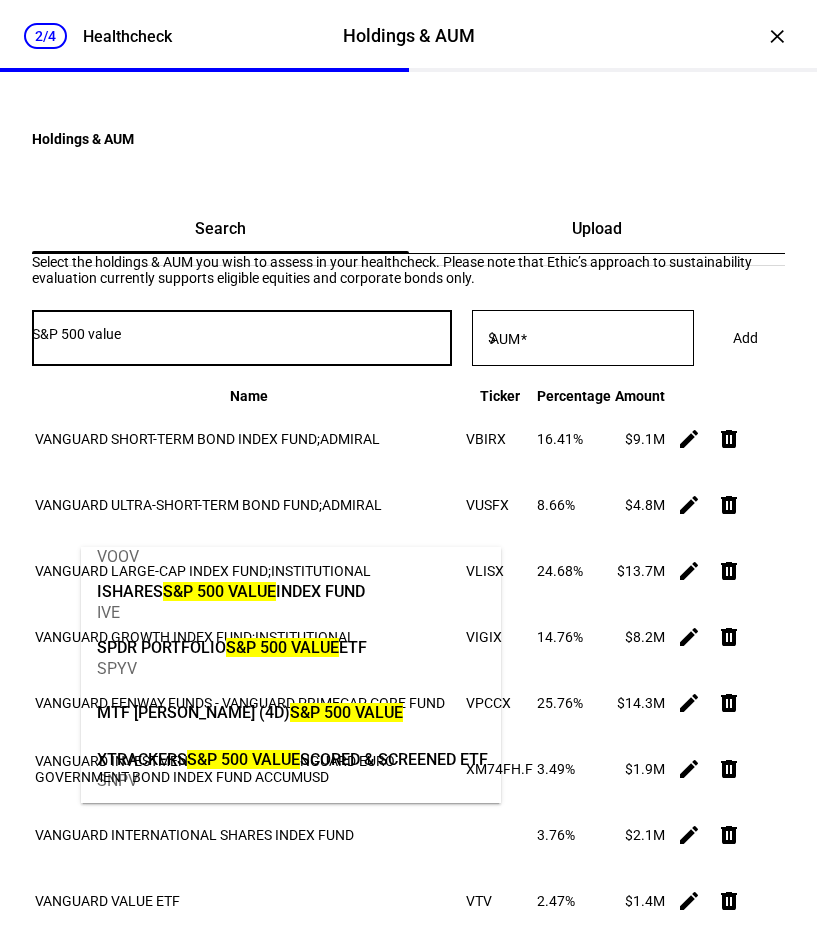 scroll, scrollTop: 0, scrollLeft: 0, axis: both 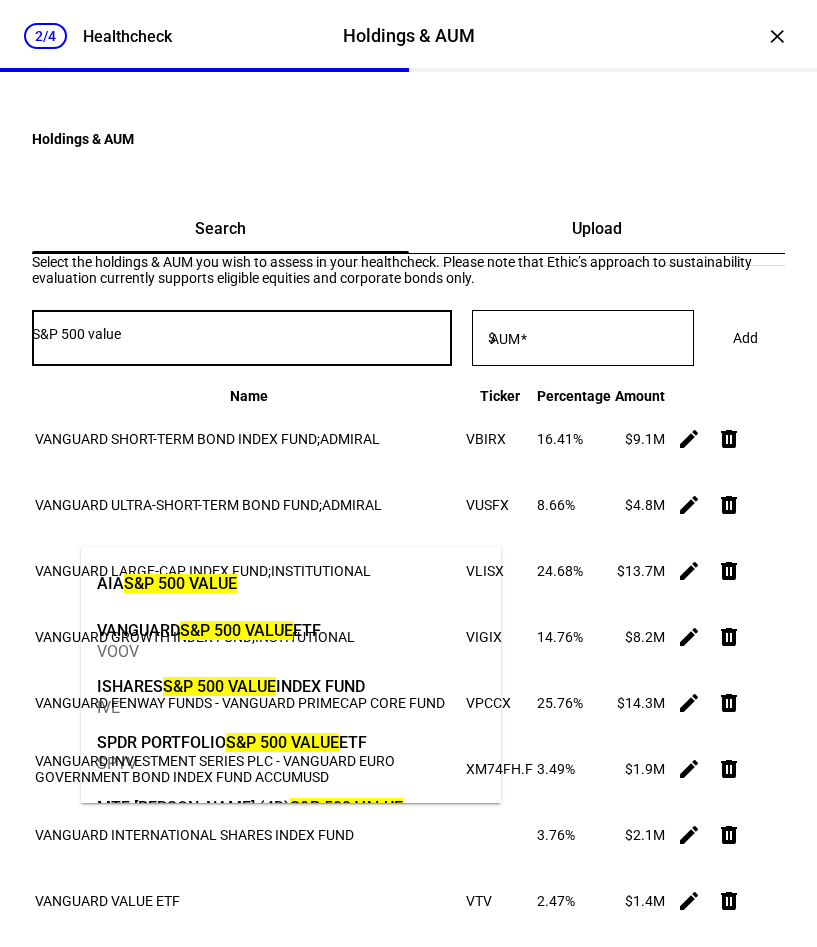 type on "S&P 500 value" 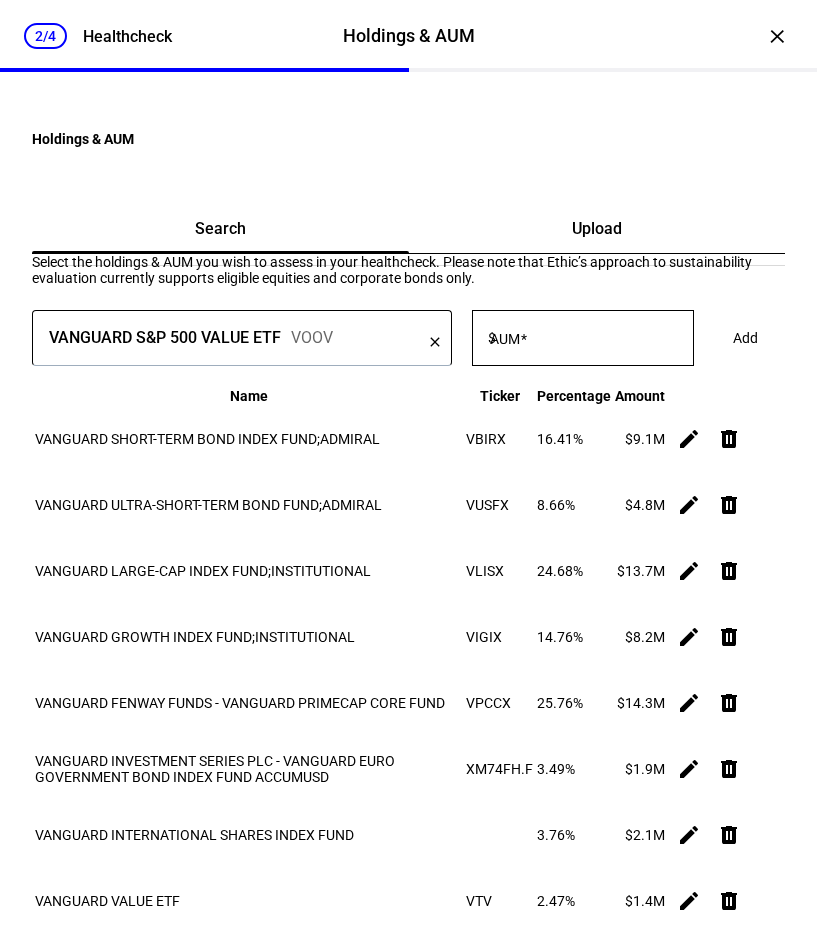 click on "AUM" at bounding box center [505, 339] 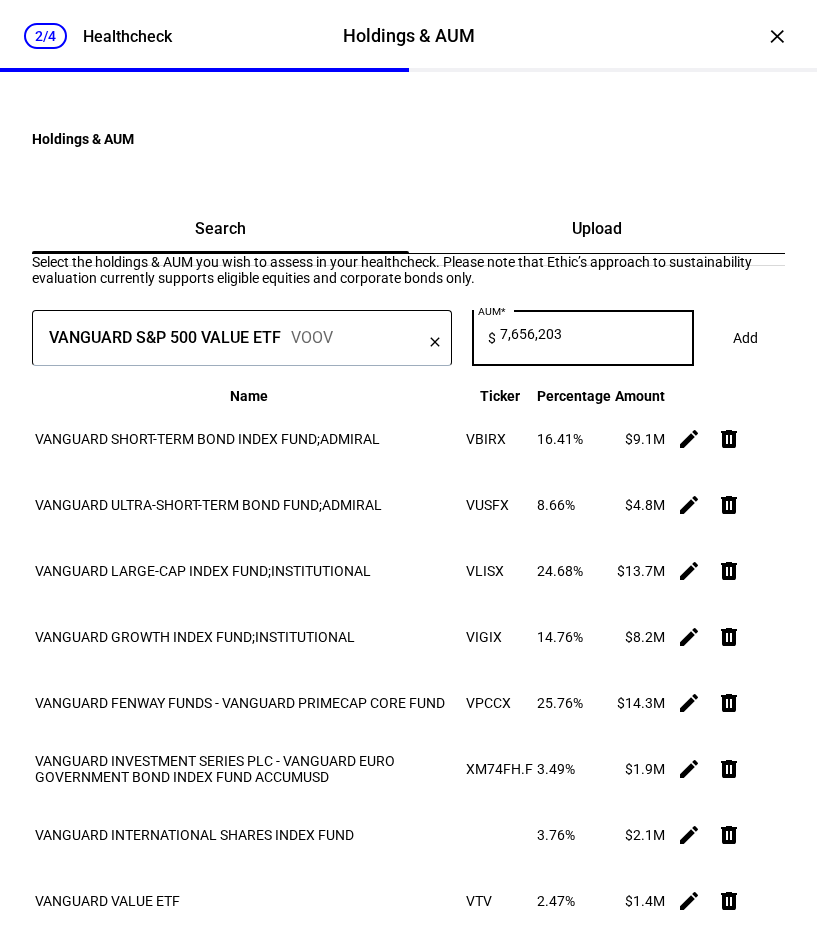 scroll, scrollTop: 0, scrollLeft: 5, axis: horizontal 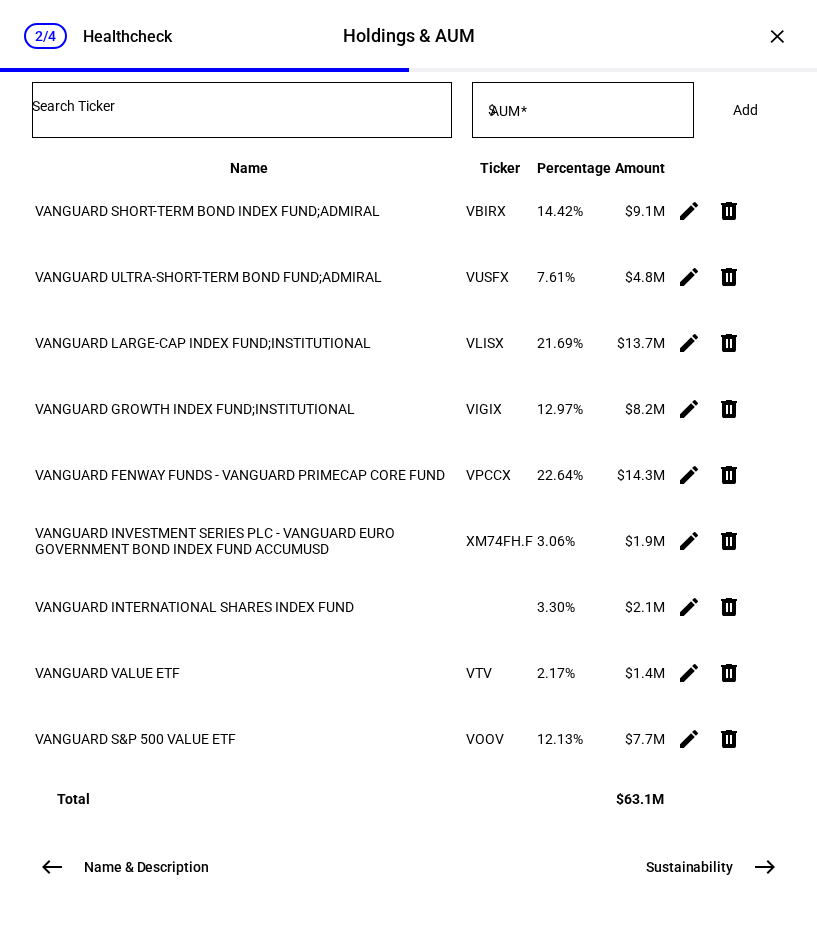 click at bounding box center (242, 106) 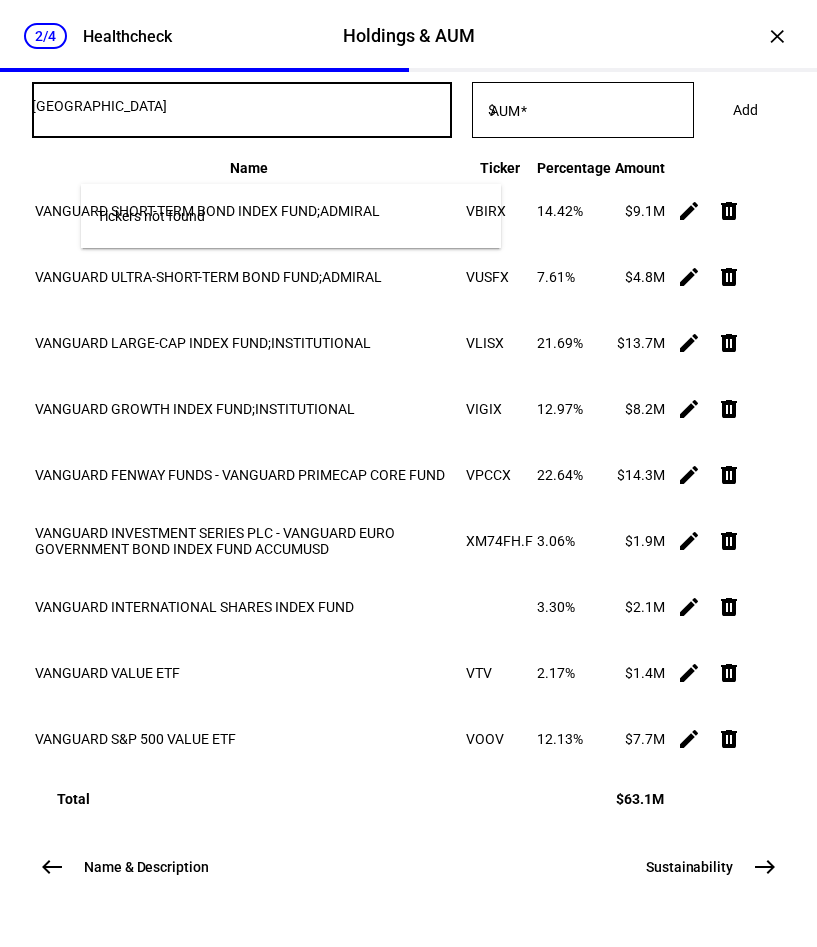 click on "[GEOGRAPHIC_DATA]" at bounding box center [242, 106] 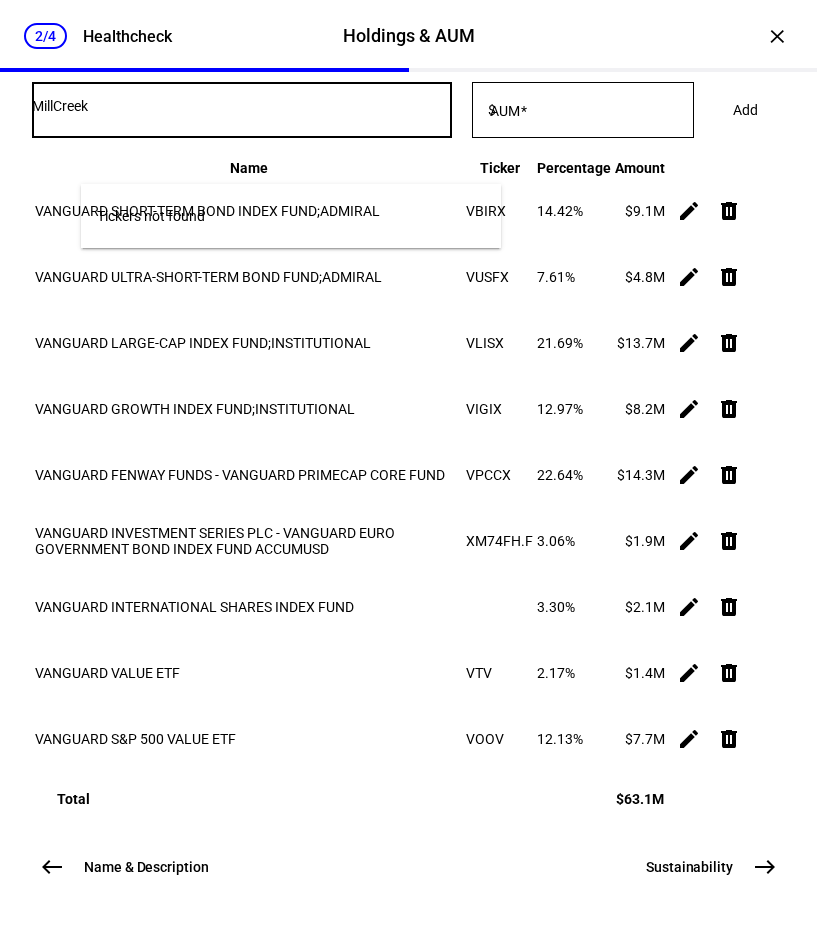 click on "MillCreek" at bounding box center (242, 106) 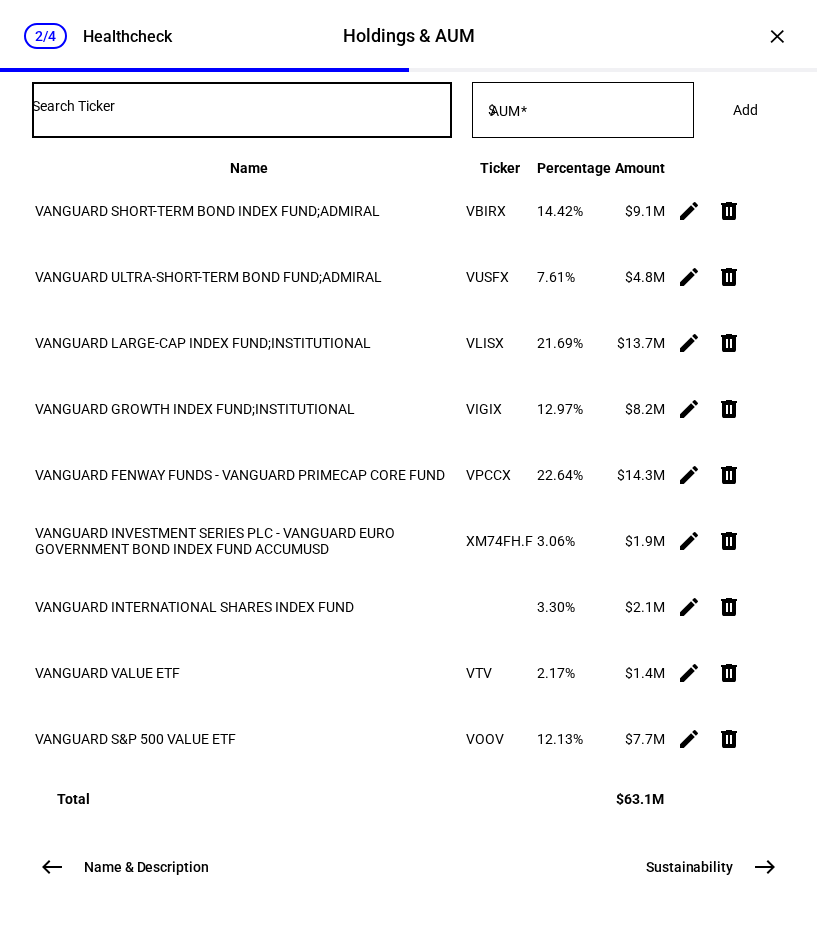 scroll, scrollTop: 644, scrollLeft: 0, axis: vertical 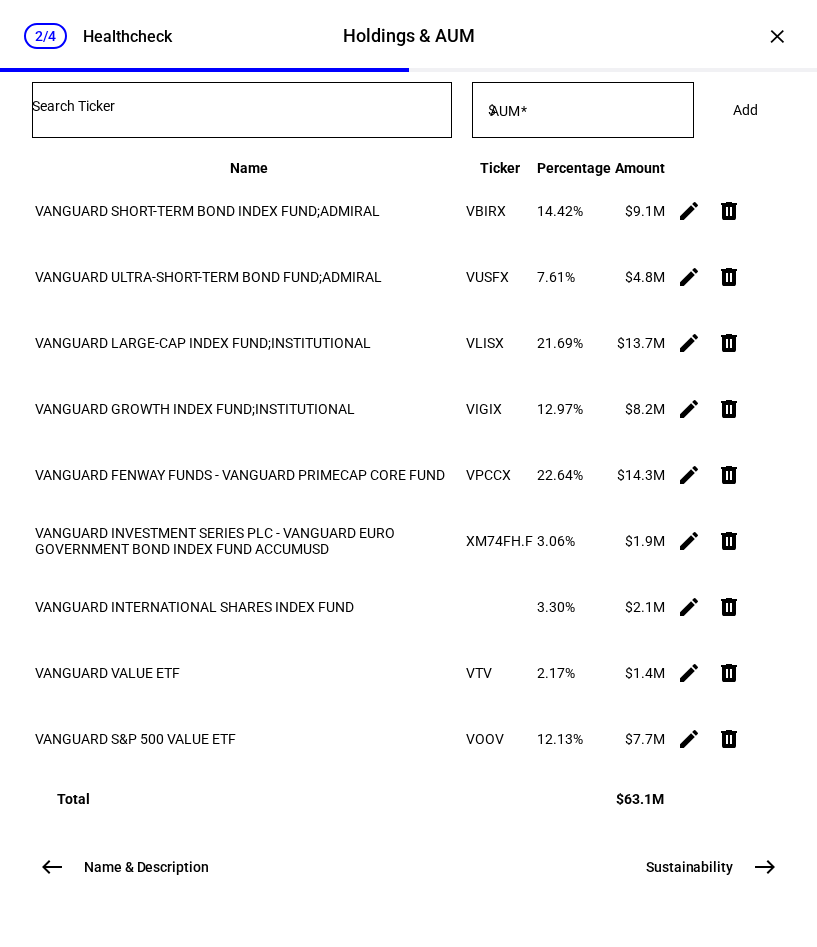 click on "east" at bounding box center (765, 867) 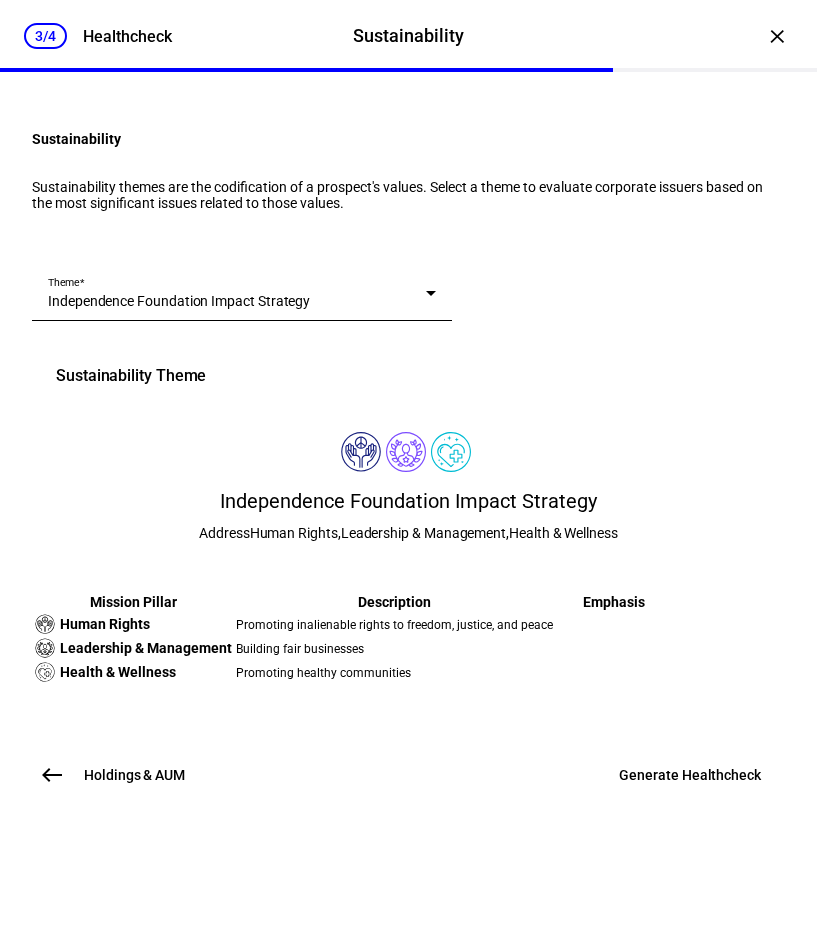 scroll, scrollTop: 265, scrollLeft: 0, axis: vertical 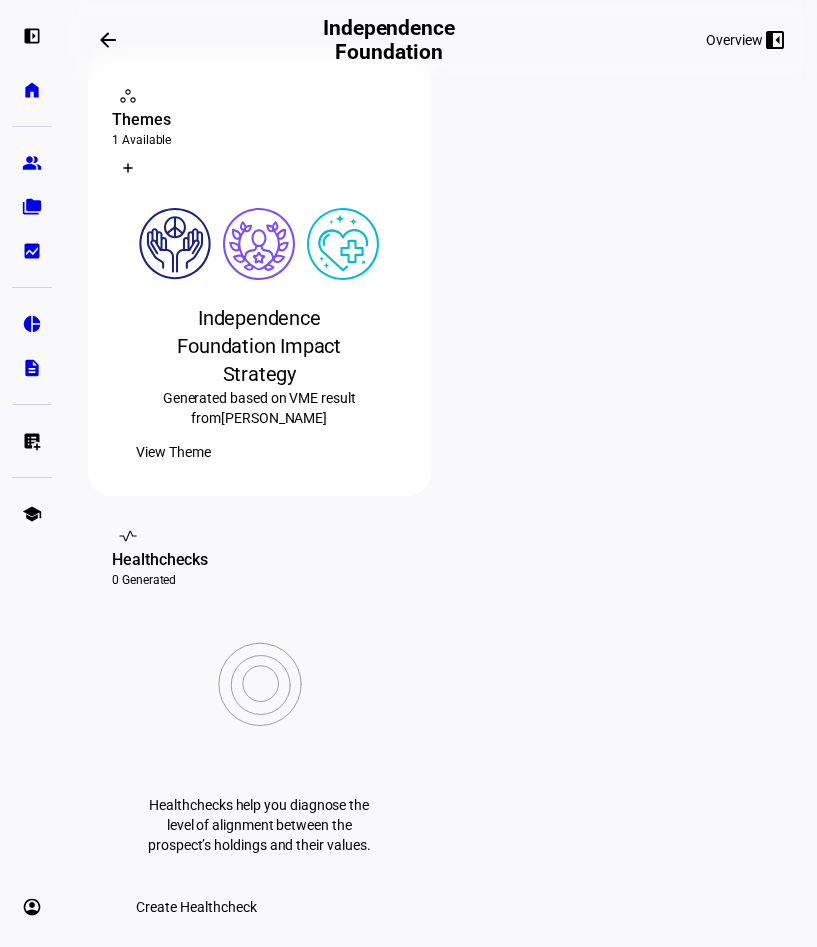 click on "Create Healthcheck" 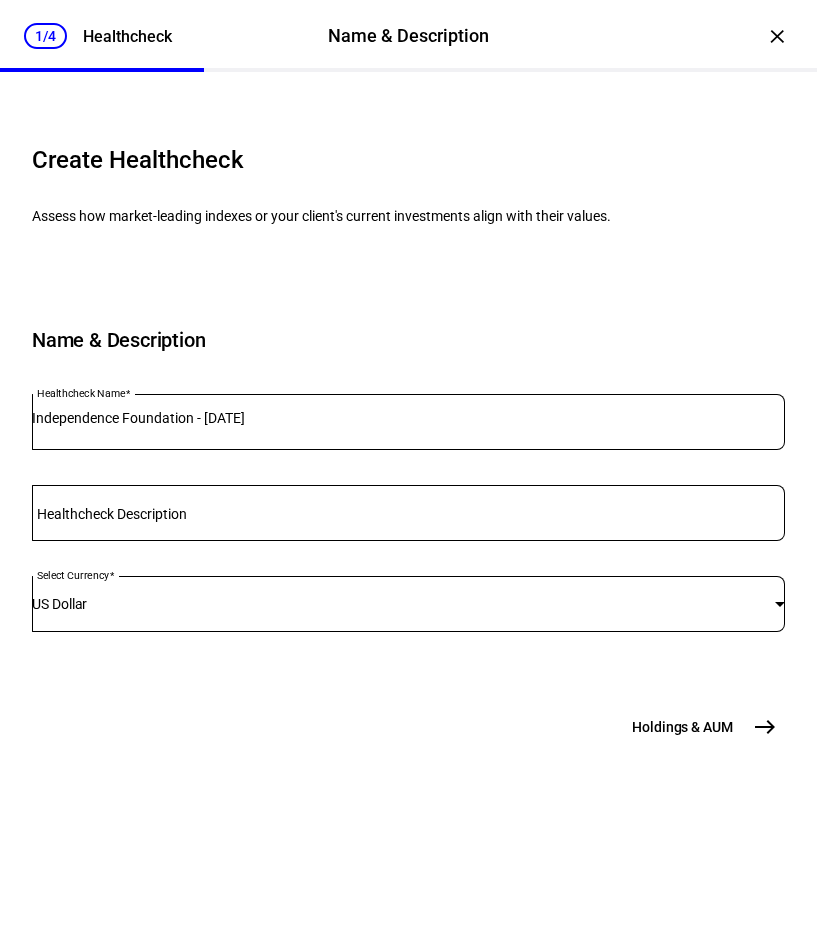 click on "east" at bounding box center [765, 727] 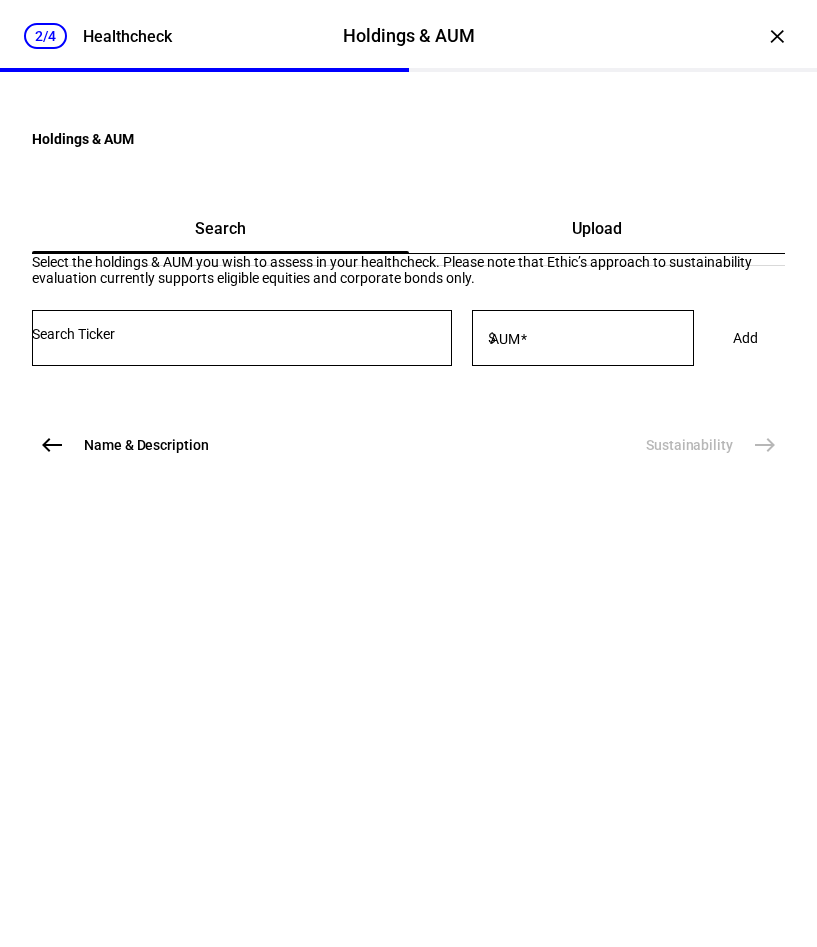 click on "west" at bounding box center [52, 445] 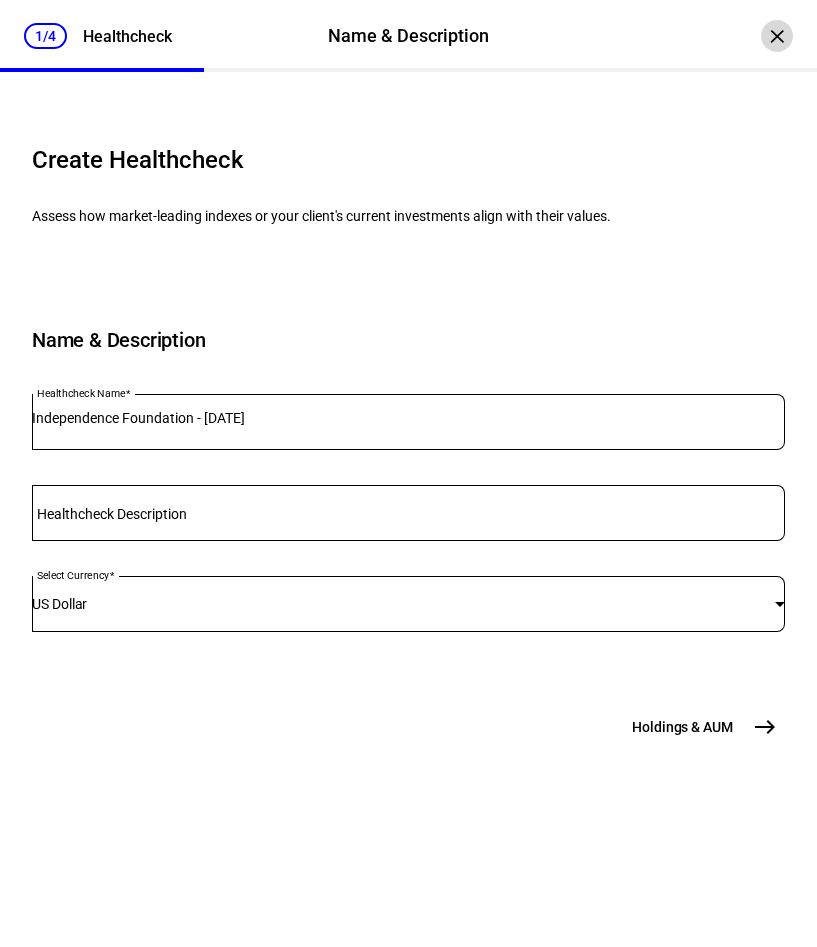 click on "×" at bounding box center [777, 36] 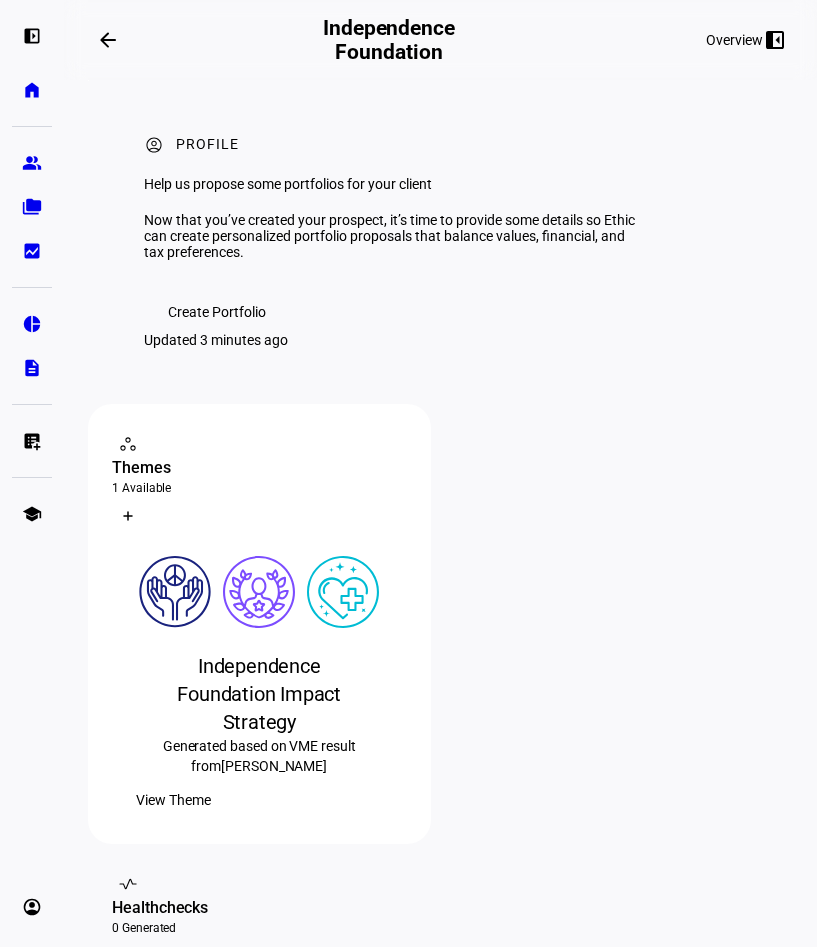 scroll, scrollTop: 144, scrollLeft: 0, axis: vertical 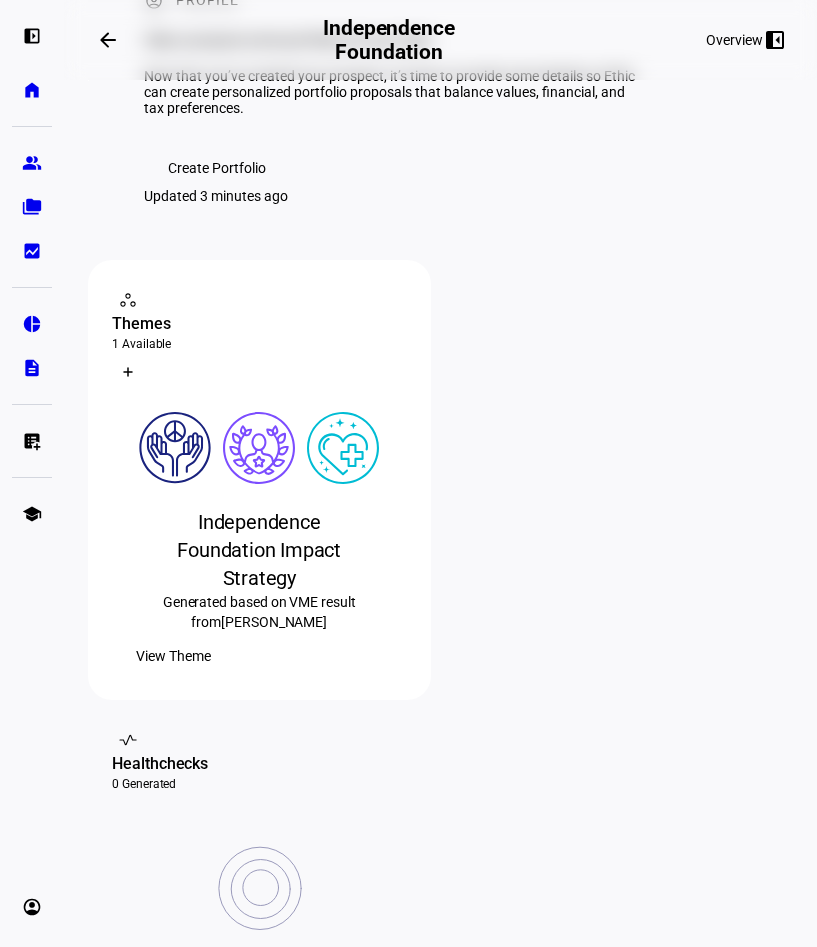 click on "Create Healthcheck" 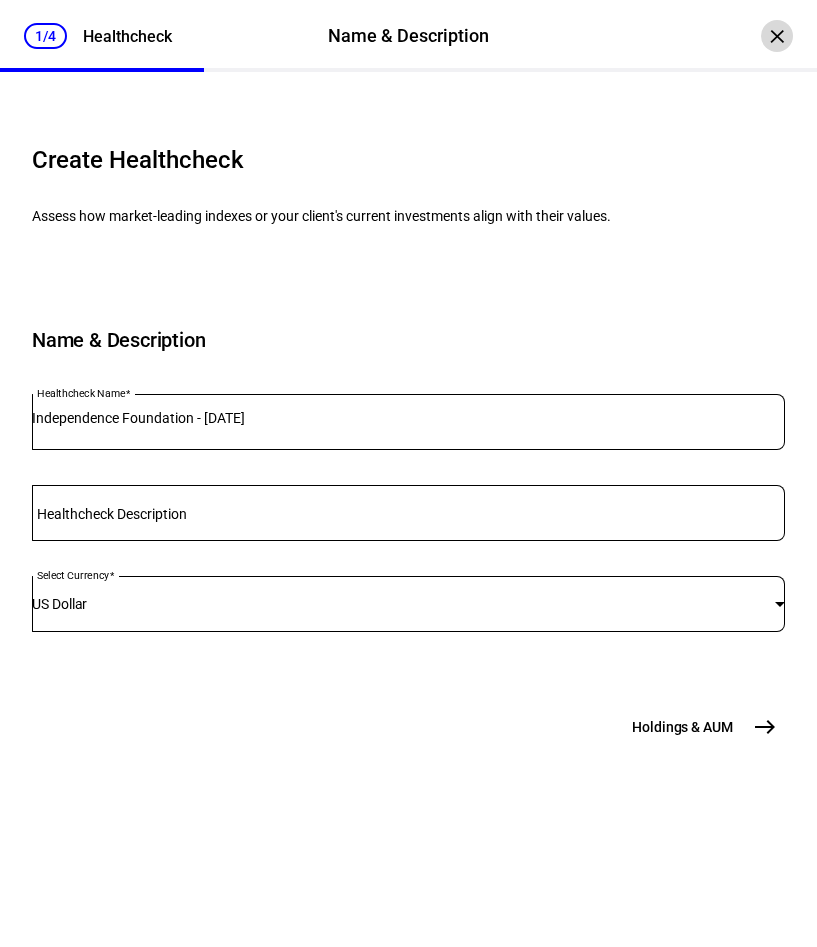 click on "×" at bounding box center (777, 36) 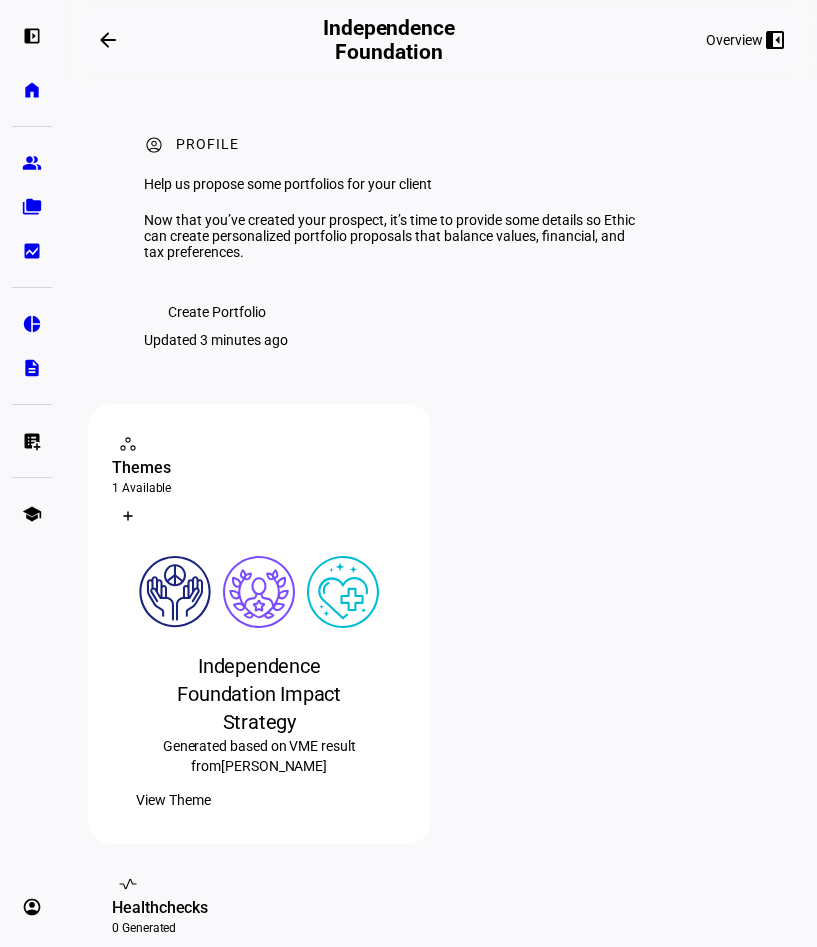 scroll, scrollTop: 179, scrollLeft: 0, axis: vertical 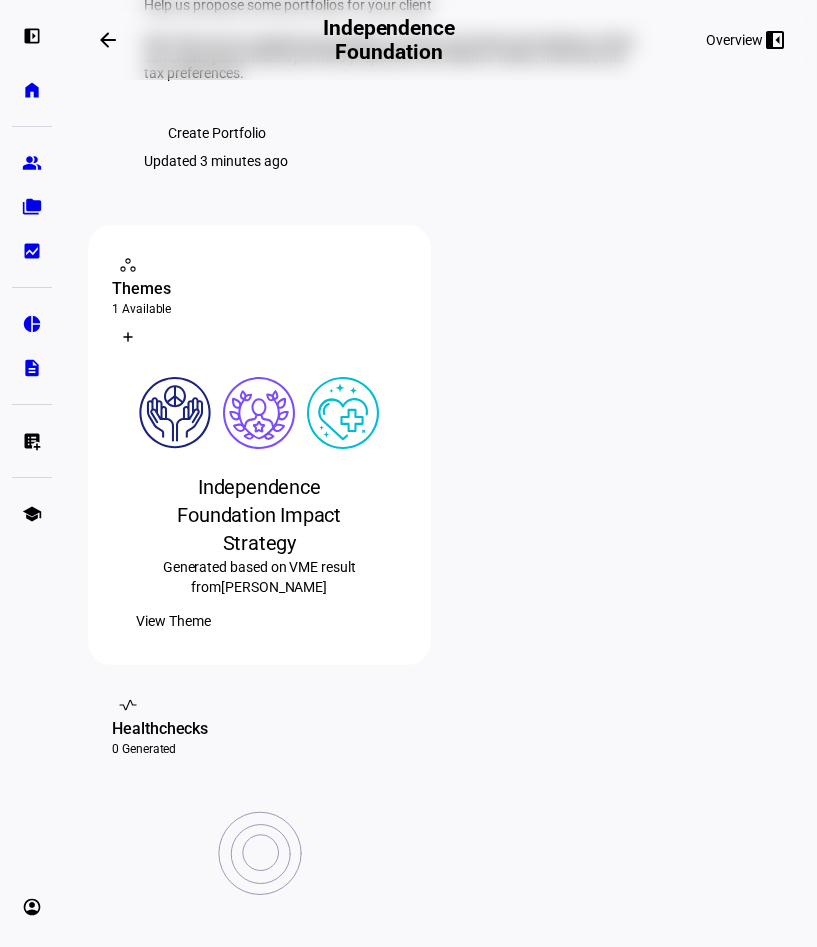 click on "Create Healthcheck" 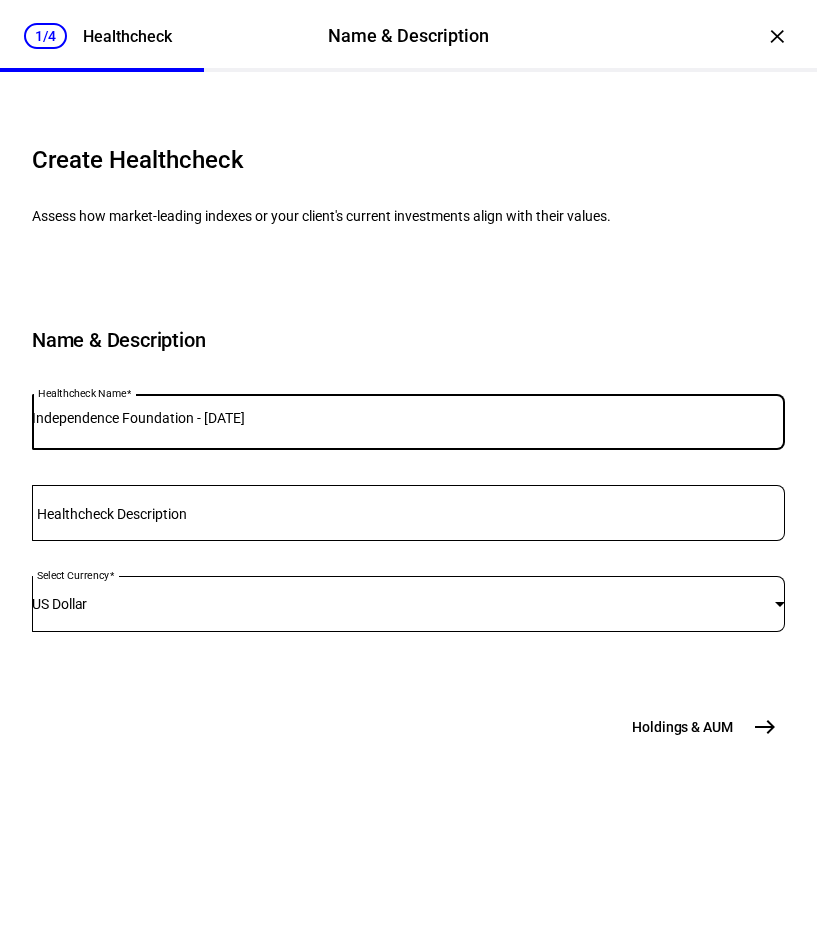 drag, startPoint x: 402, startPoint y: 510, endPoint x: 263, endPoint y: 516, distance: 139.12944 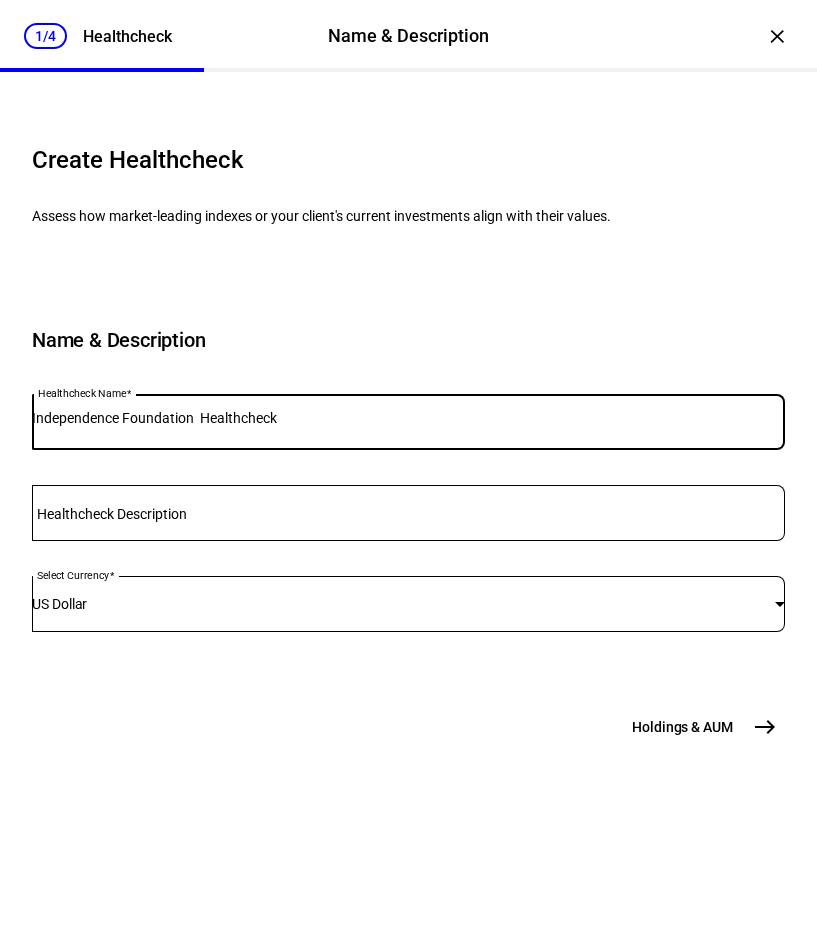 drag, startPoint x: 263, startPoint y: 506, endPoint x: 282, endPoint y: 581, distance: 77.36925 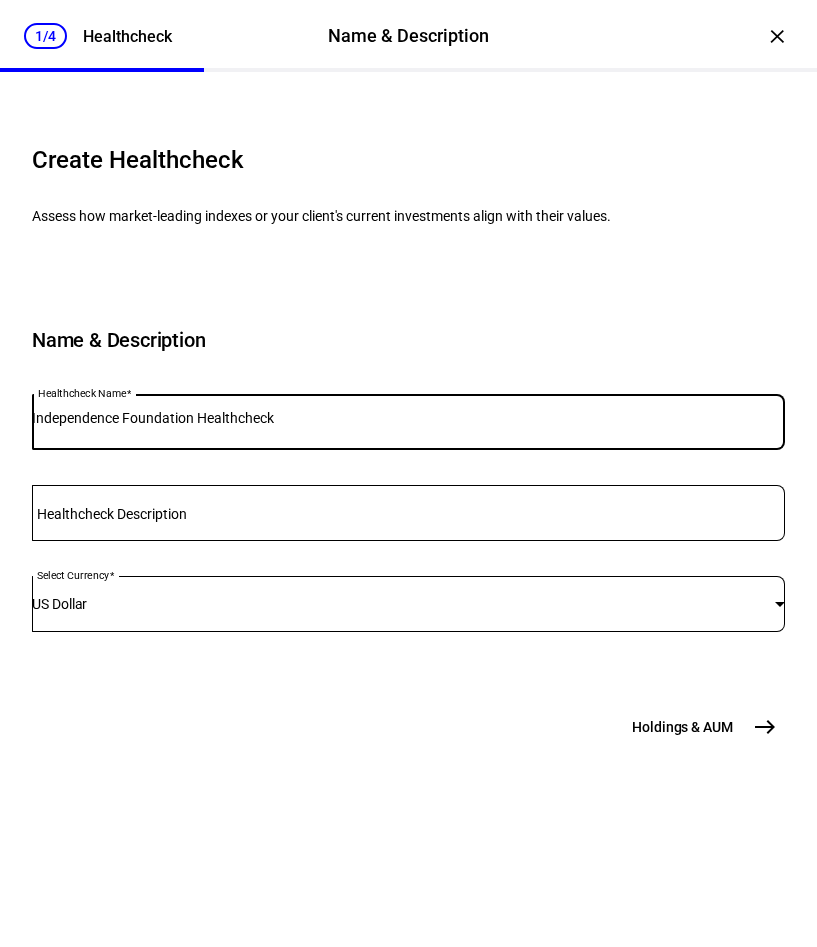 type on "Independence Foundation Healthcheck" 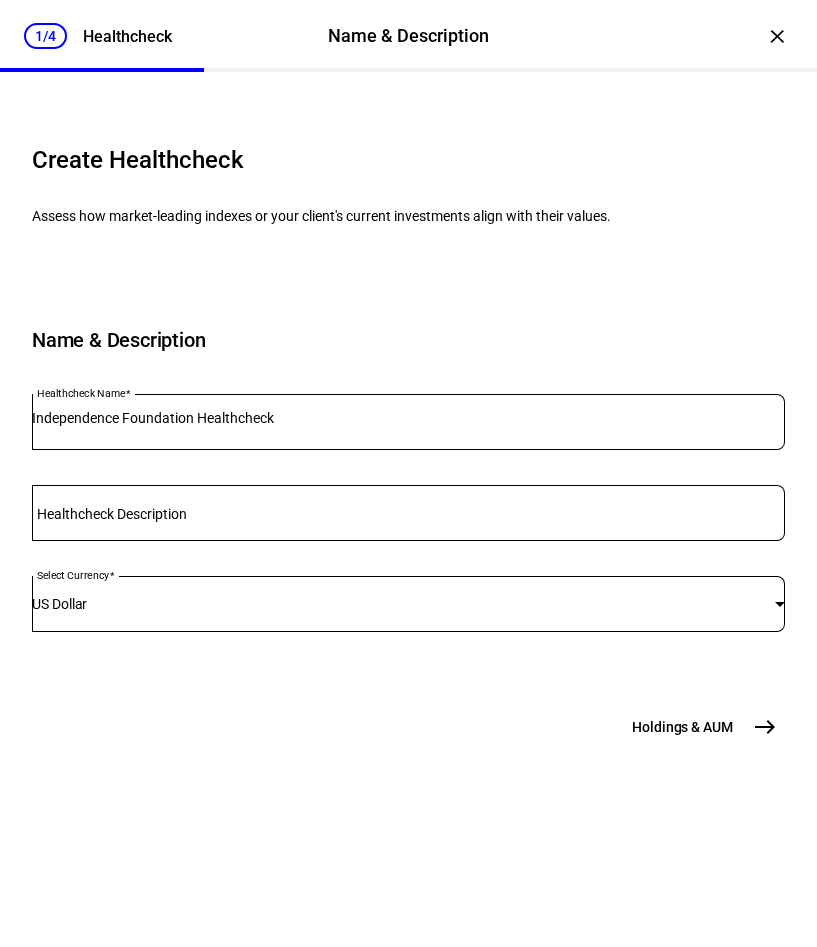 click on "east" at bounding box center [765, 727] 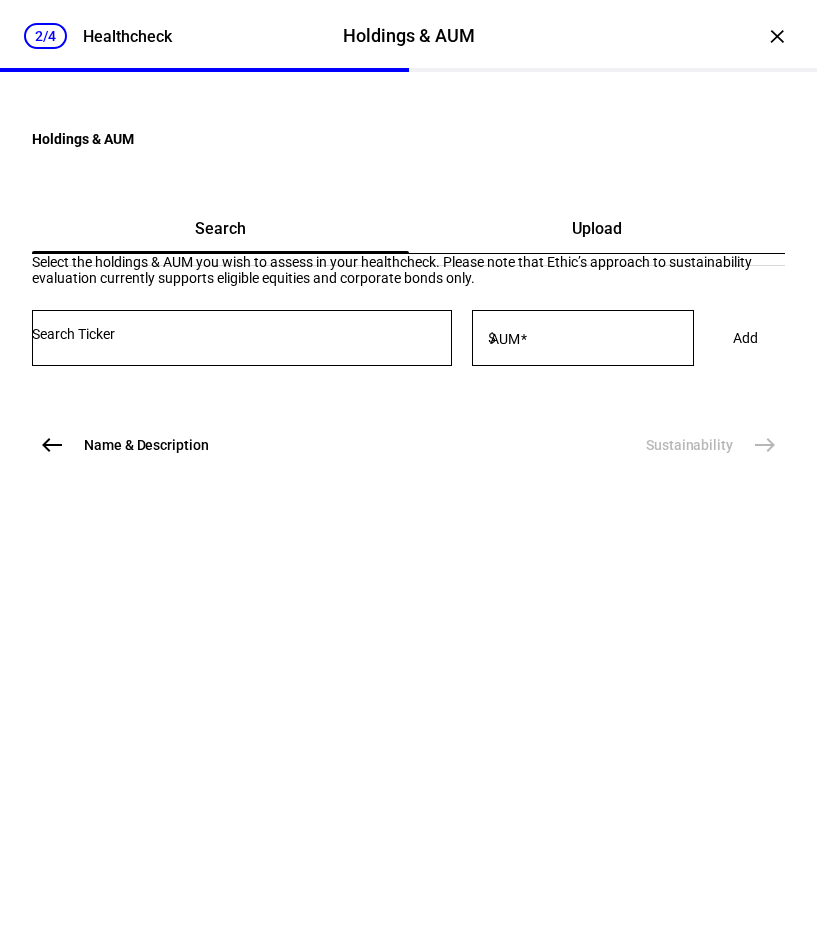 click on "Upload" at bounding box center (597, 229) 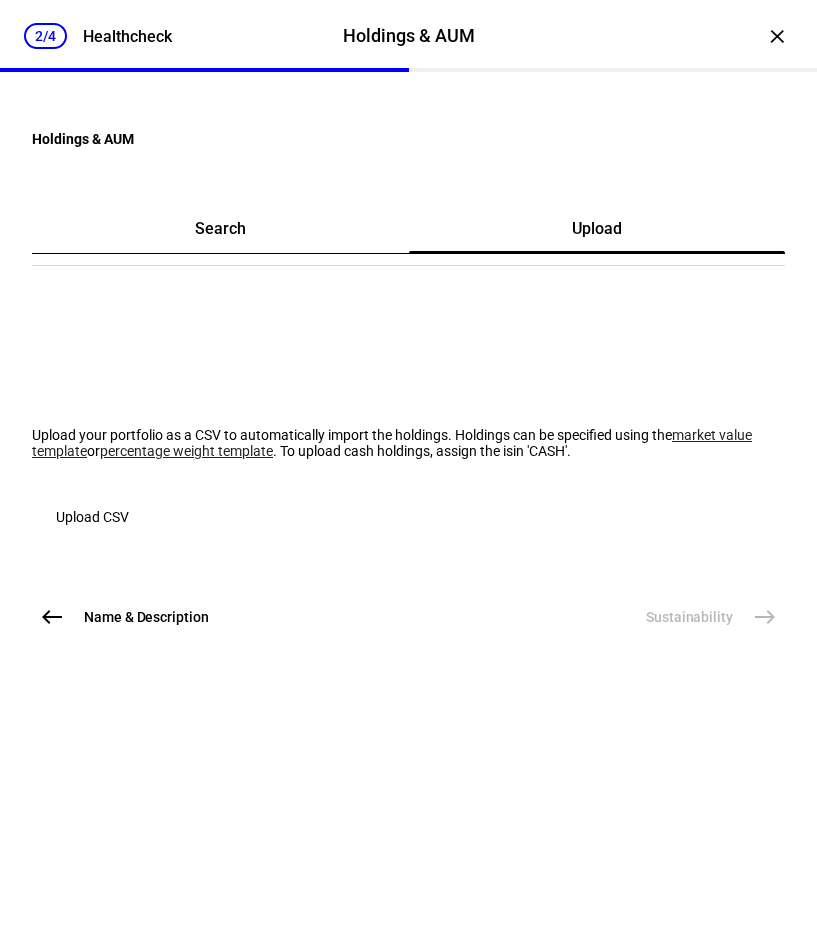 click on "Search" at bounding box center [220, 229] 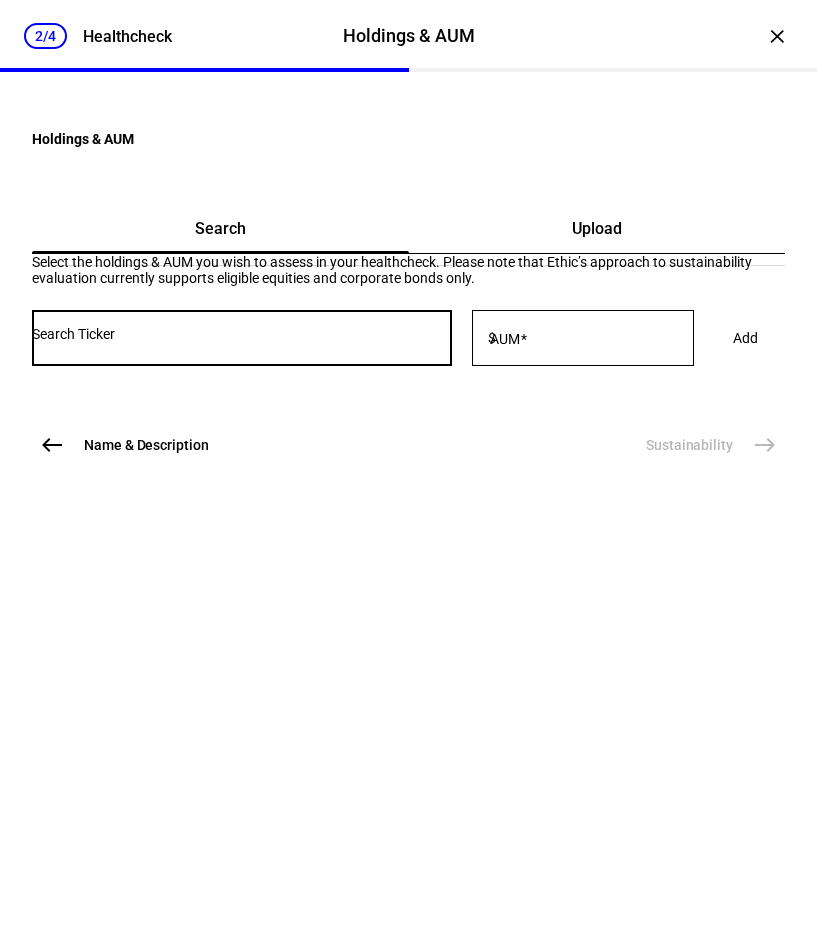click at bounding box center [242, 334] 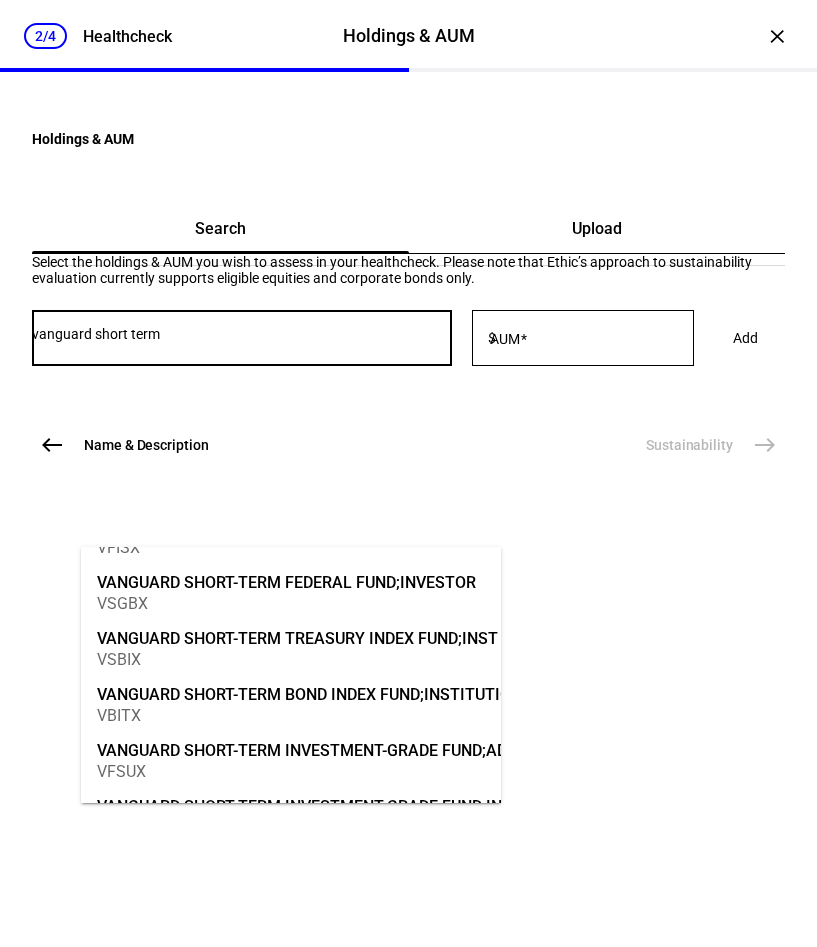 scroll, scrollTop: 329, scrollLeft: 0, axis: vertical 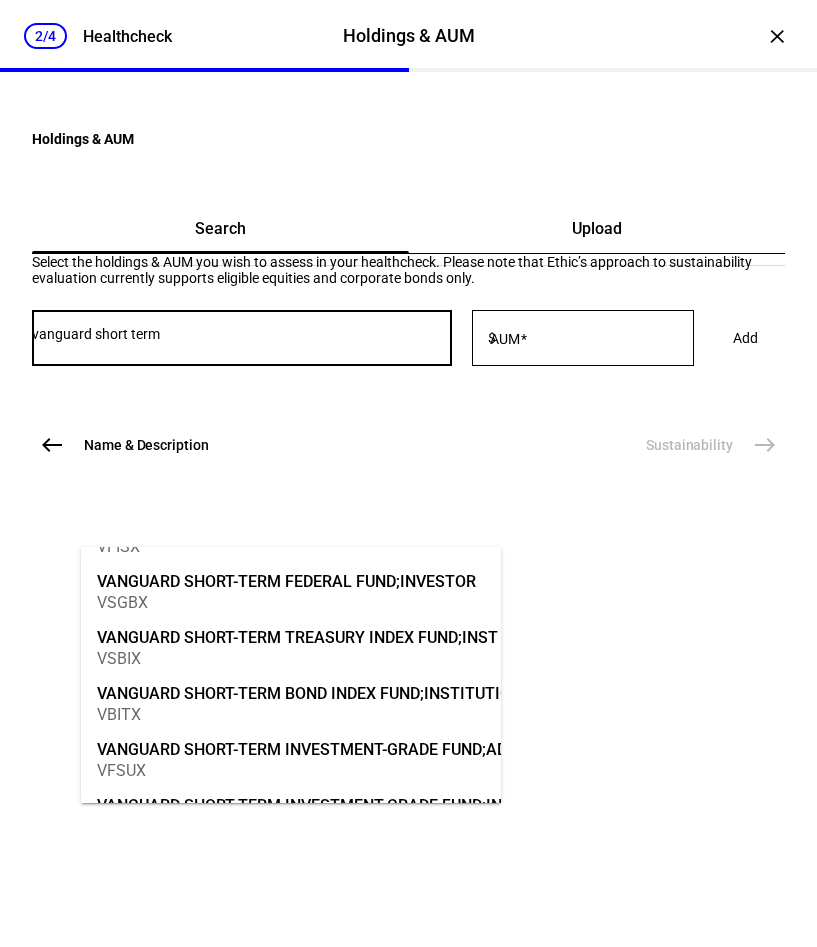 type on "vanguard short term" 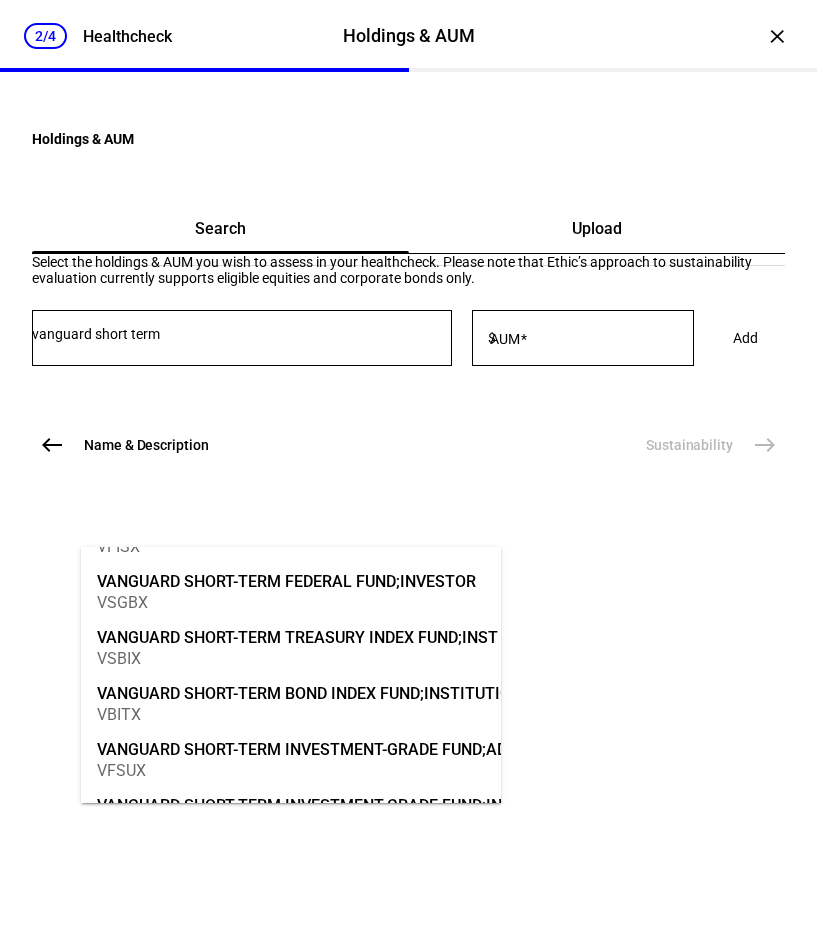 click on "VANGUARD SHORT-TERM INVESTMENT-GRADE FUND;ADMIRAL" at bounding box center (326, 749) 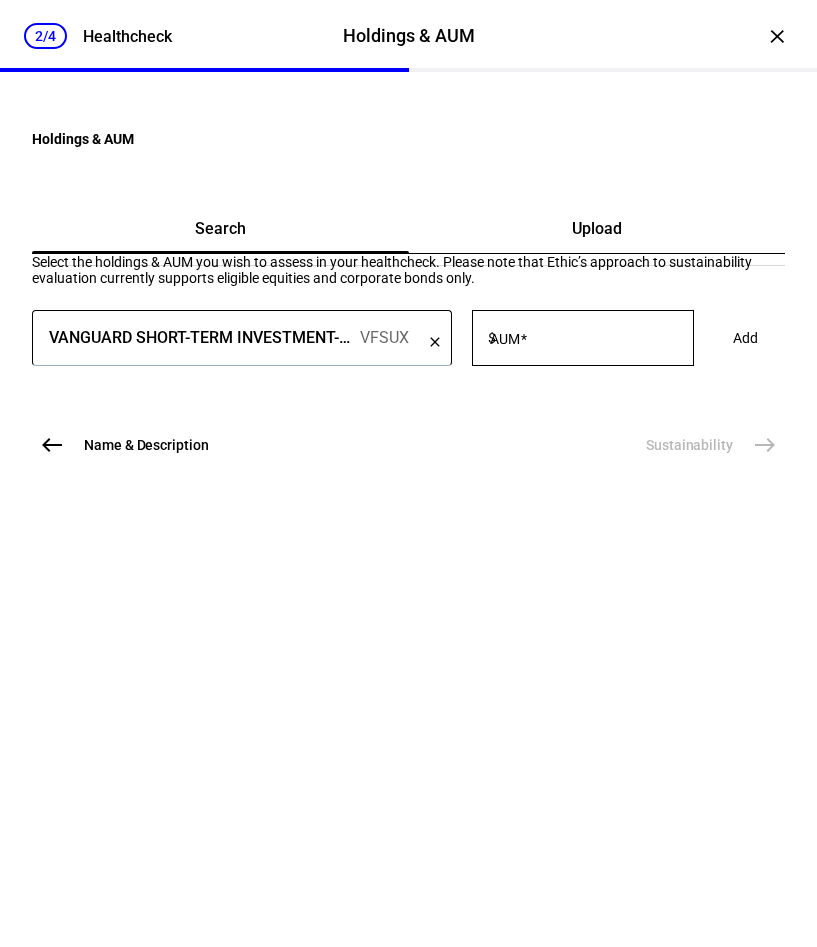 click on "AUM" at bounding box center [505, 339] 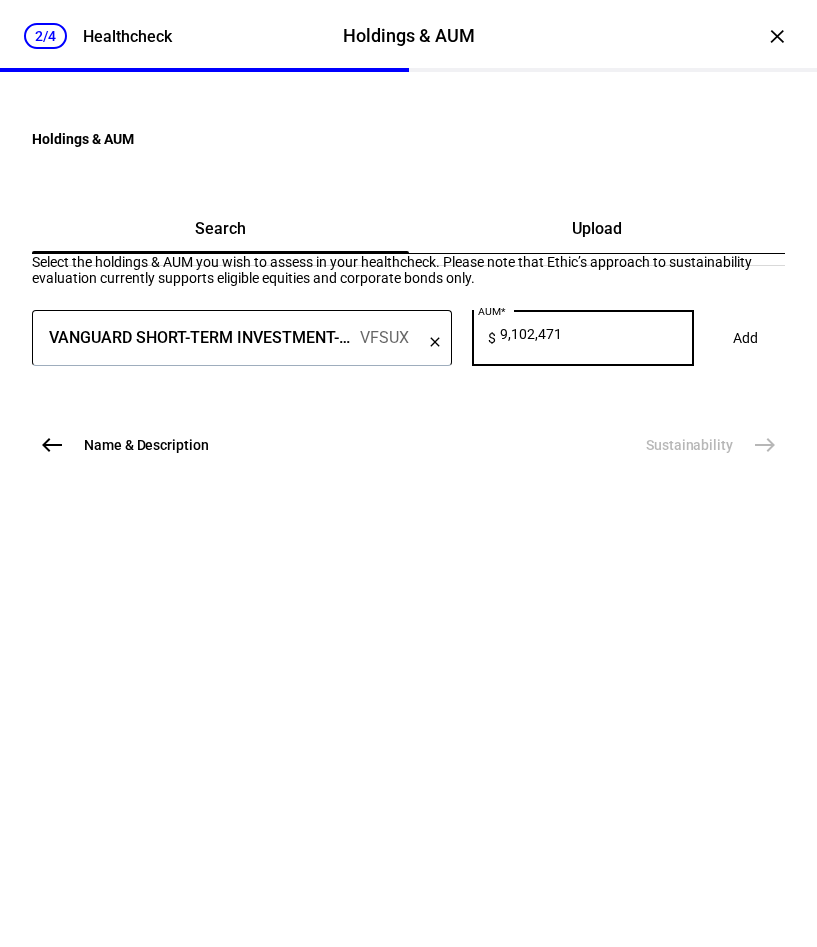 scroll, scrollTop: 0, scrollLeft: 5, axis: horizontal 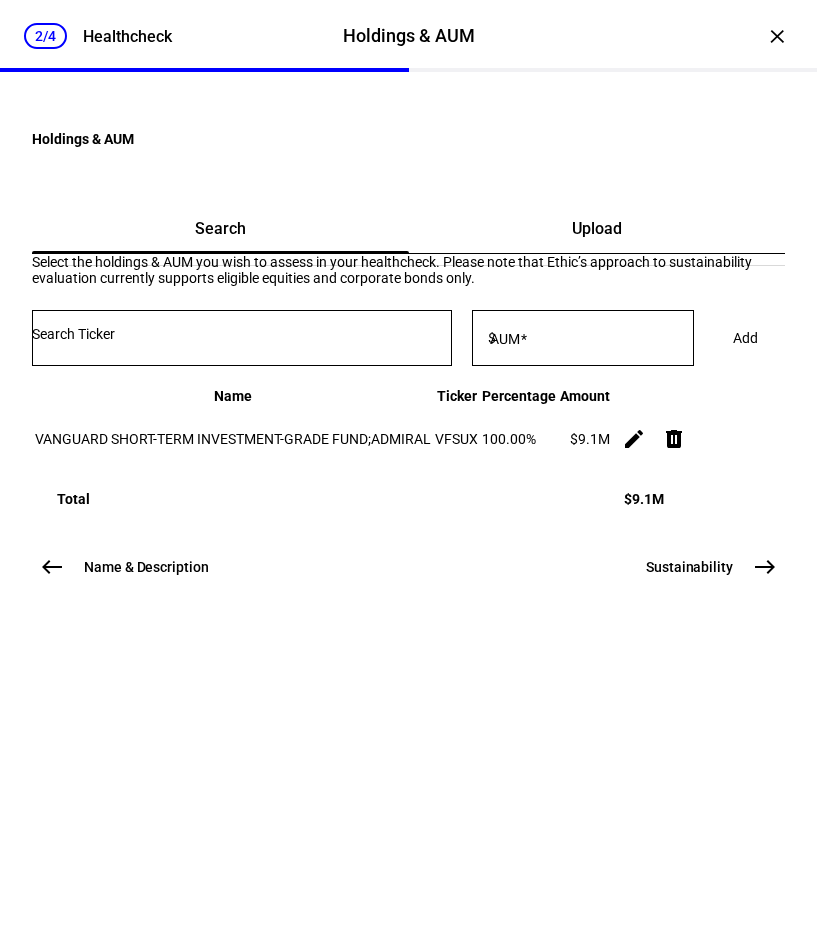 click at bounding box center (242, 334) 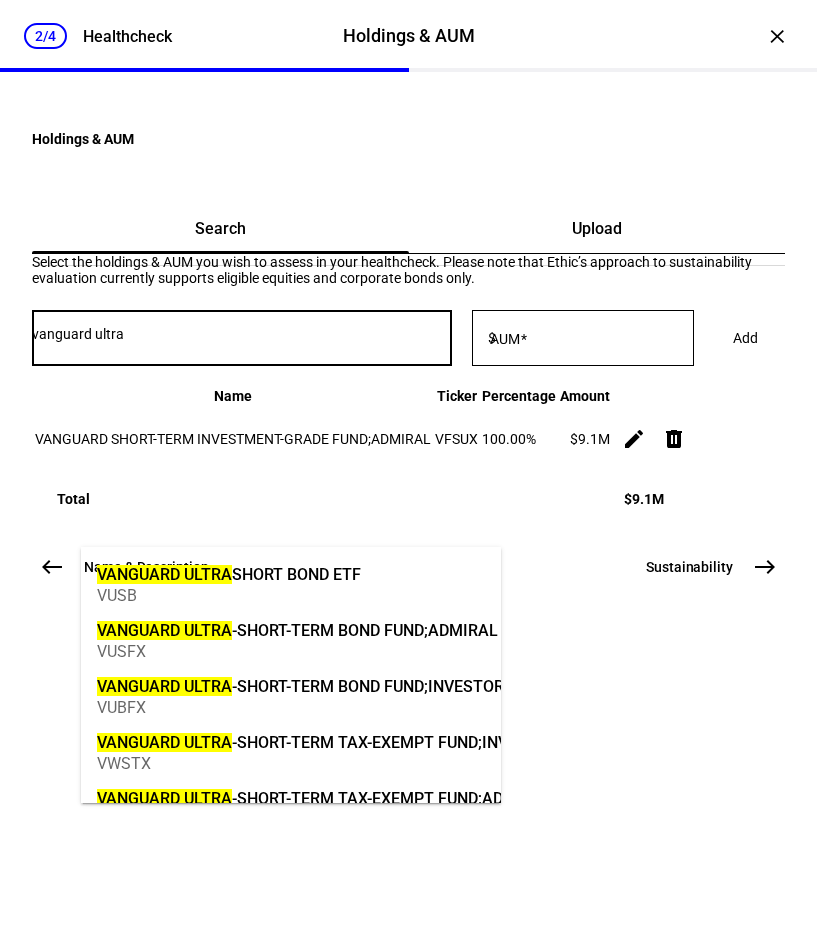 type on "vanguard ultra" 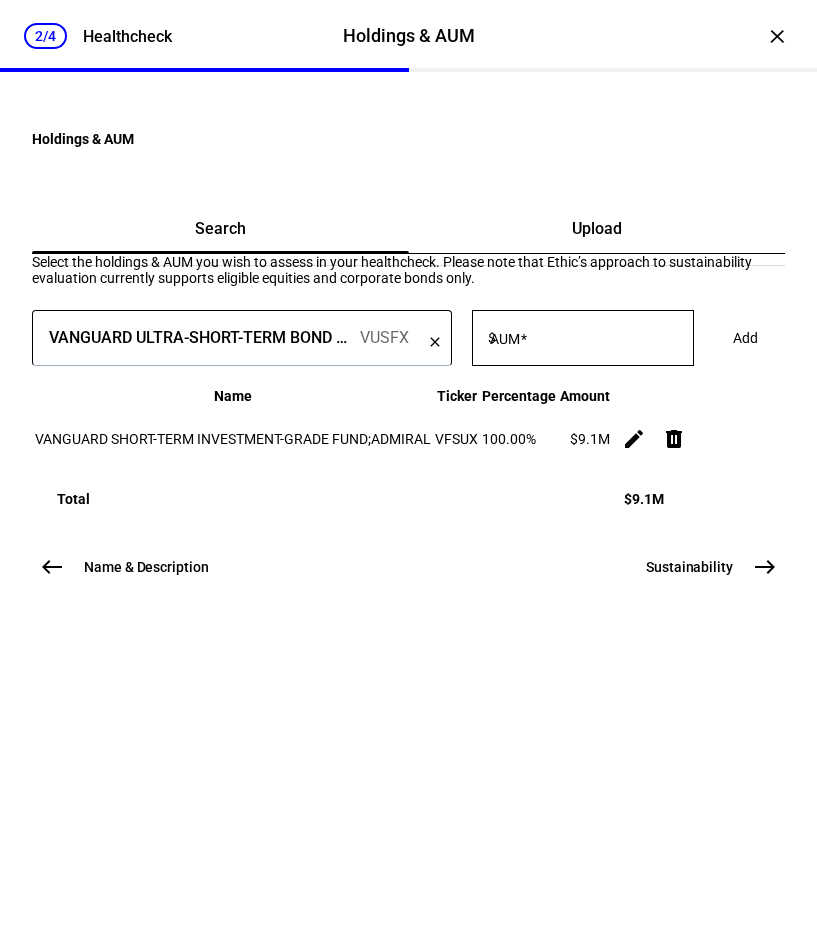 click on "AUM" at bounding box center (505, 339) 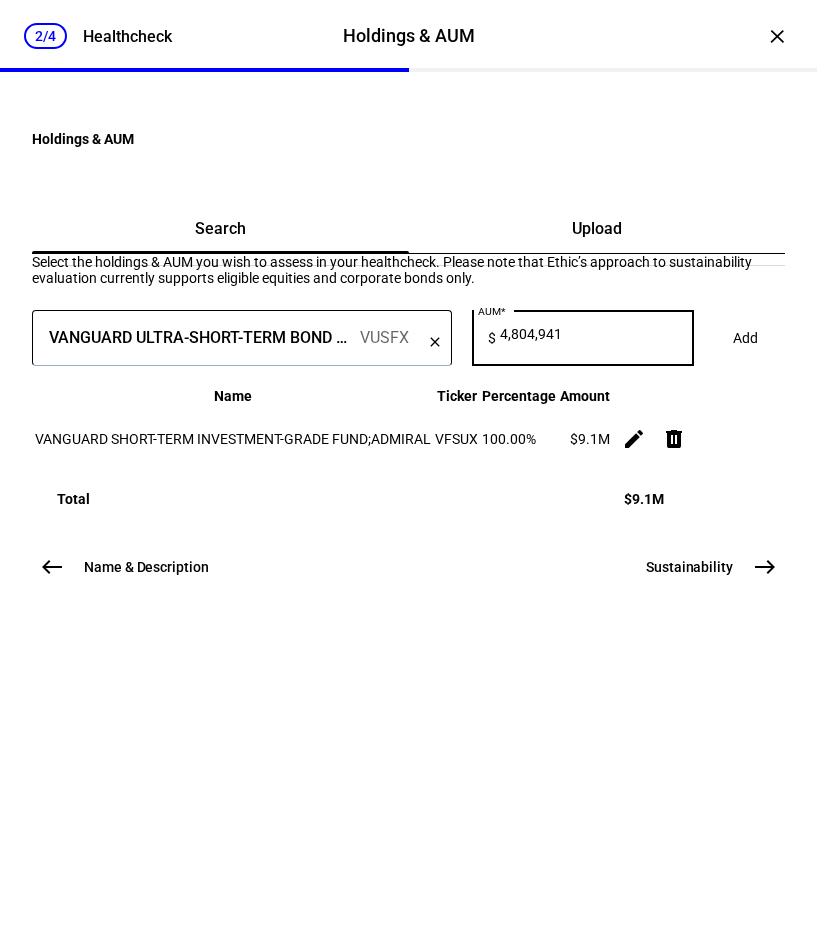 scroll, scrollTop: 0, scrollLeft: 5, axis: horizontal 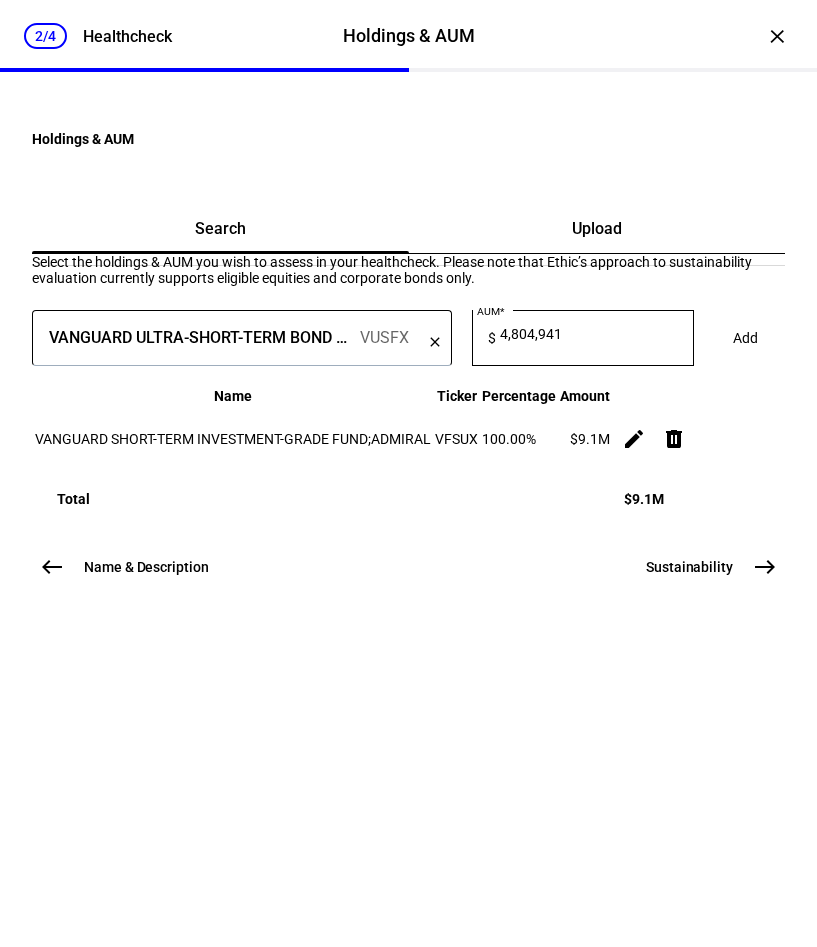 click on "Add" 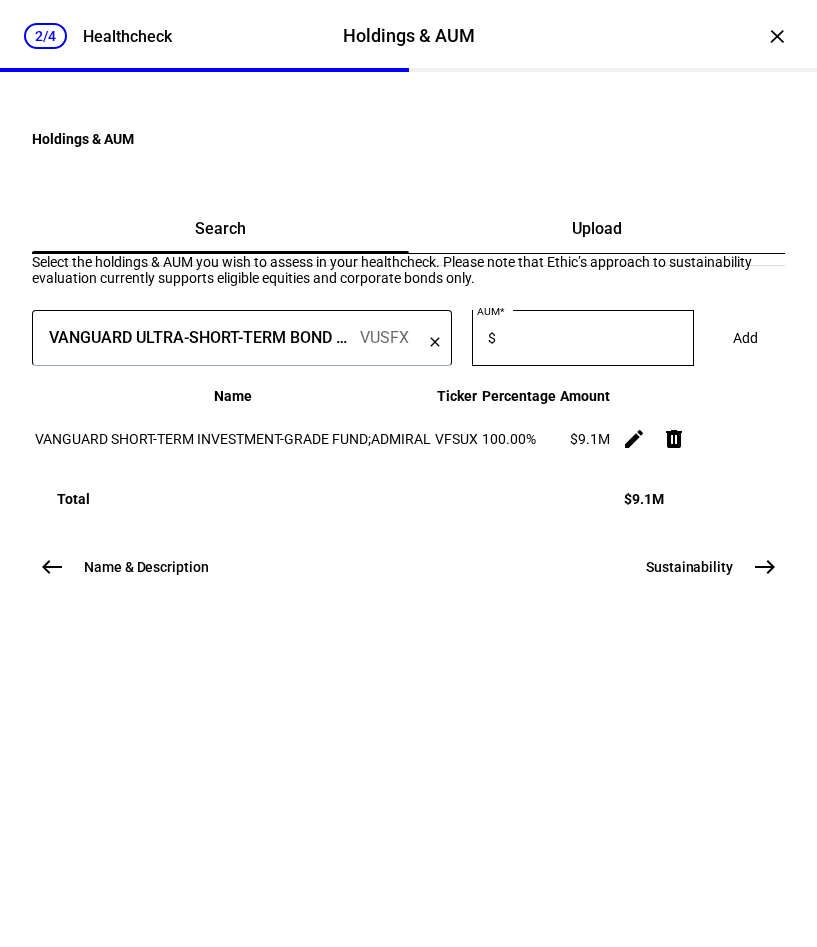 scroll, scrollTop: 0, scrollLeft: 0, axis: both 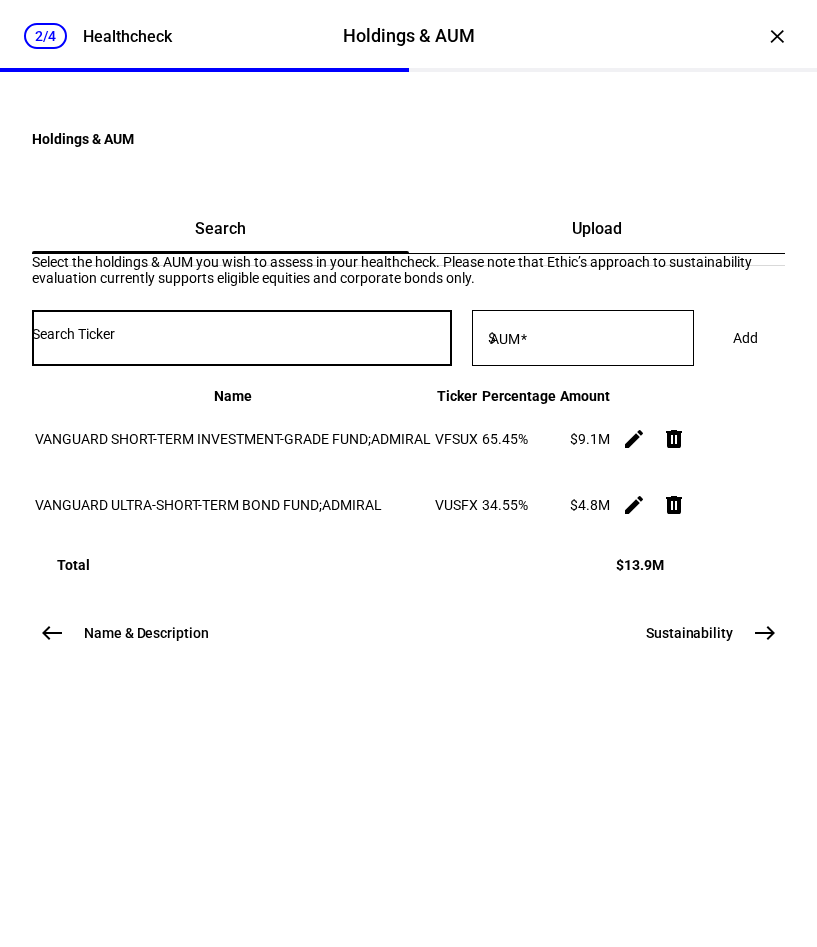 click at bounding box center [242, 334] 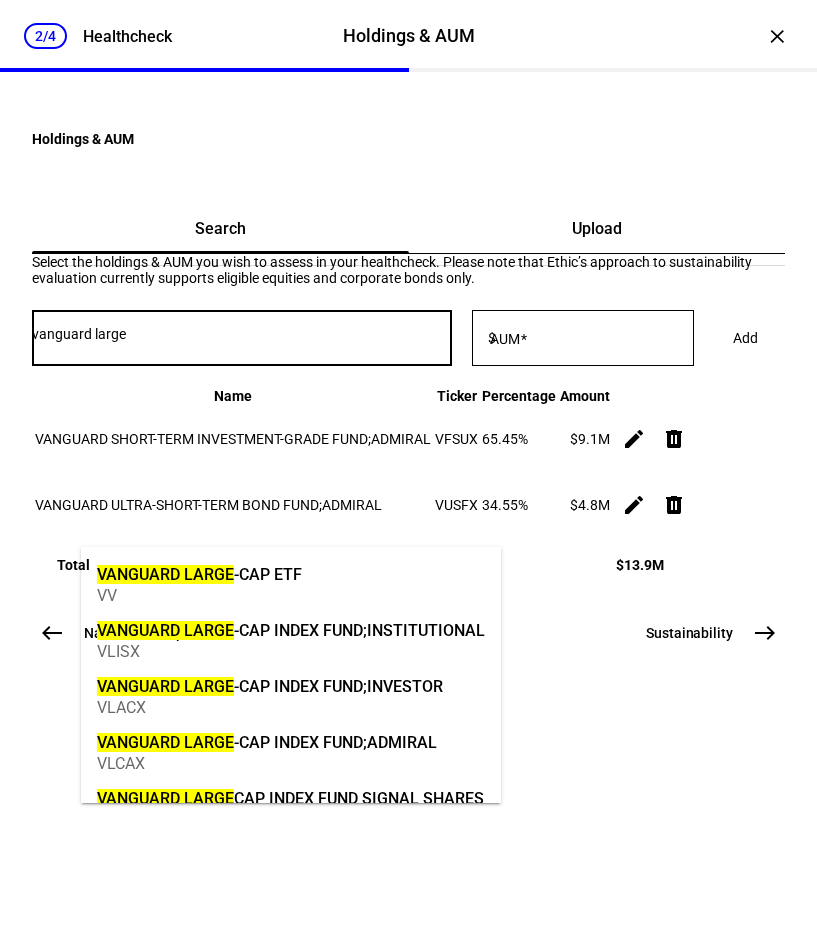 type on "vanguard large" 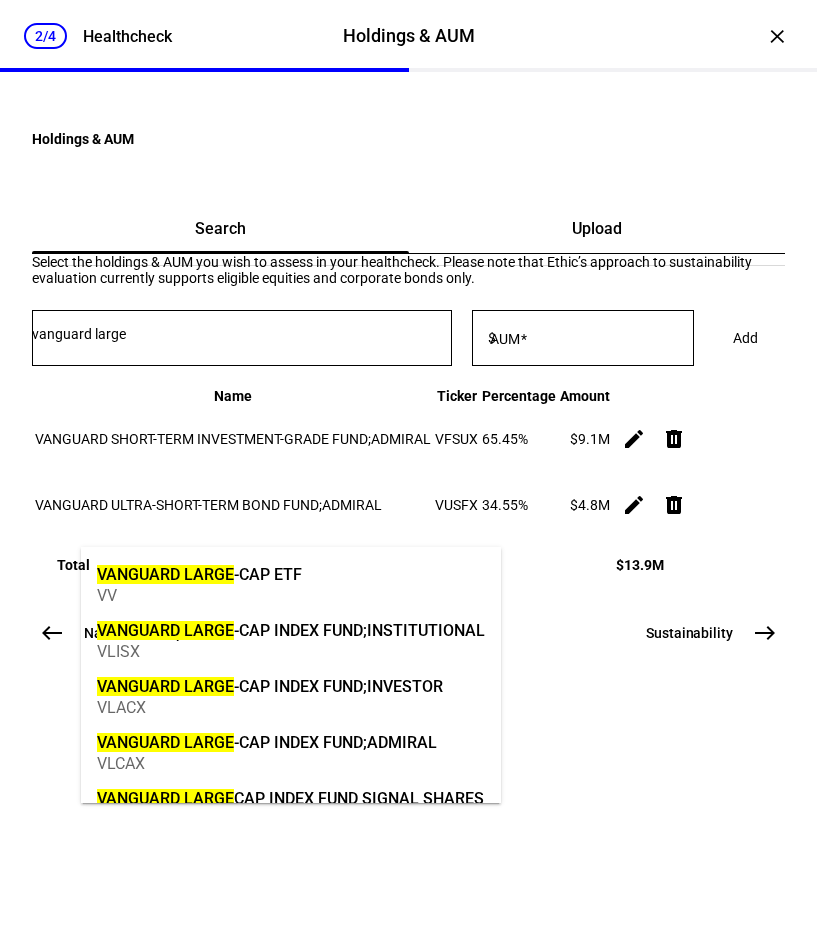 click on "VANGUARD LARGE -CAP INDEX FUND;INSTITUTIONAL" at bounding box center (291, 630) 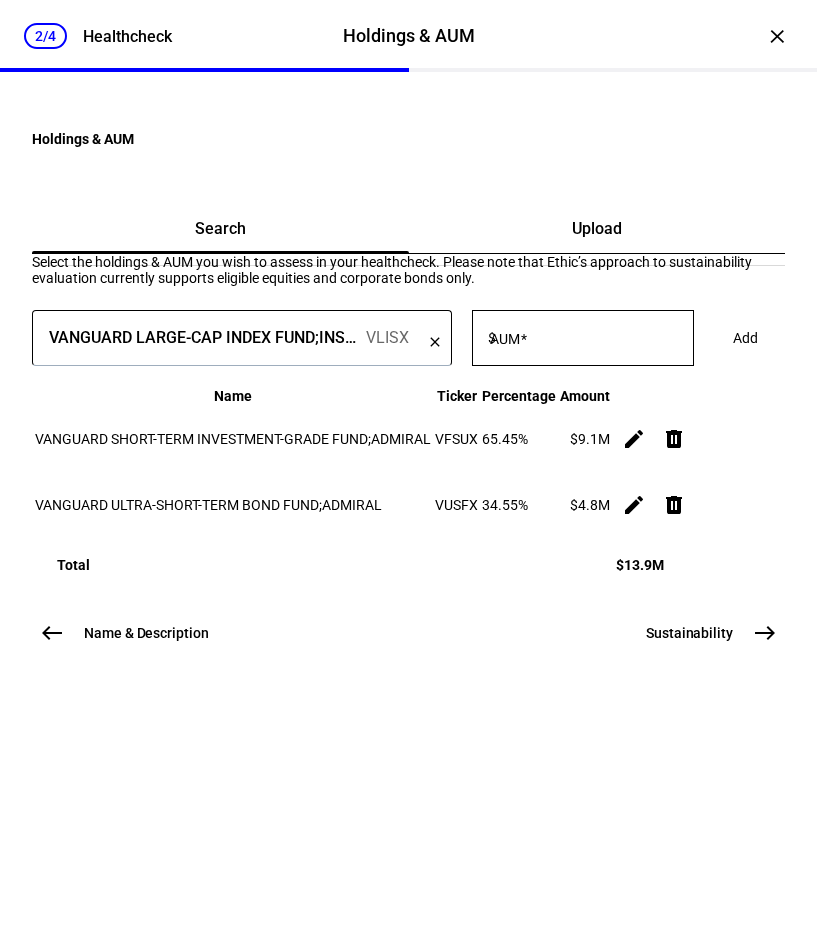 click on "AUM" at bounding box center [505, 339] 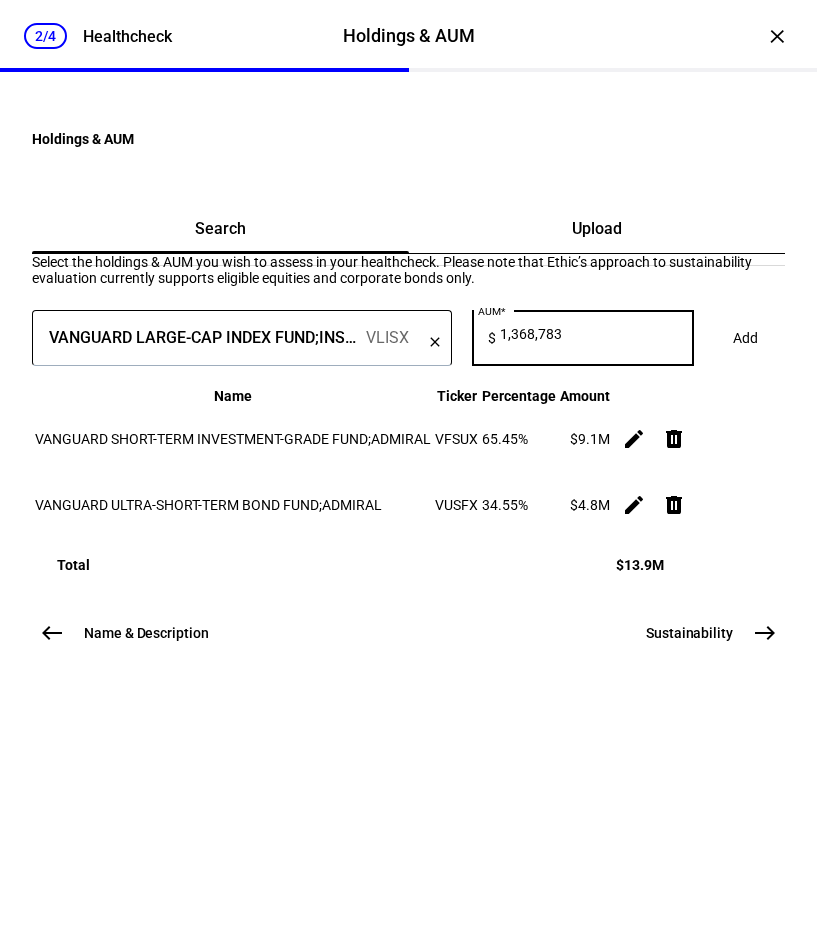 scroll, scrollTop: 0, scrollLeft: 14, axis: horizontal 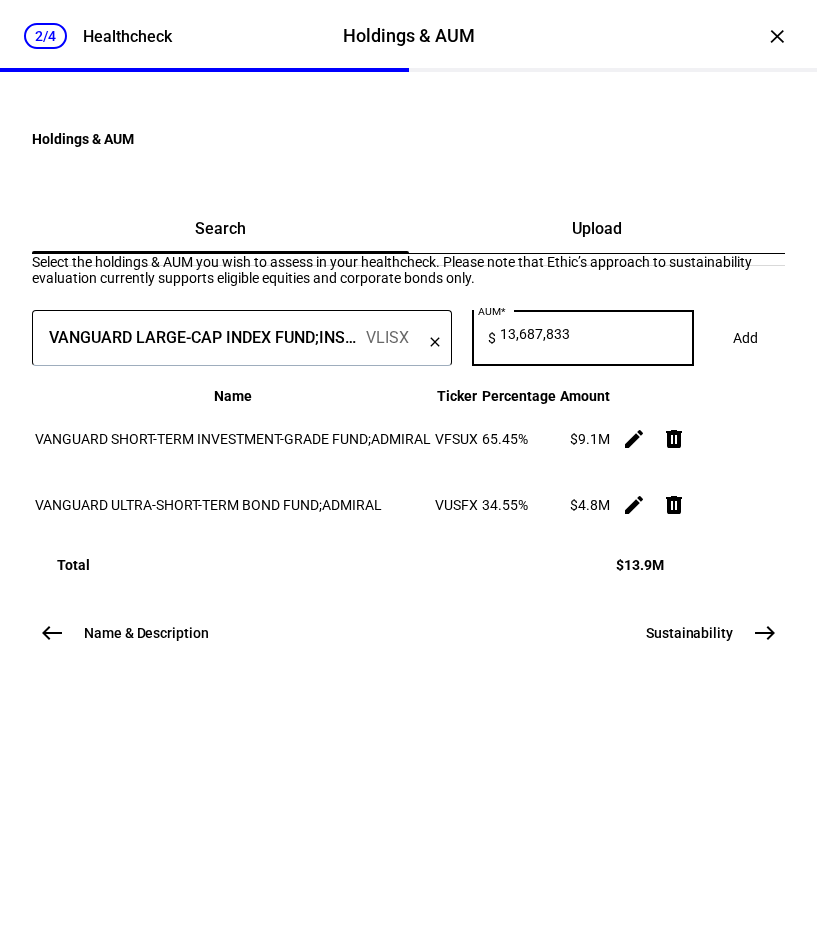 type on "13,687,833" 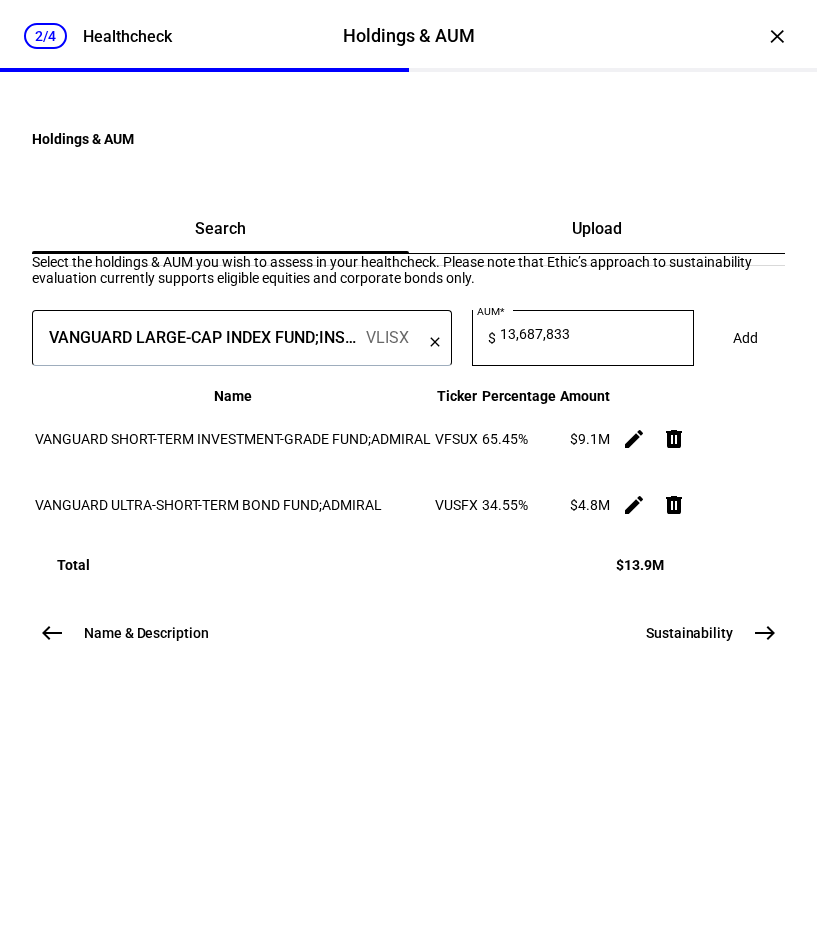 scroll, scrollTop: 0, scrollLeft: 0, axis: both 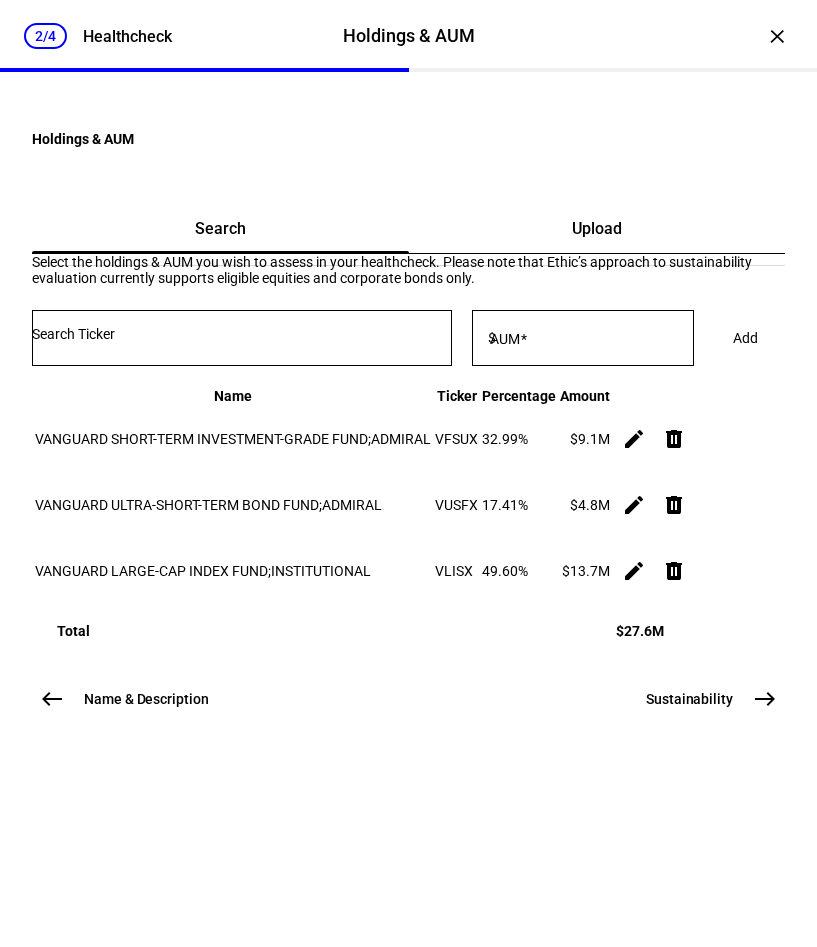 click at bounding box center (242, 334) 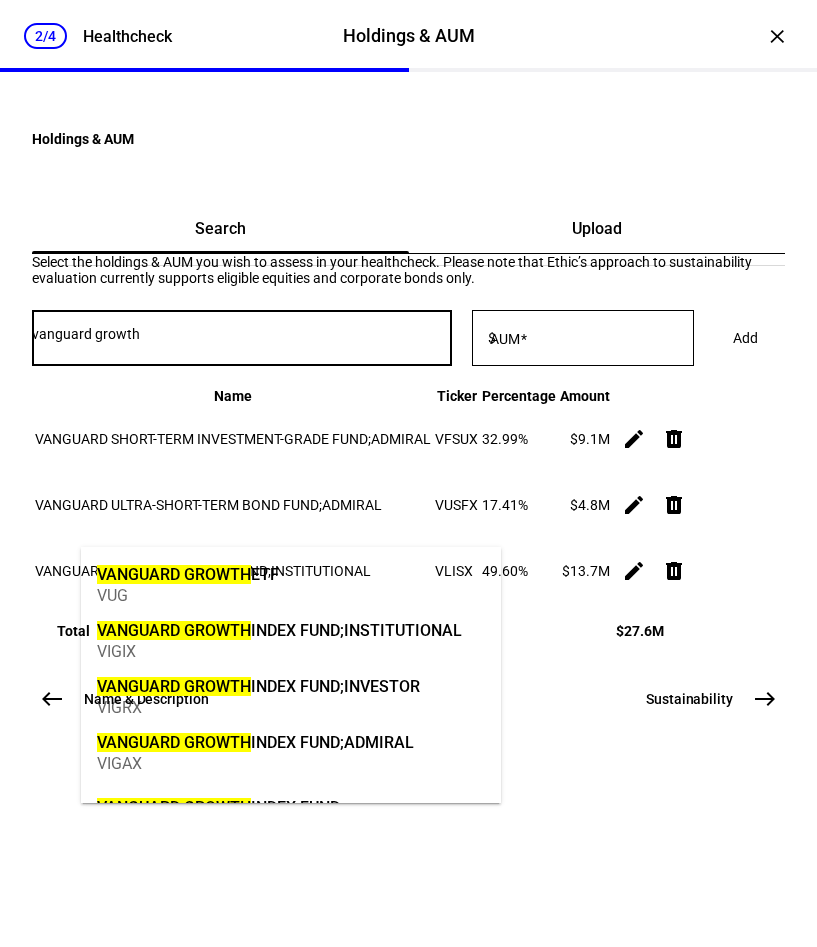 type on "vanguard growth" 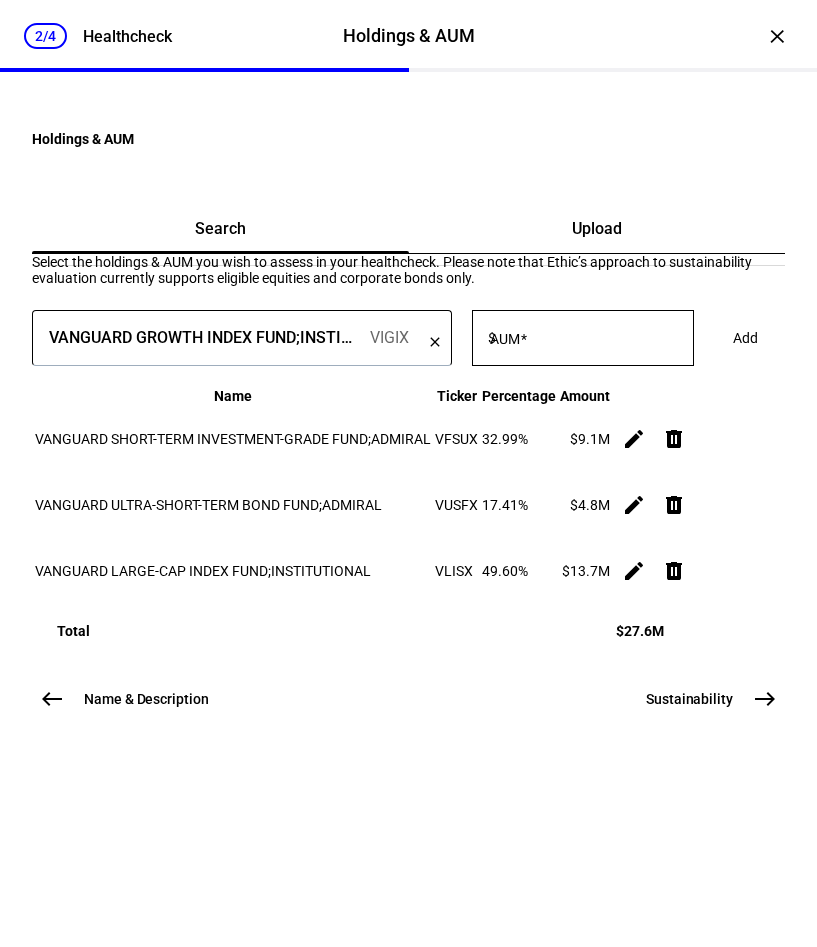 click on "AUM" at bounding box center (505, 339) 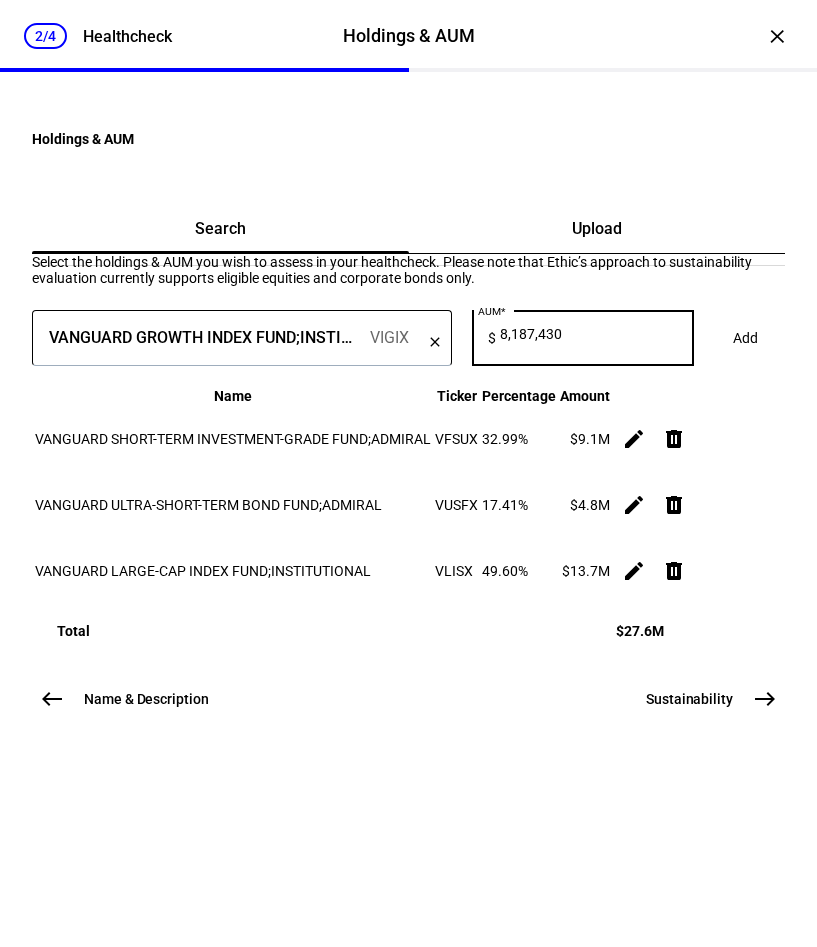 scroll, scrollTop: 0, scrollLeft: 5, axis: horizontal 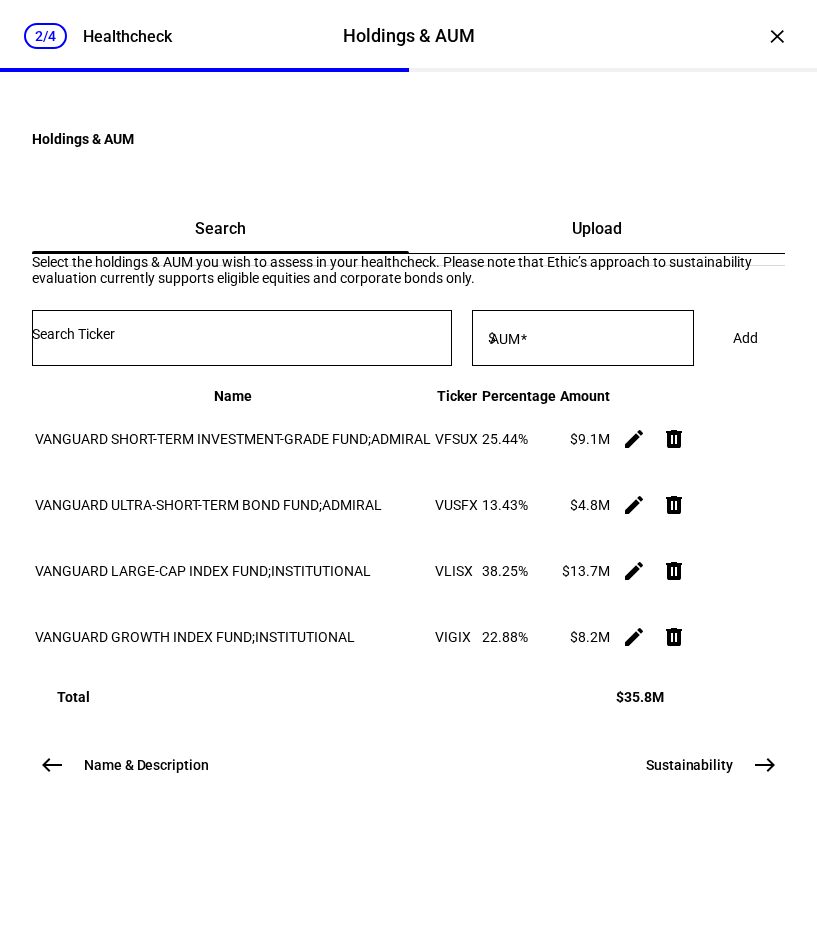 click at bounding box center [242, 334] 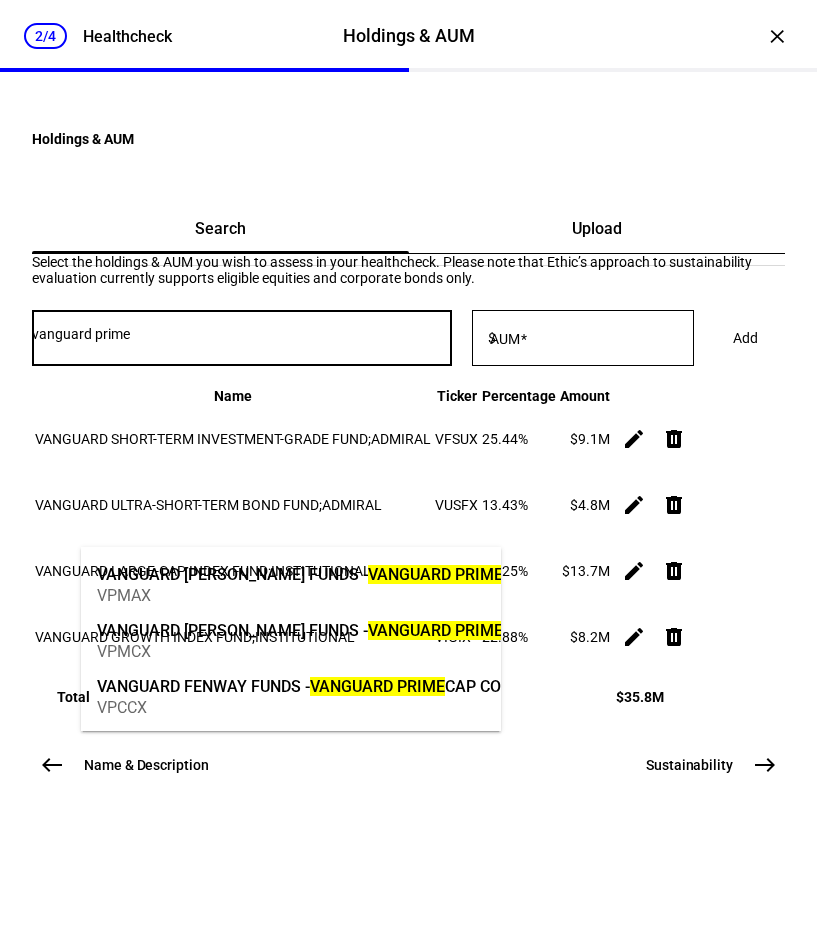 type on "vanguard prime" 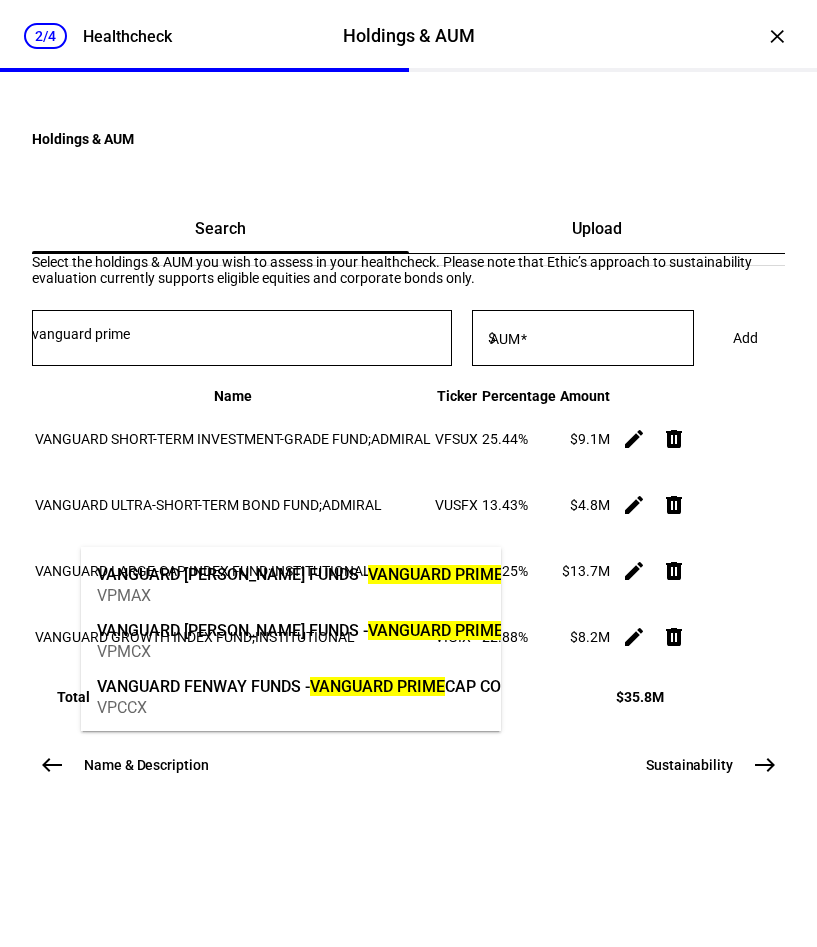 click on "VANGUARD FENWAY FUNDS -  VANGUARD PRIME CAP CORE FUND" at bounding box center (330, 686) 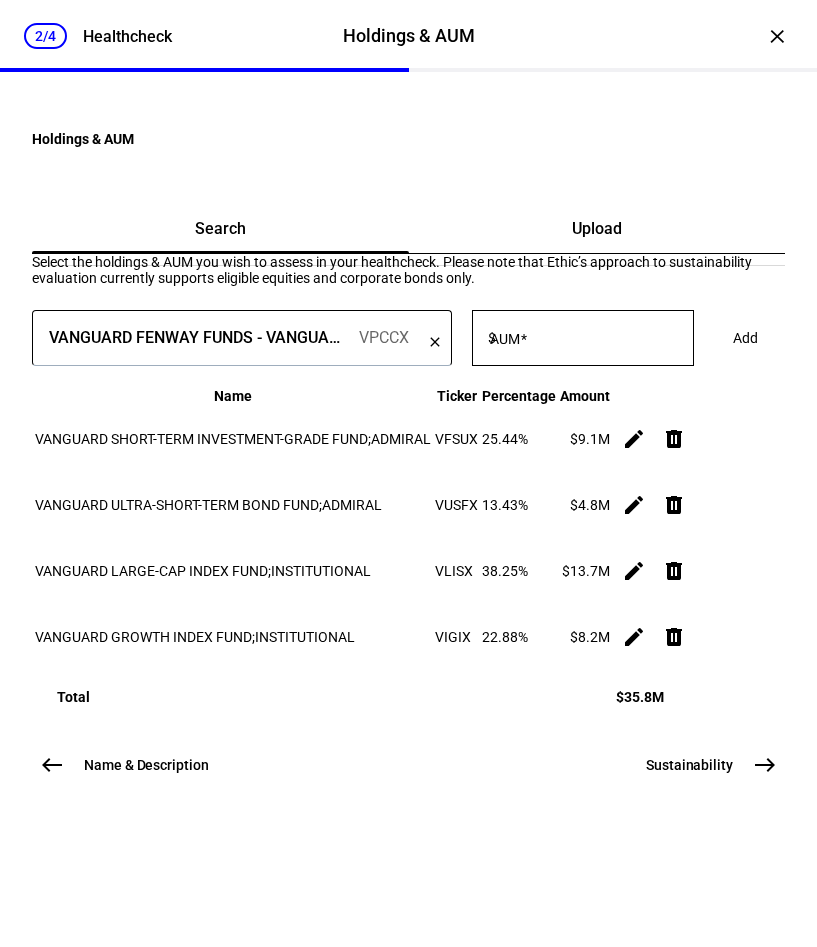 click on "AUM" at bounding box center [508, 339] 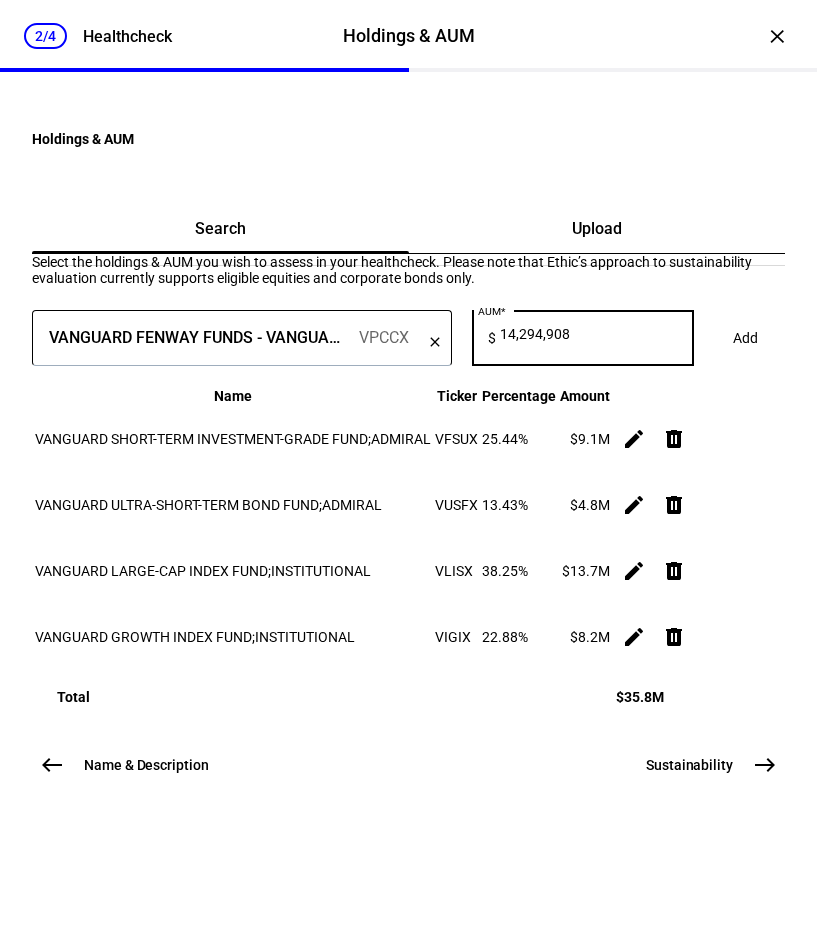 scroll, scrollTop: 0, scrollLeft: 14, axis: horizontal 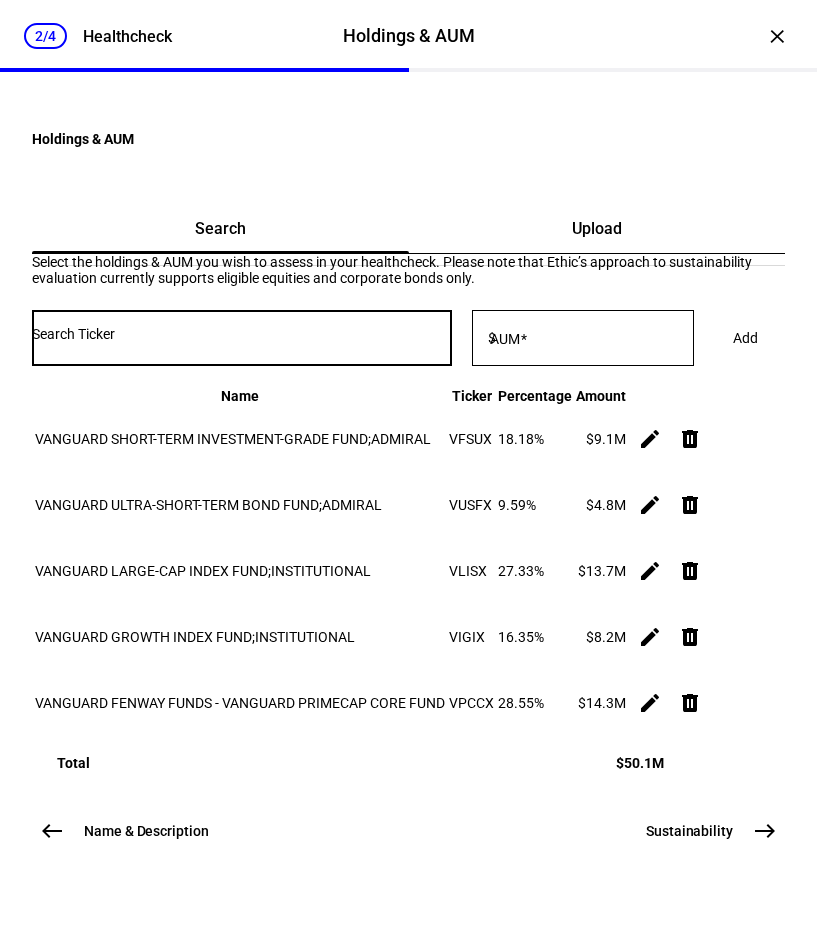 click at bounding box center [242, 334] 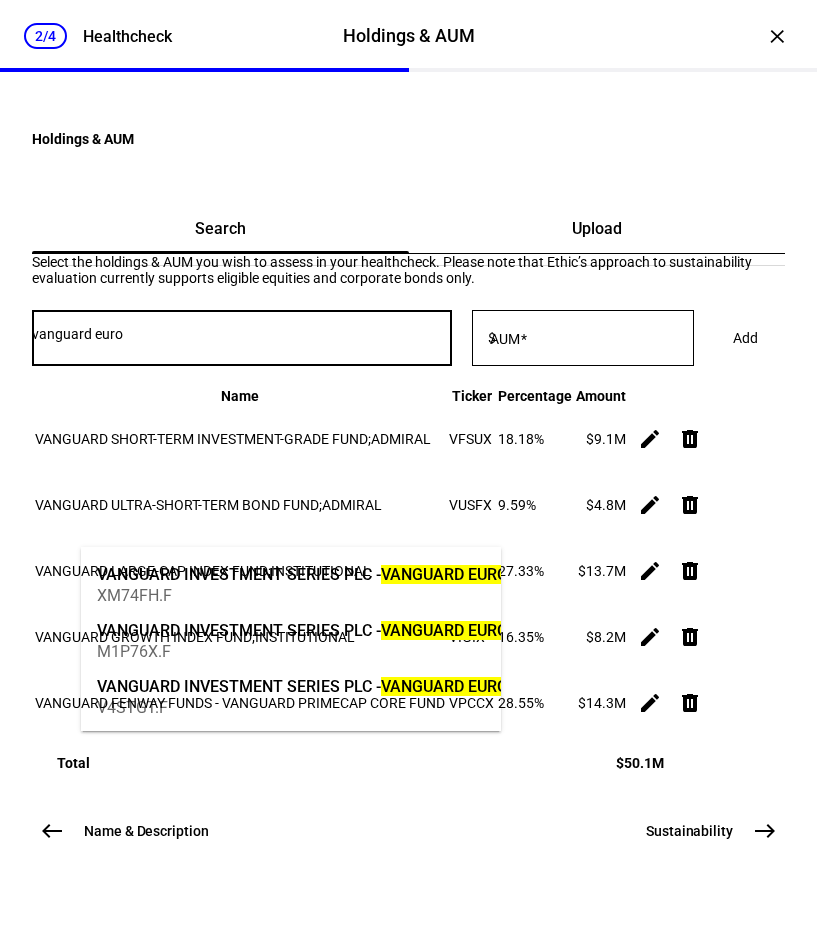 type on "vanguard euro" 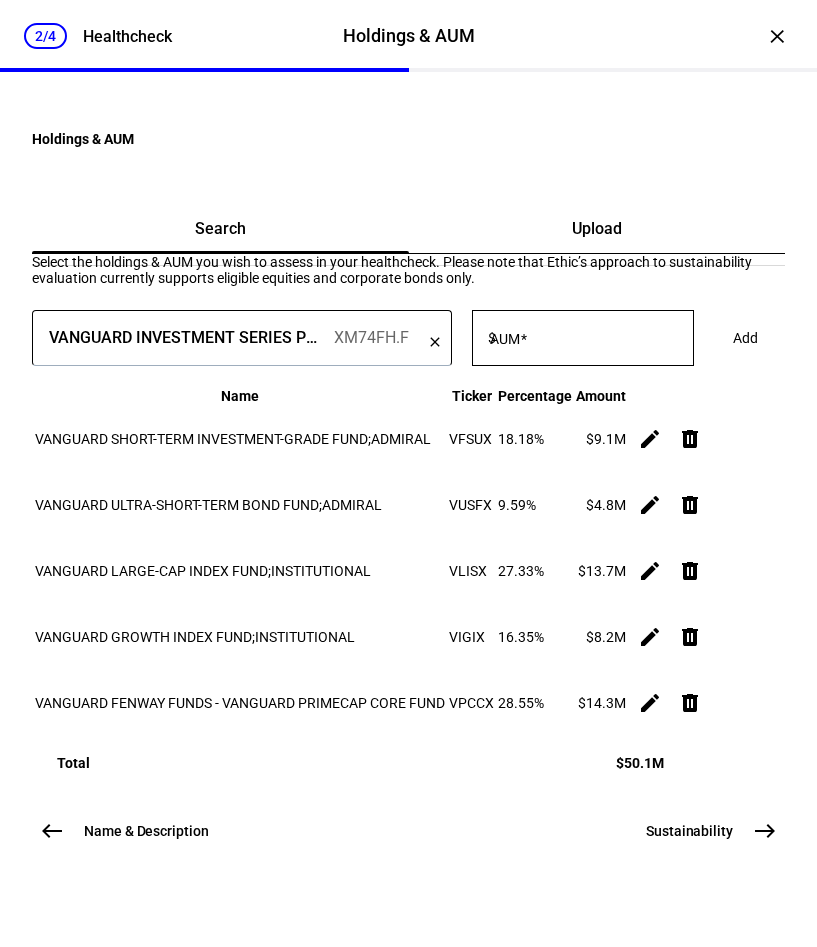 click on "AUM" at bounding box center (505, 339) 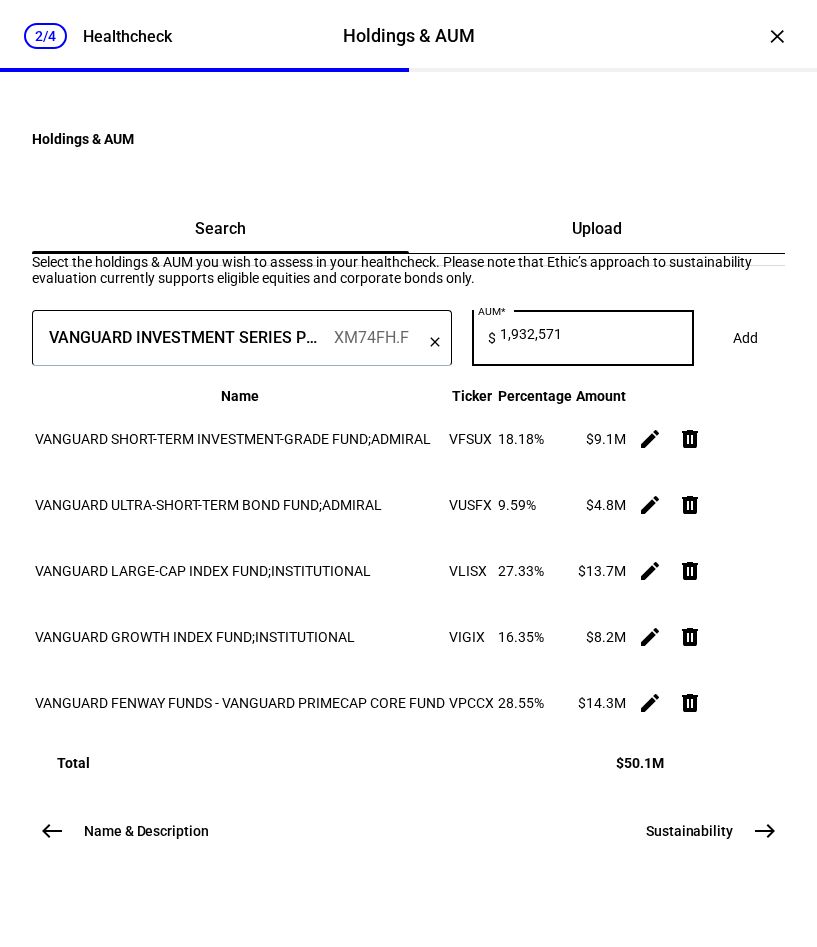 scroll, scrollTop: 0, scrollLeft: 5, axis: horizontal 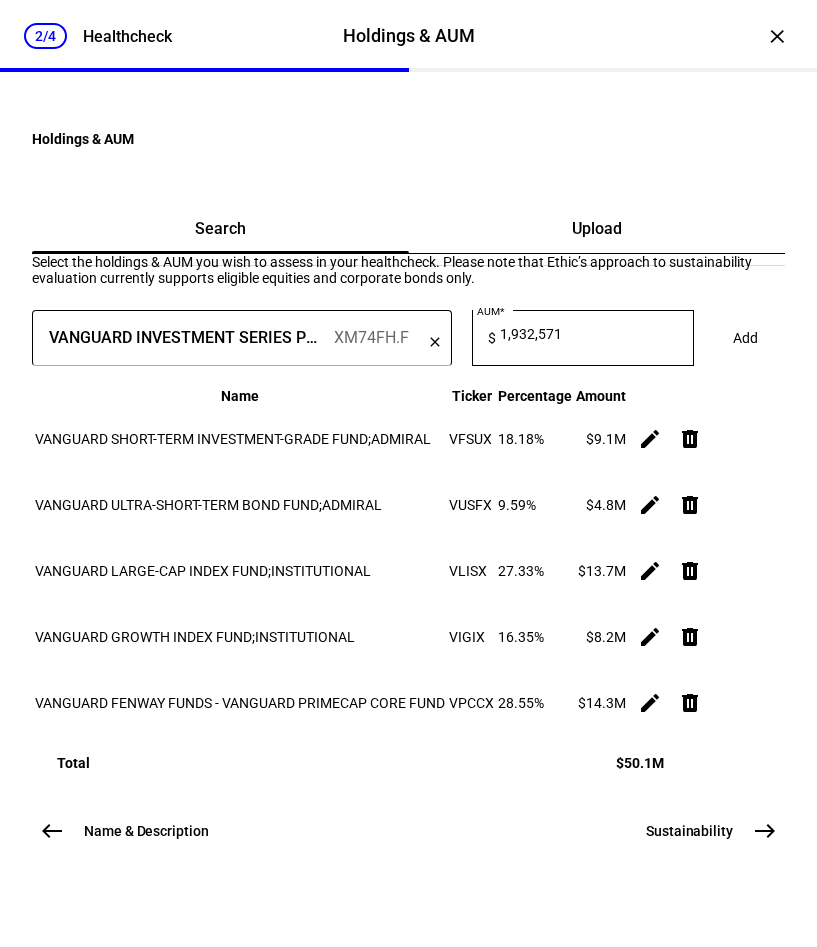 click on "Add" 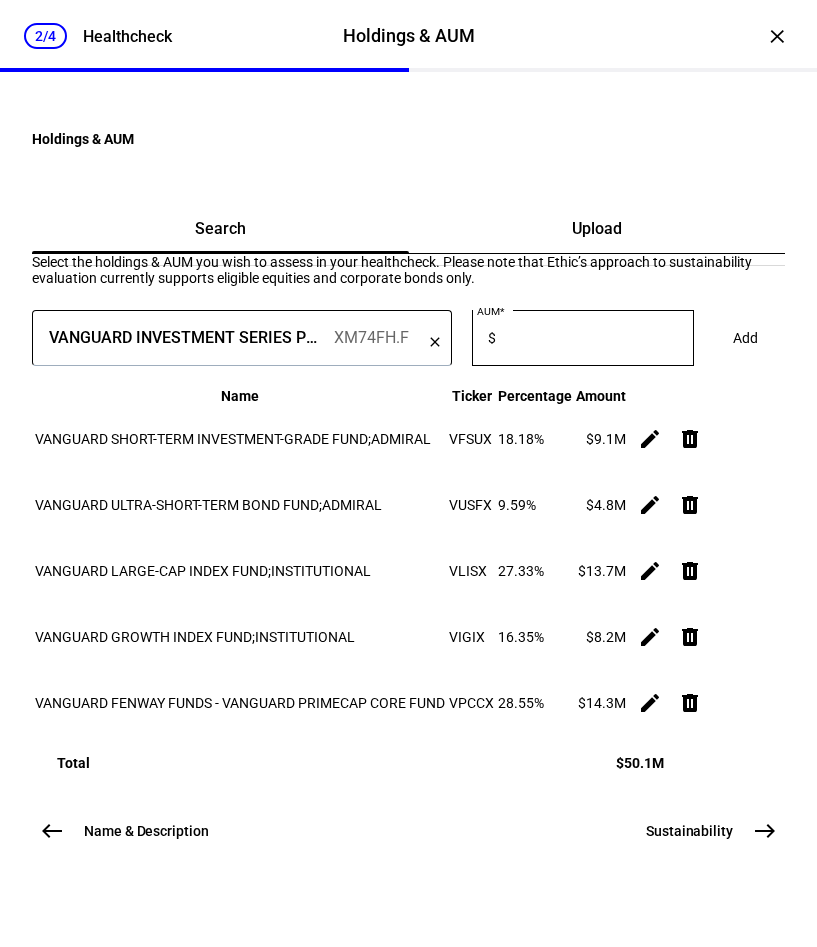 scroll, scrollTop: 0, scrollLeft: 0, axis: both 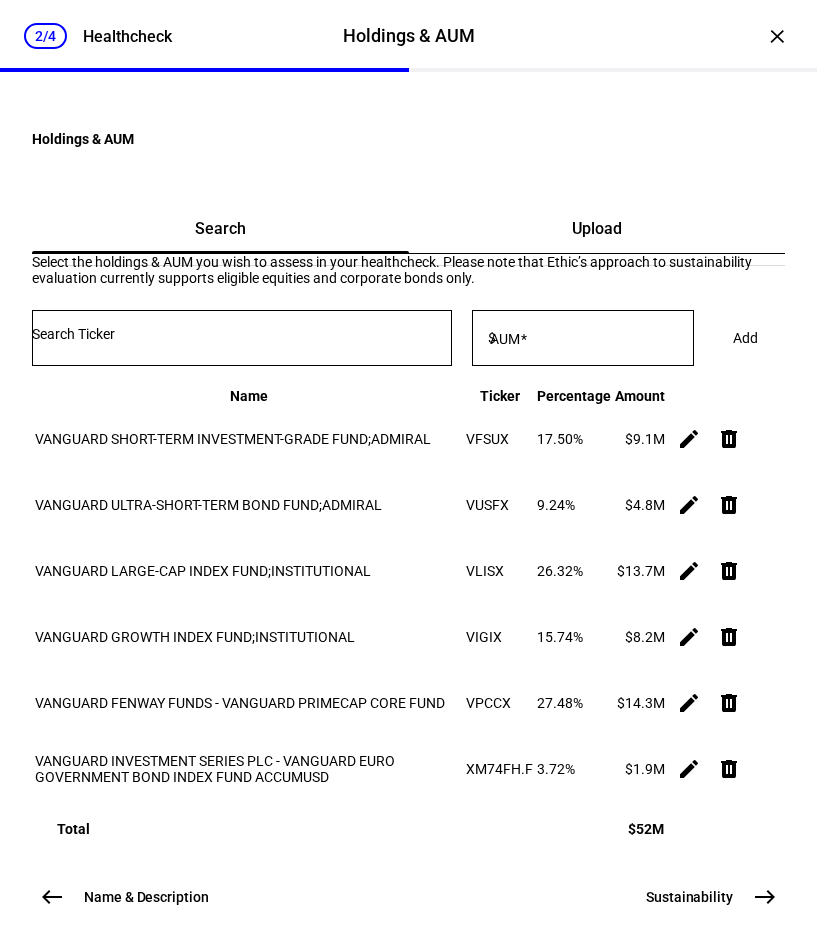 click at bounding box center [242, 334] 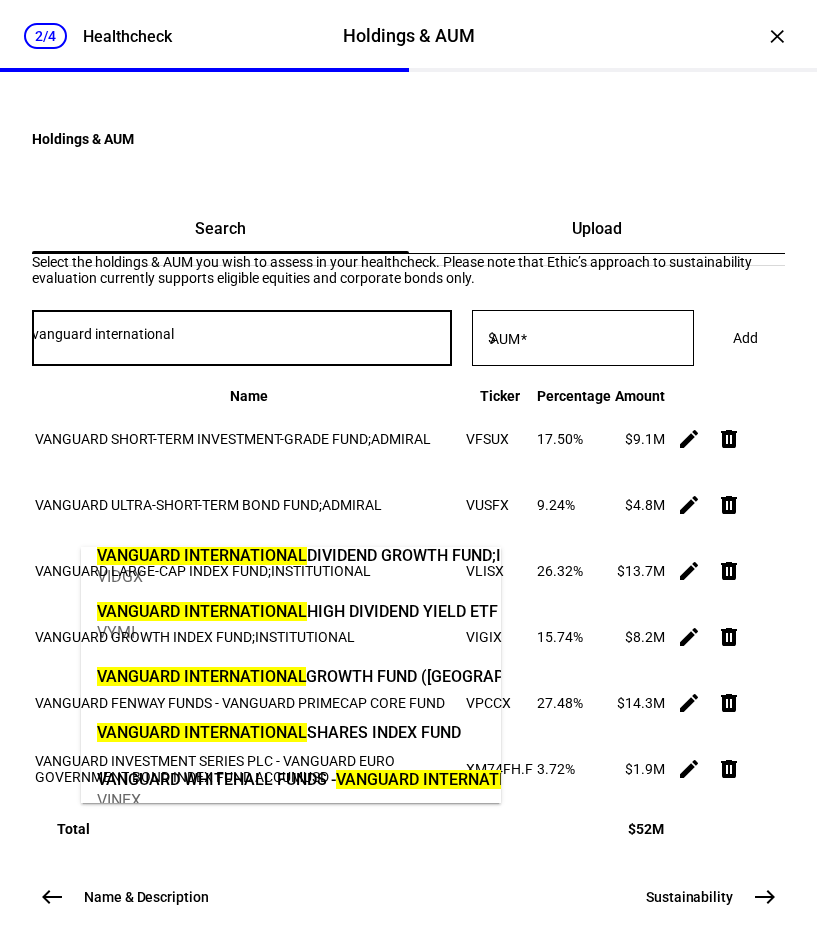 scroll, scrollTop: 90, scrollLeft: 0, axis: vertical 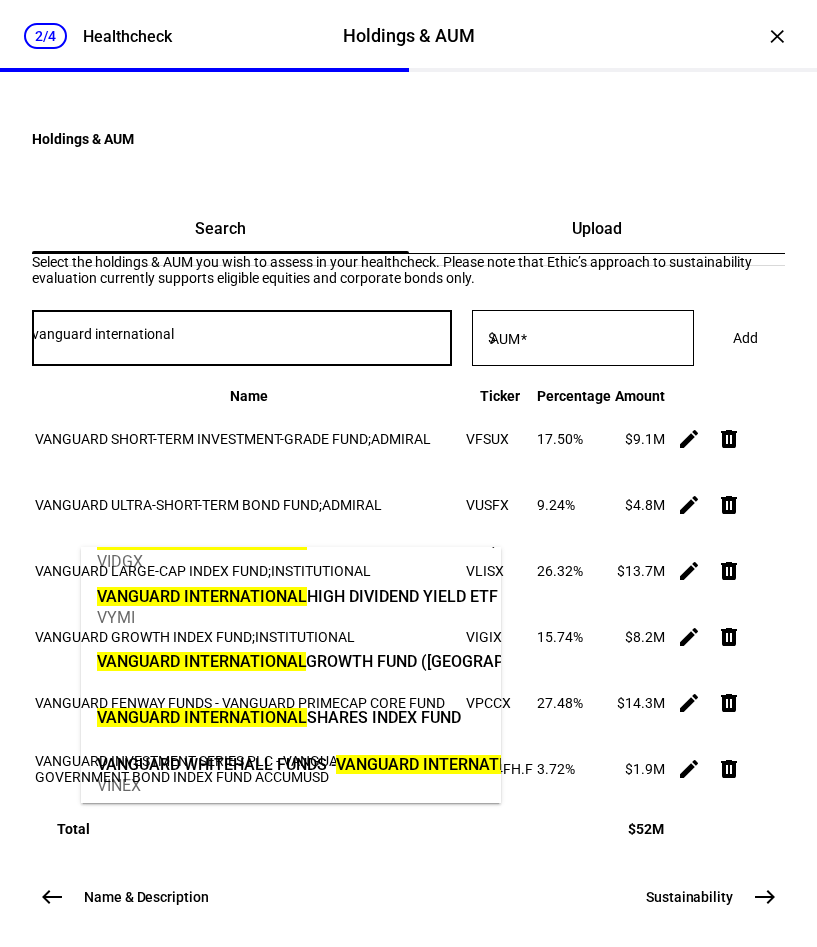 type on "vanguard international" 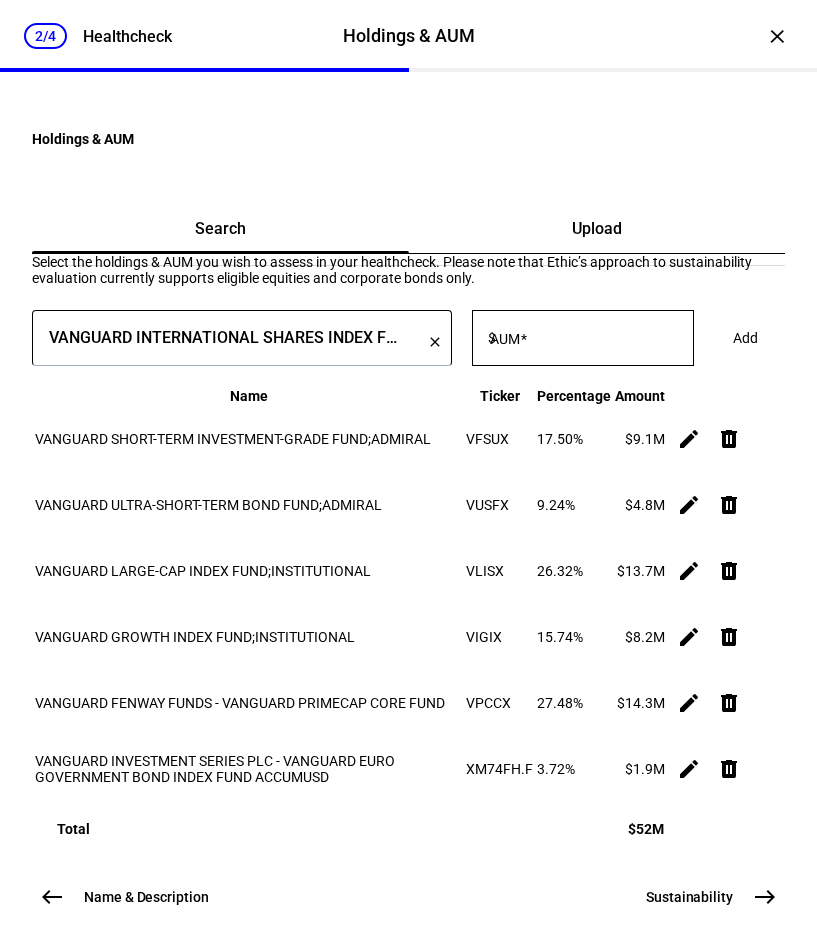 click on "AUM" at bounding box center (505, 339) 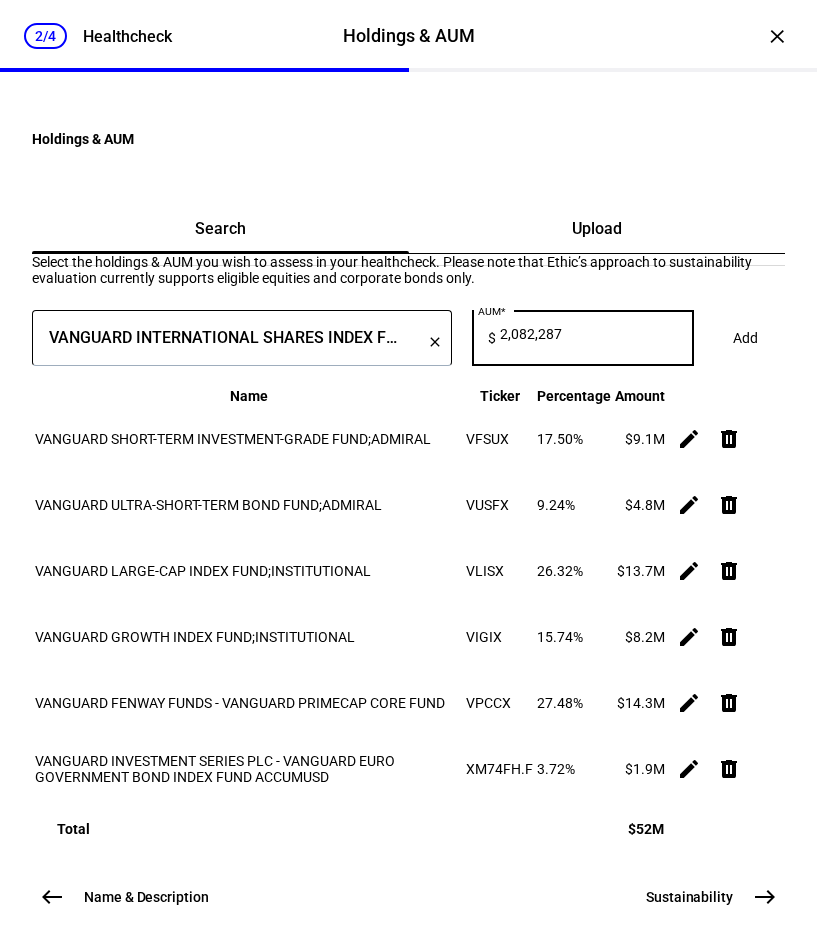 scroll, scrollTop: 0, scrollLeft: 5, axis: horizontal 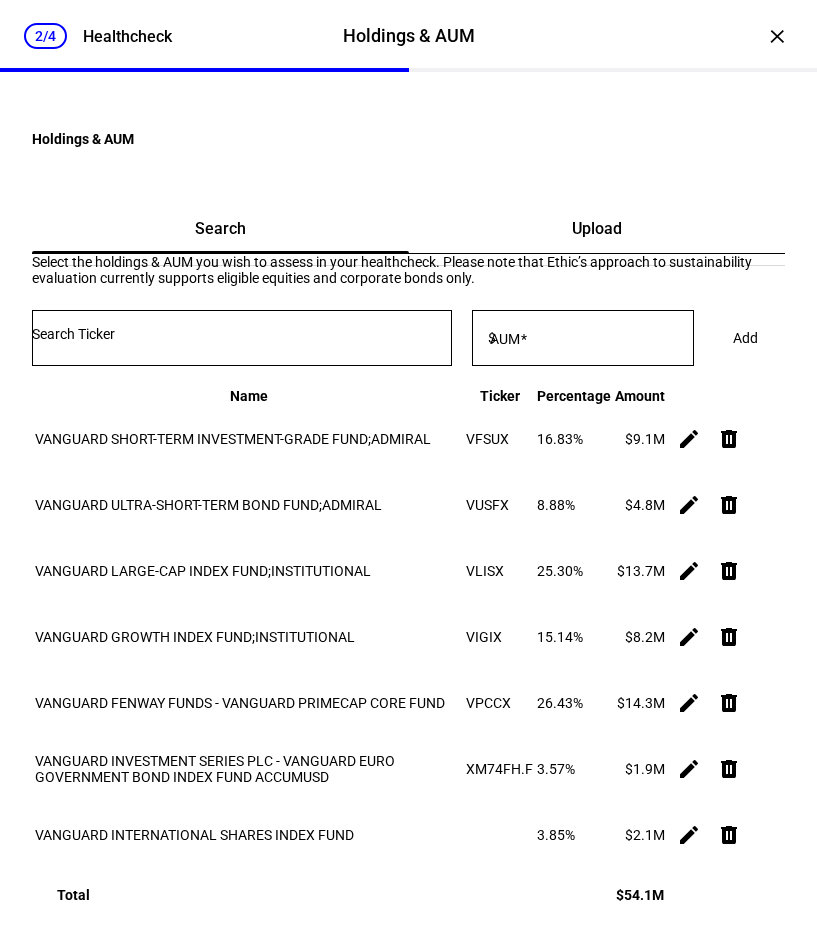 click at bounding box center [242, 334] 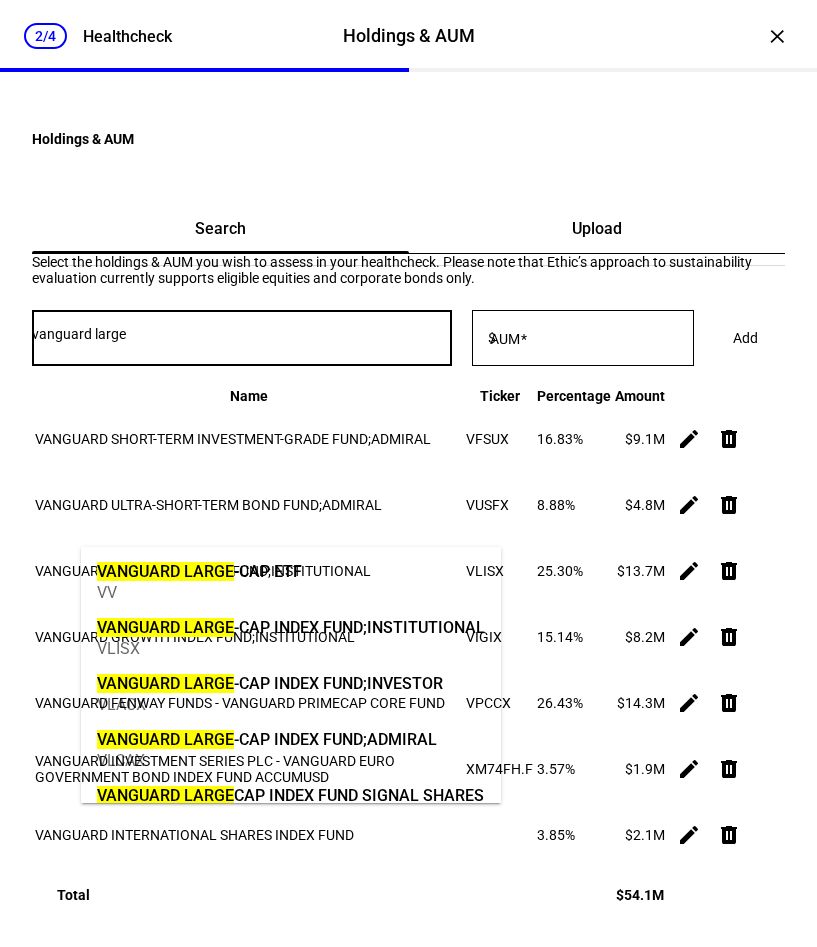 scroll, scrollTop: 0, scrollLeft: 0, axis: both 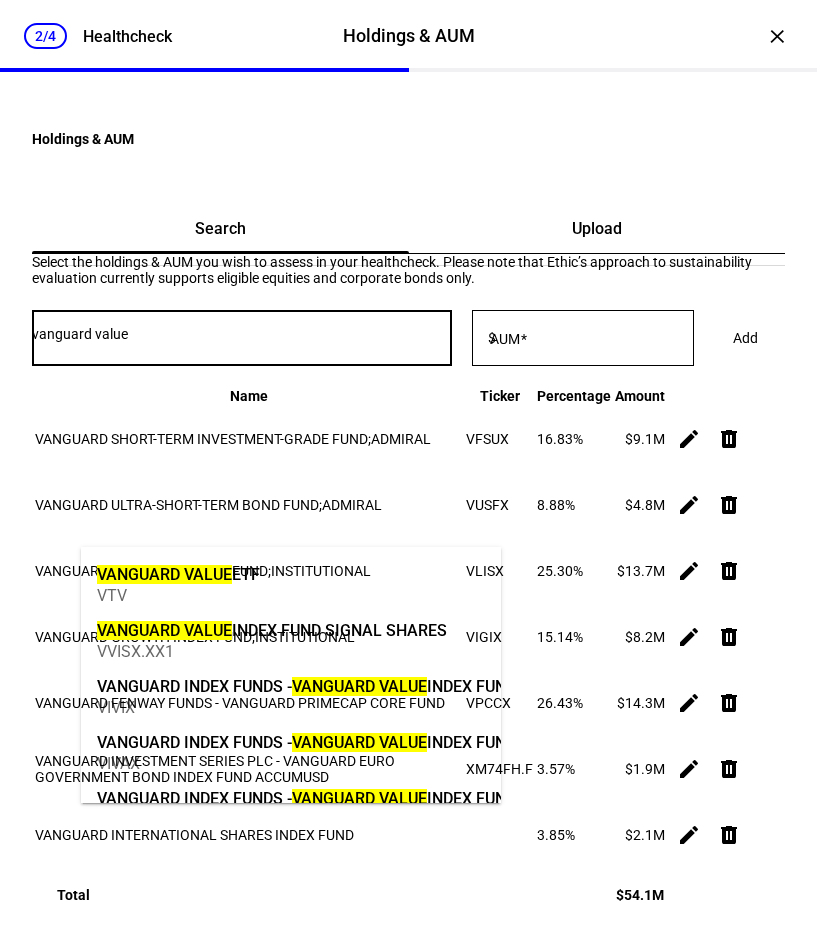 type on "vanguard value" 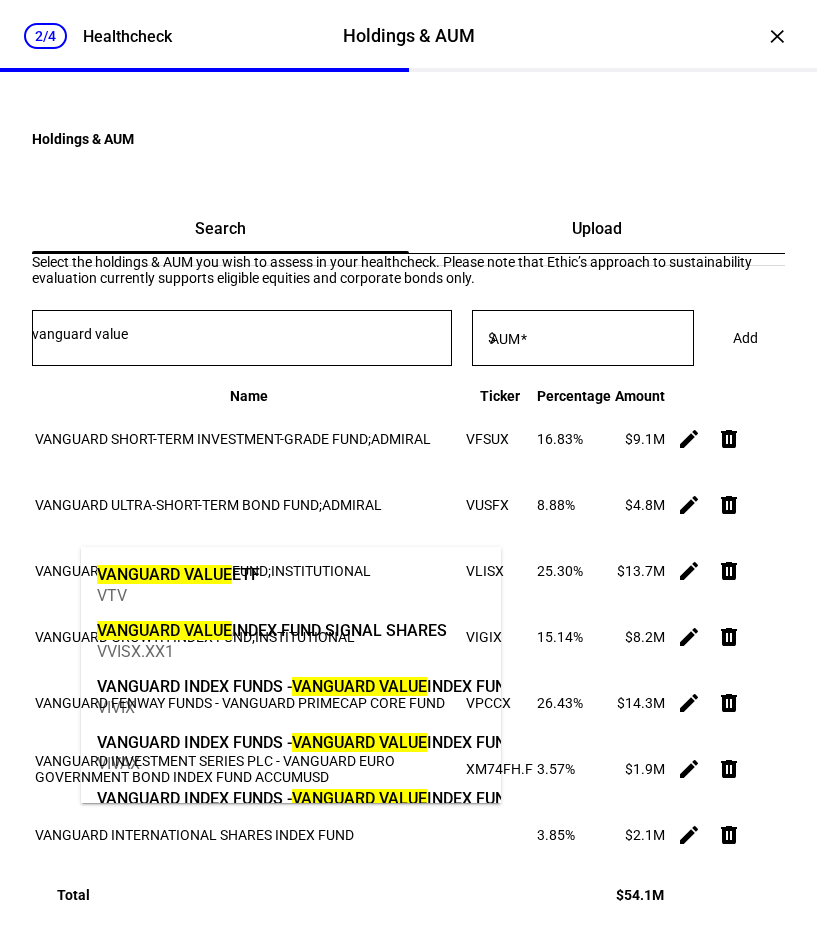 click on "VANGUARD VALUE  ETF" at bounding box center (178, 574) 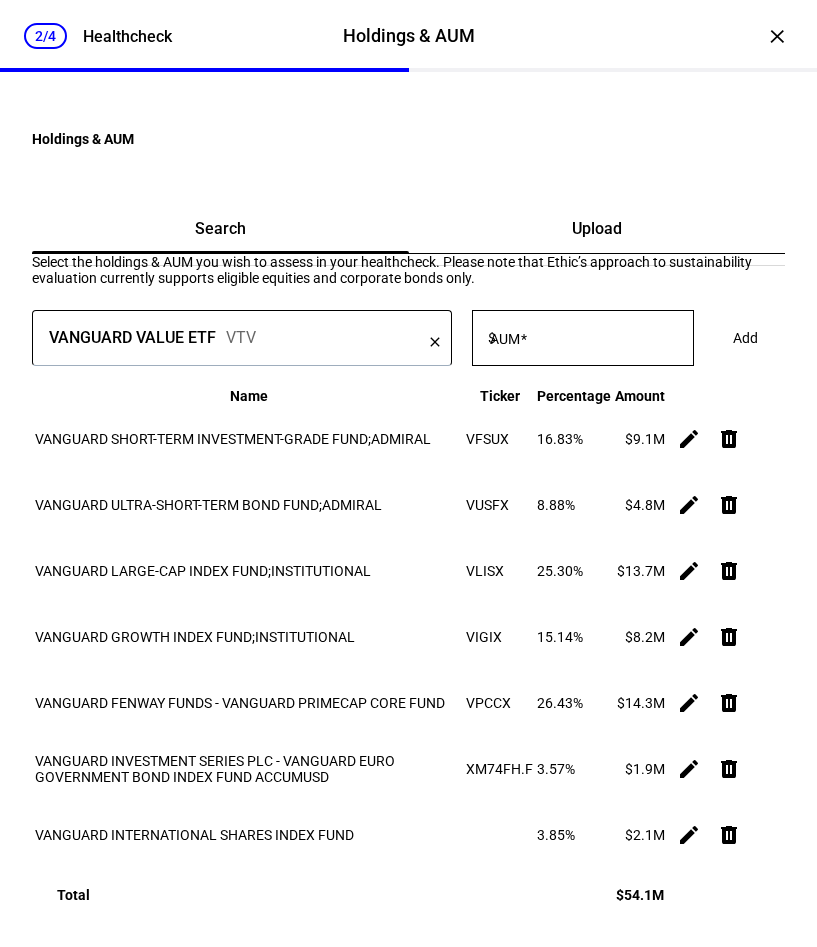 click on "AUM" at bounding box center [505, 339] 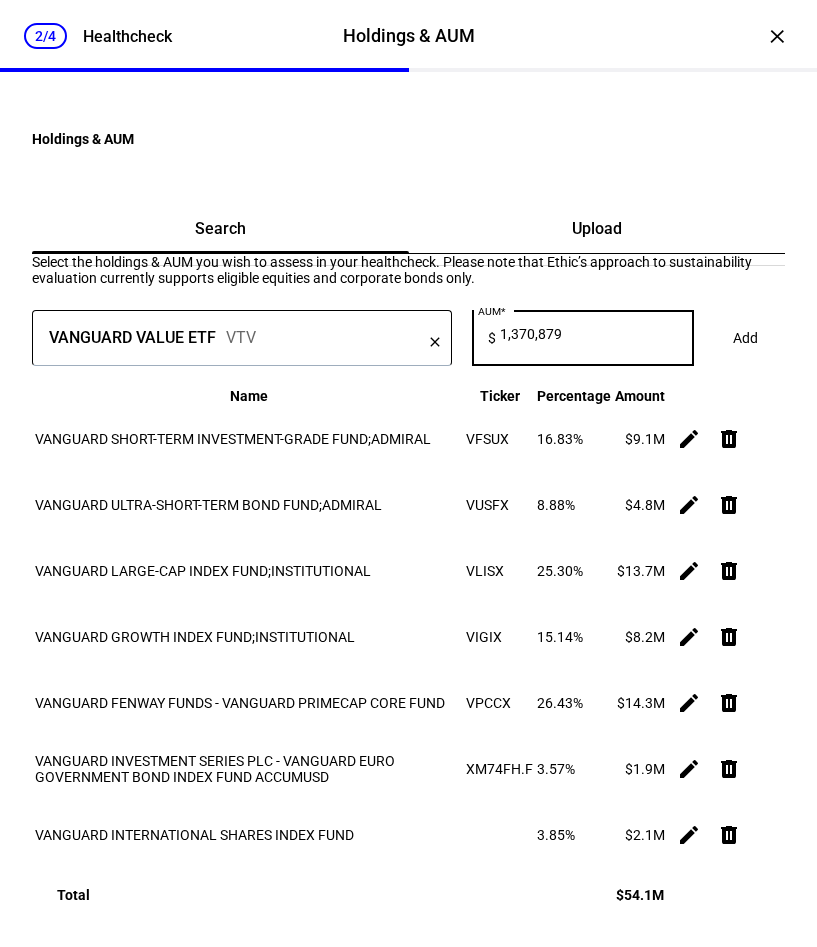 scroll, scrollTop: 0, scrollLeft: 5, axis: horizontal 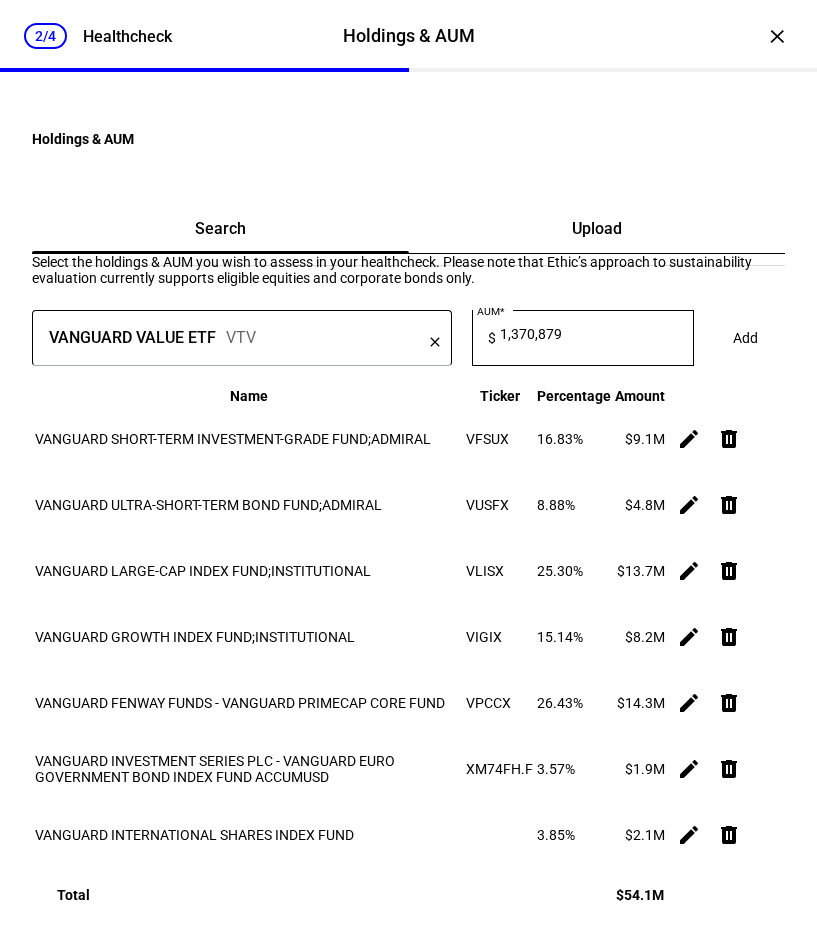 click on "Add" 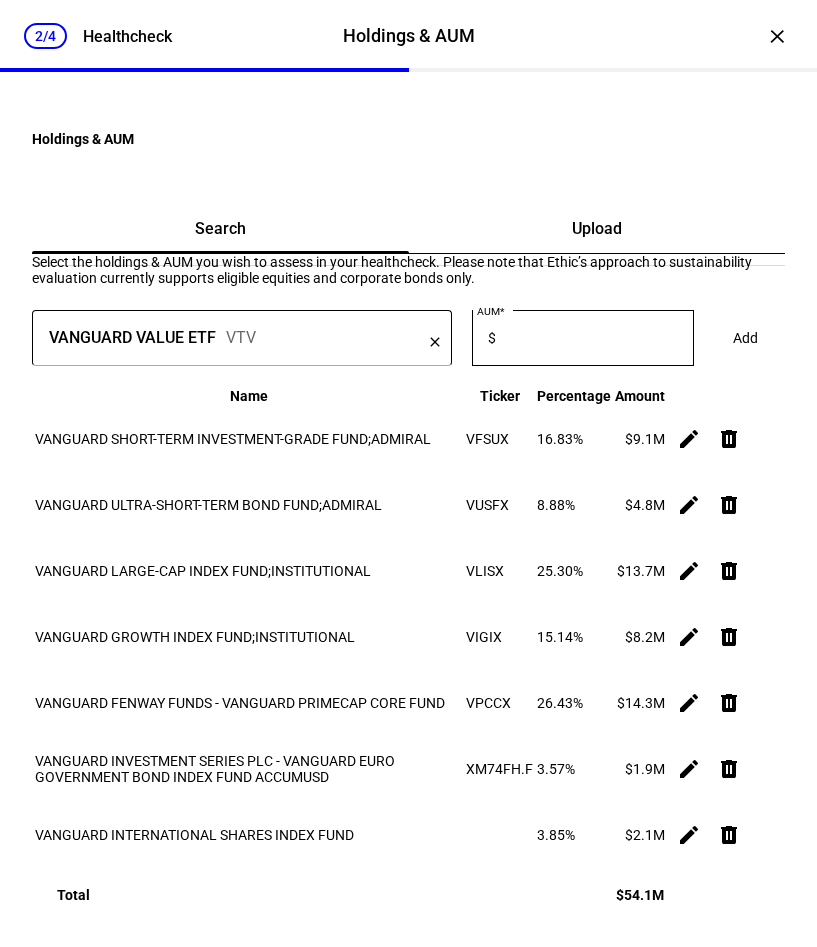 scroll, scrollTop: 0, scrollLeft: 0, axis: both 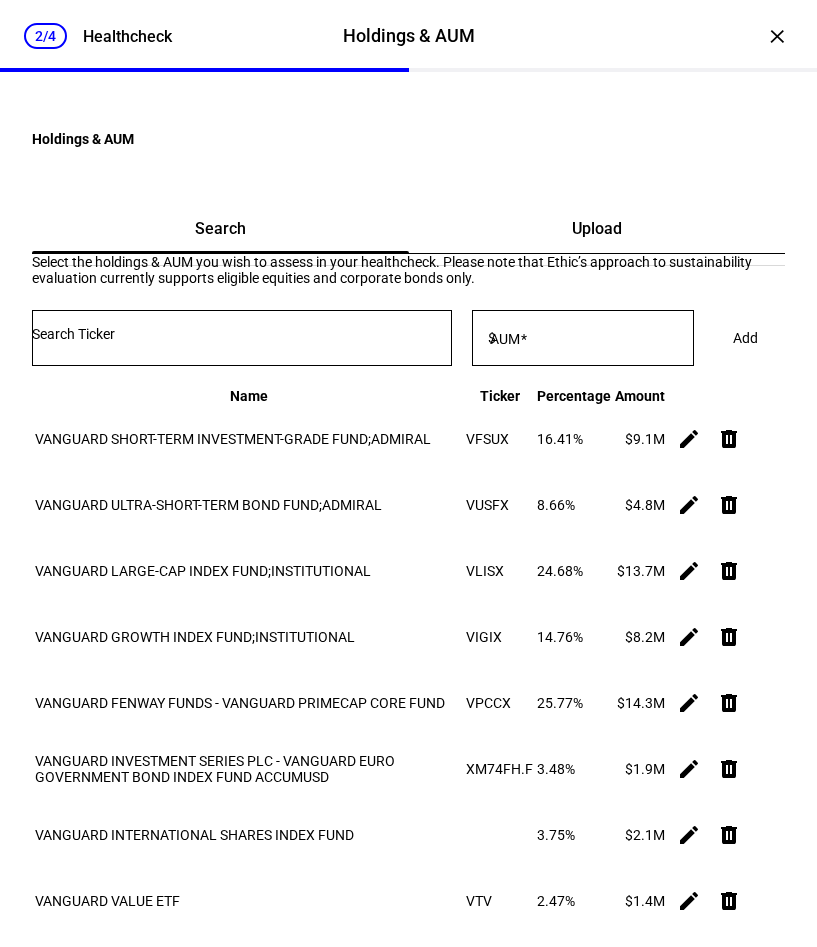 click at bounding box center [242, 334] 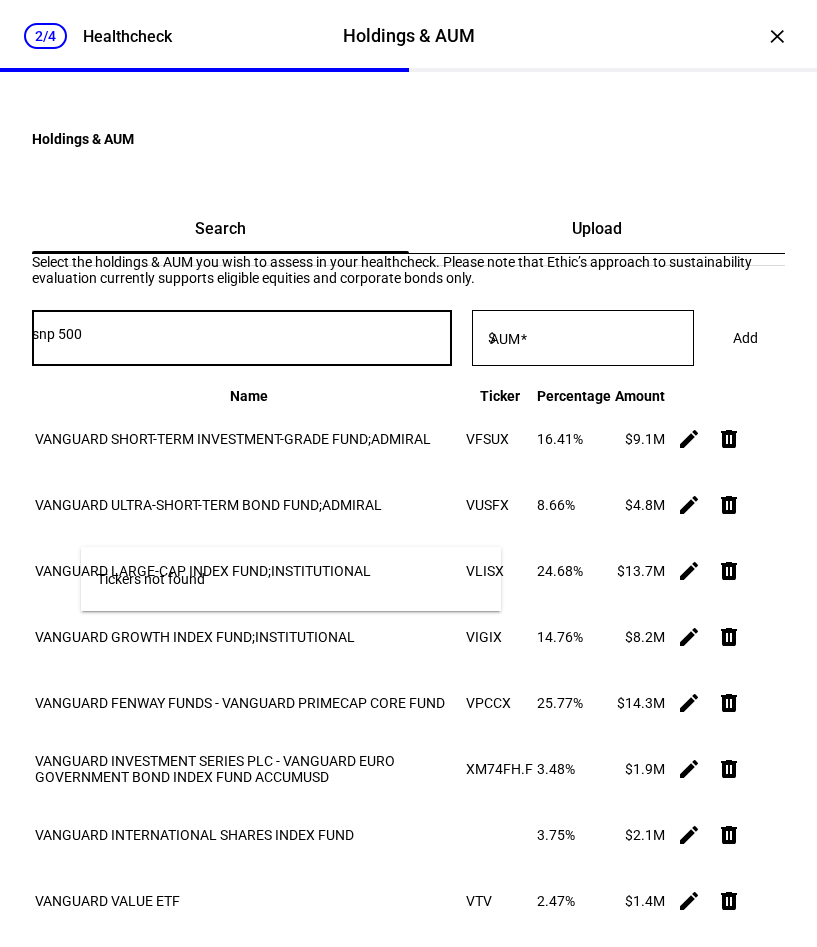 click on "snp 500" at bounding box center [242, 334] 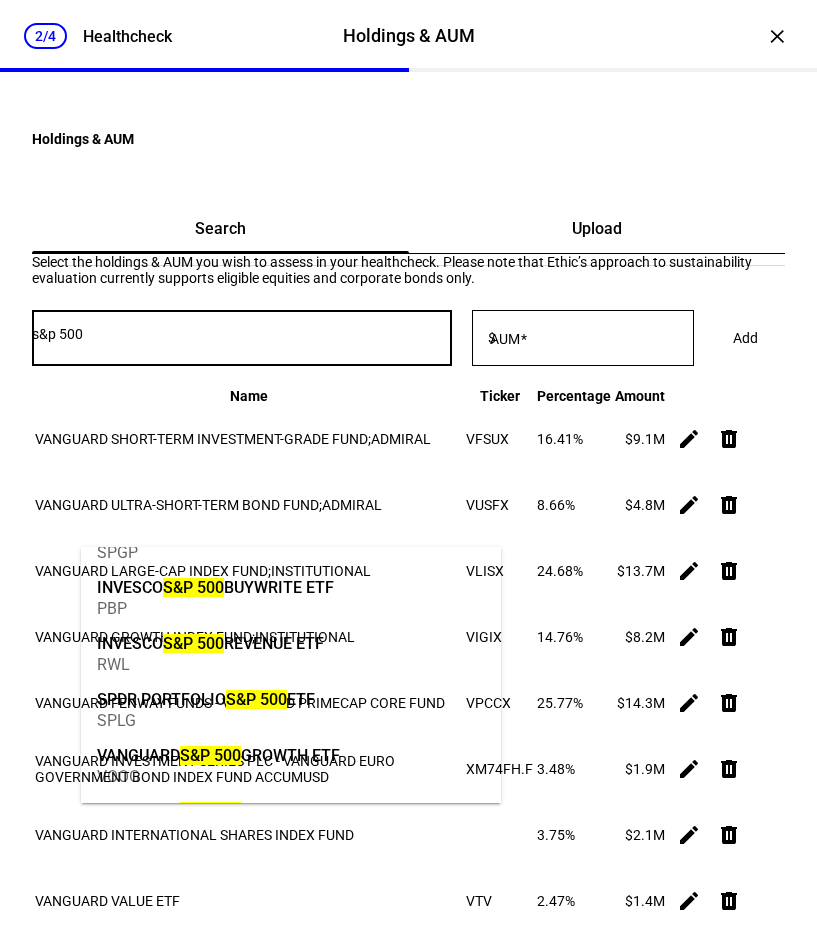 scroll, scrollTop: 0, scrollLeft: 0, axis: both 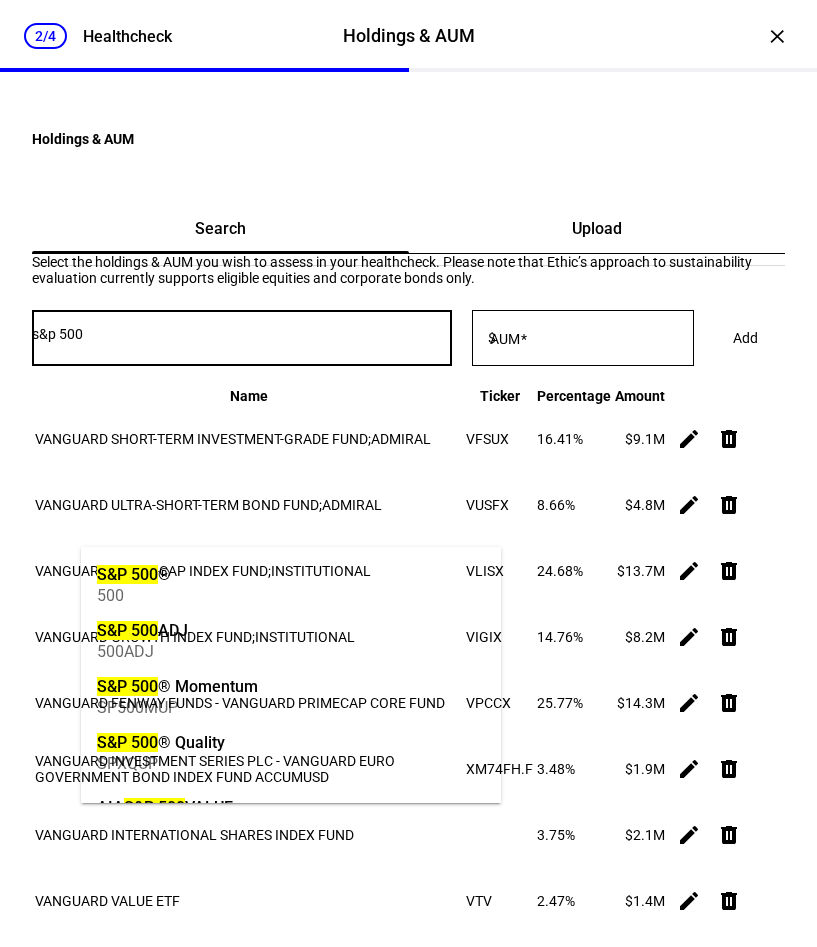 click on "s&p 500" at bounding box center [242, 334] 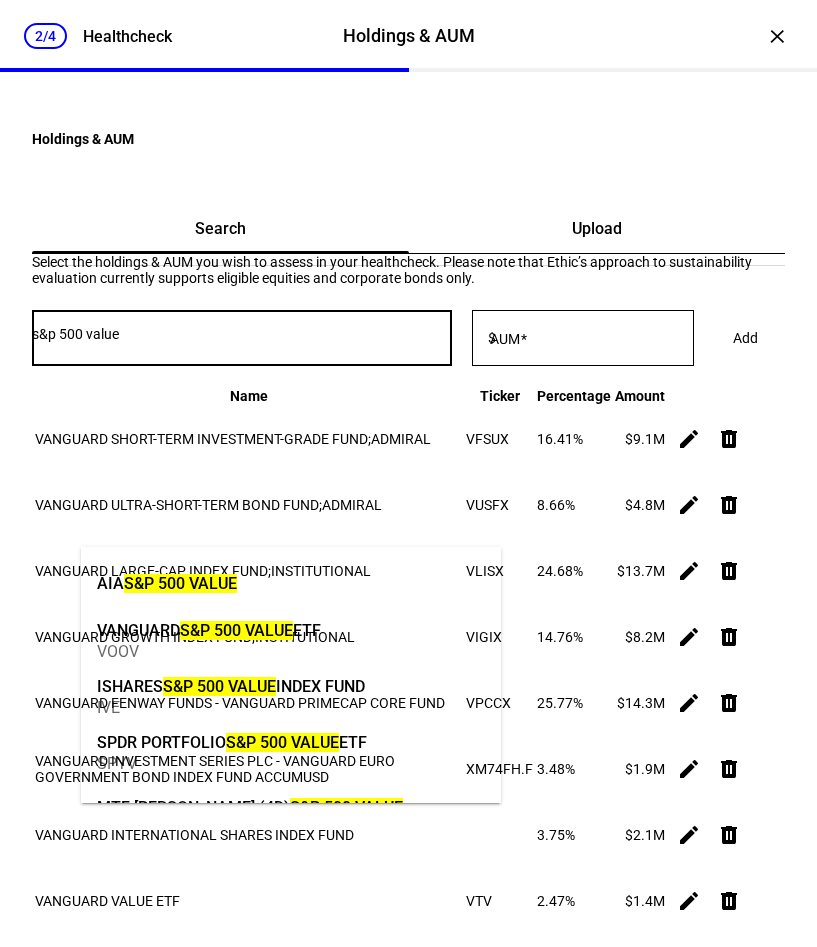 type on "s&p 500 value" 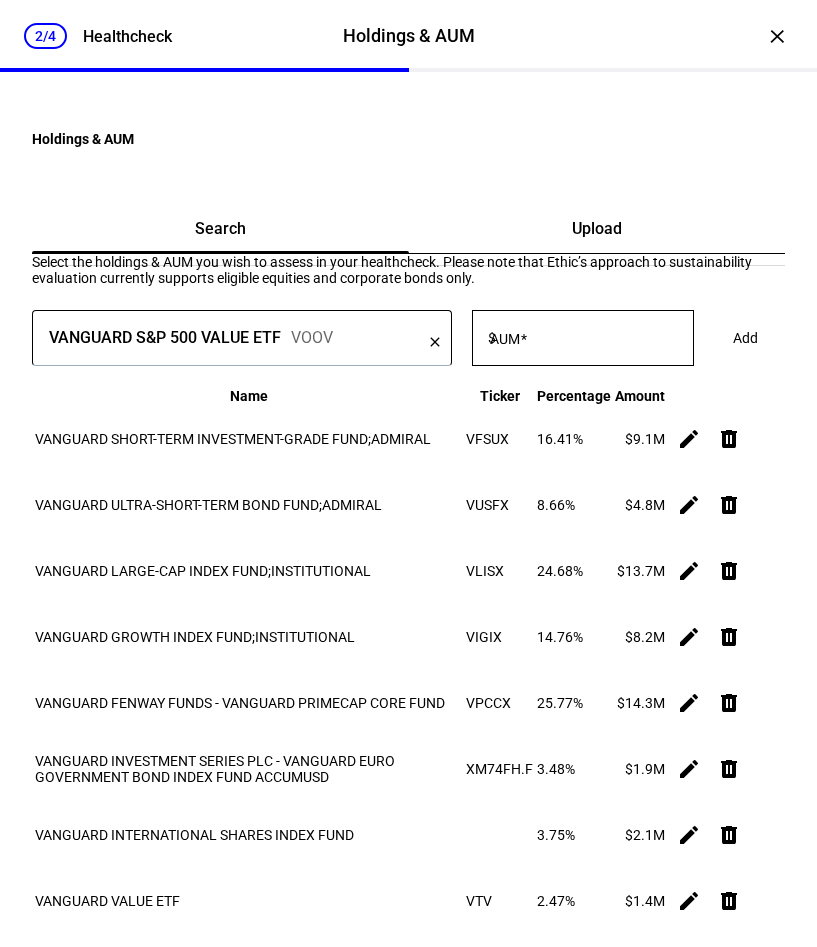 click 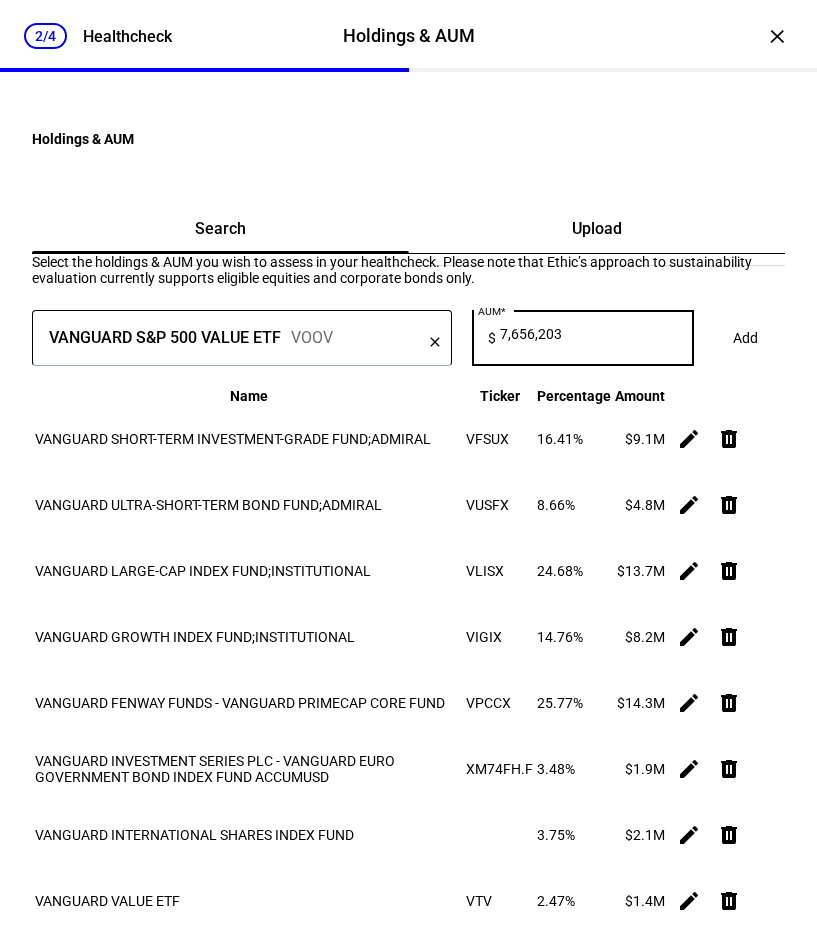 scroll, scrollTop: 0, scrollLeft: 5, axis: horizontal 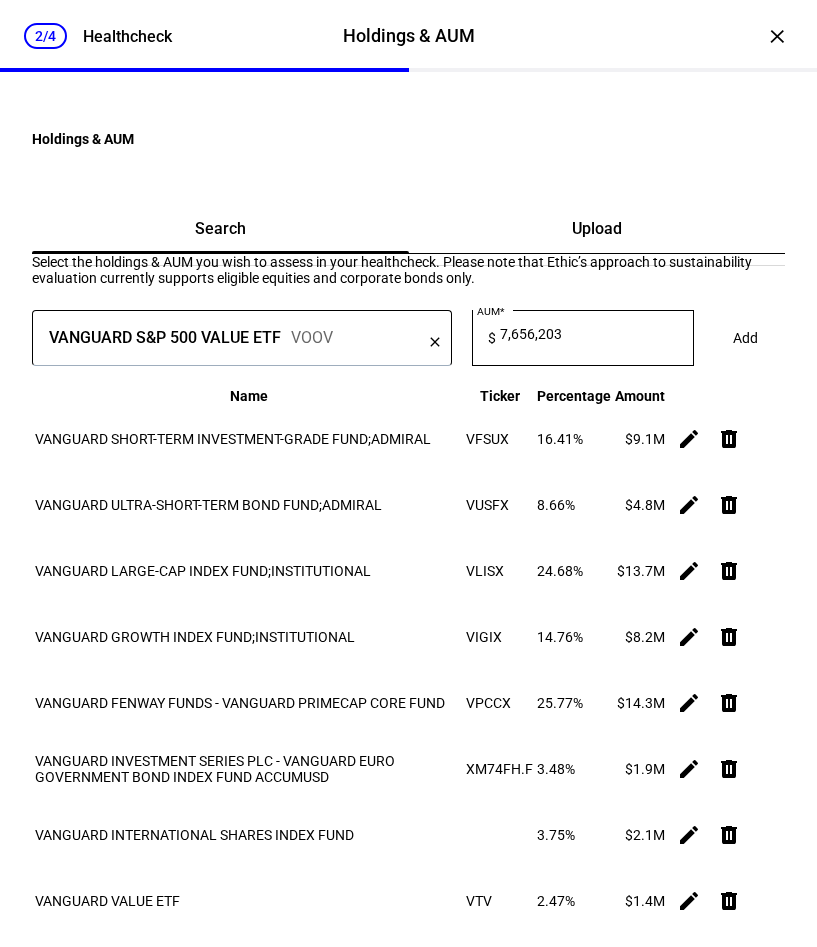 click on "Add" 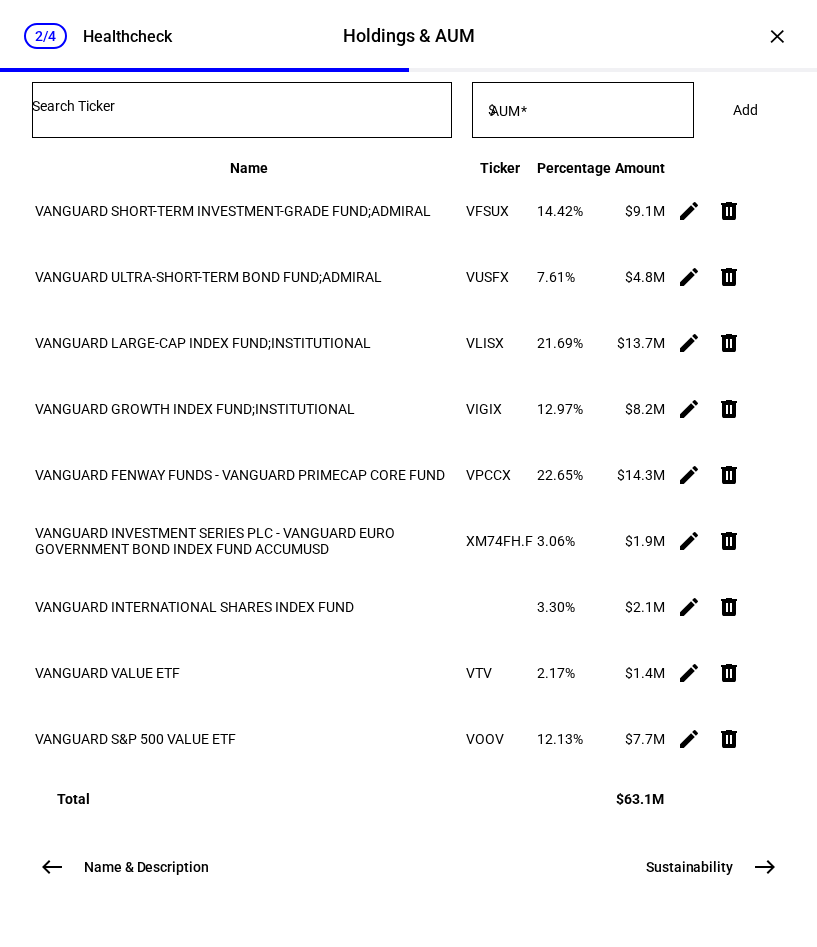 scroll, scrollTop: 644, scrollLeft: 0, axis: vertical 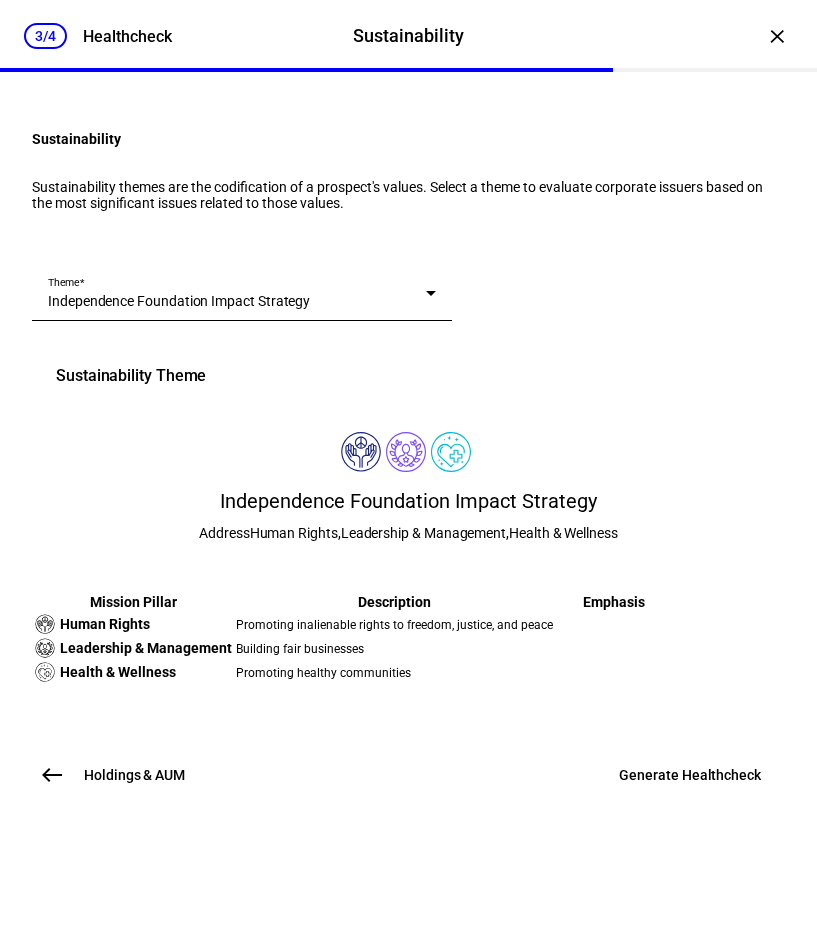 click at bounding box center (690, 775) 